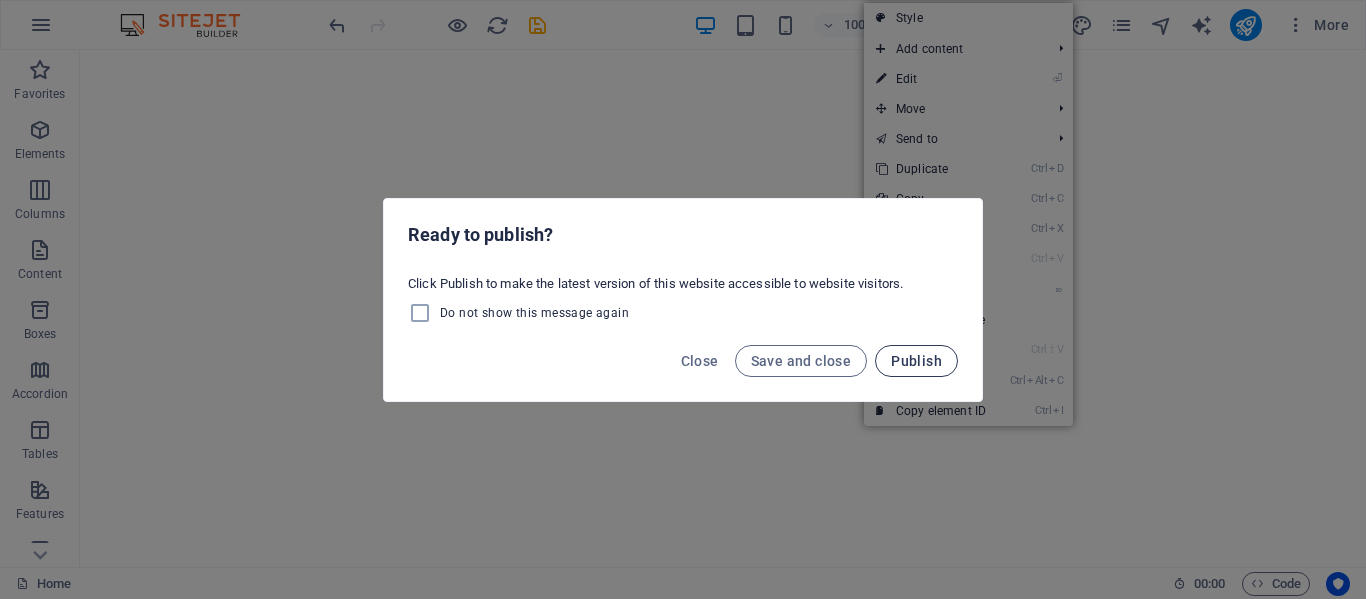 scroll, scrollTop: 0, scrollLeft: 0, axis: both 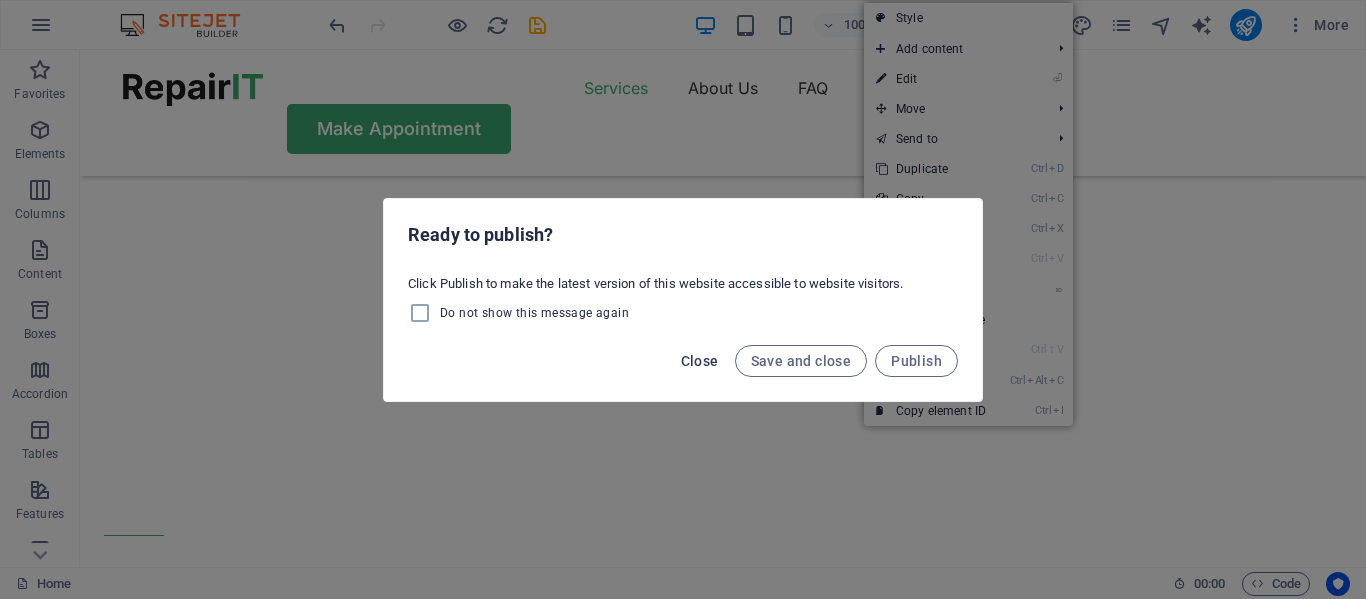 click on "Close" at bounding box center [700, 361] 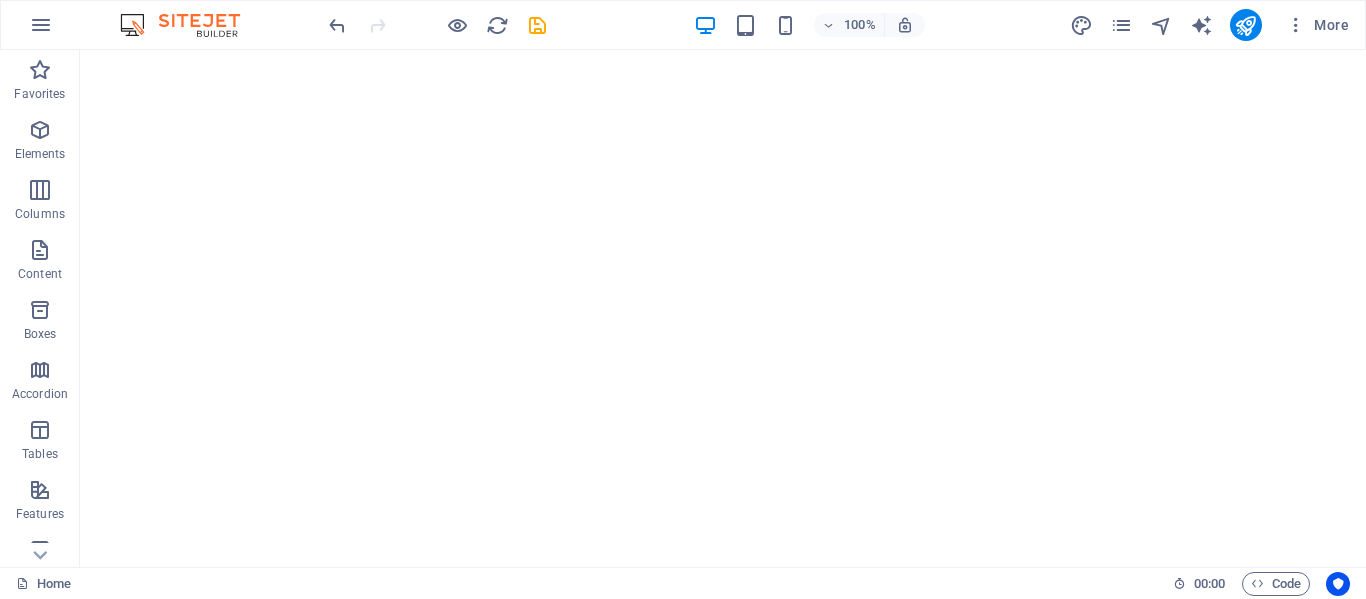 scroll, scrollTop: 0, scrollLeft: 0, axis: both 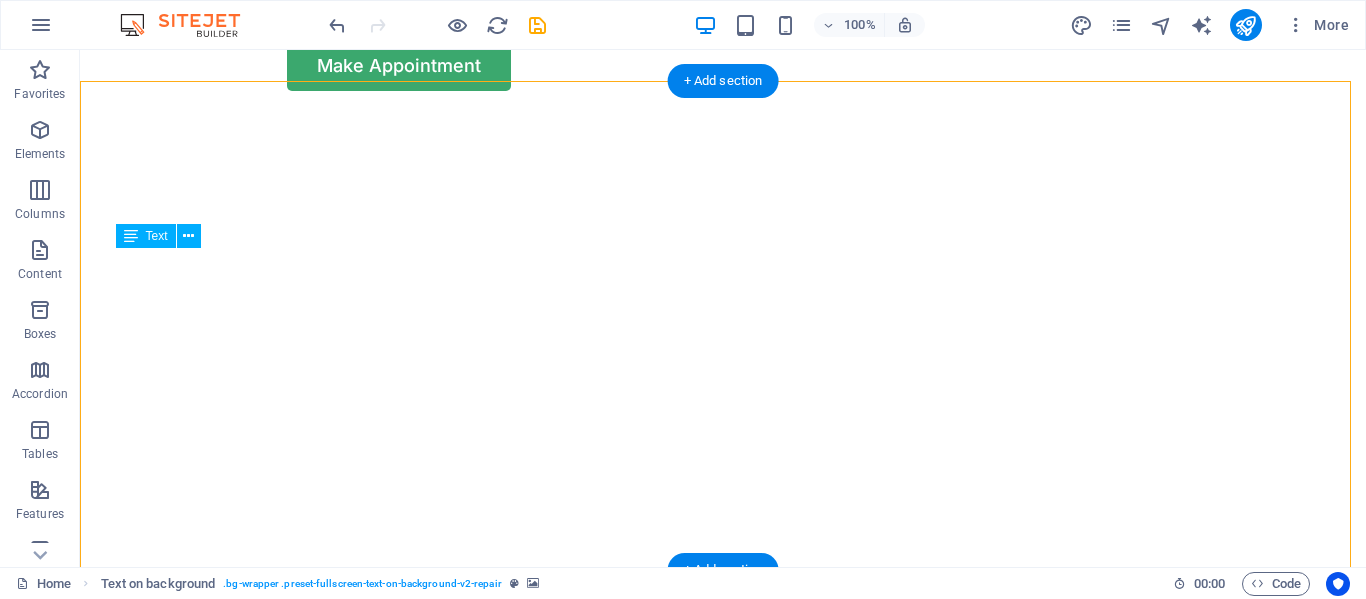 drag, startPoint x: 873, startPoint y: 304, endPoint x: 873, endPoint y: 278, distance: 26 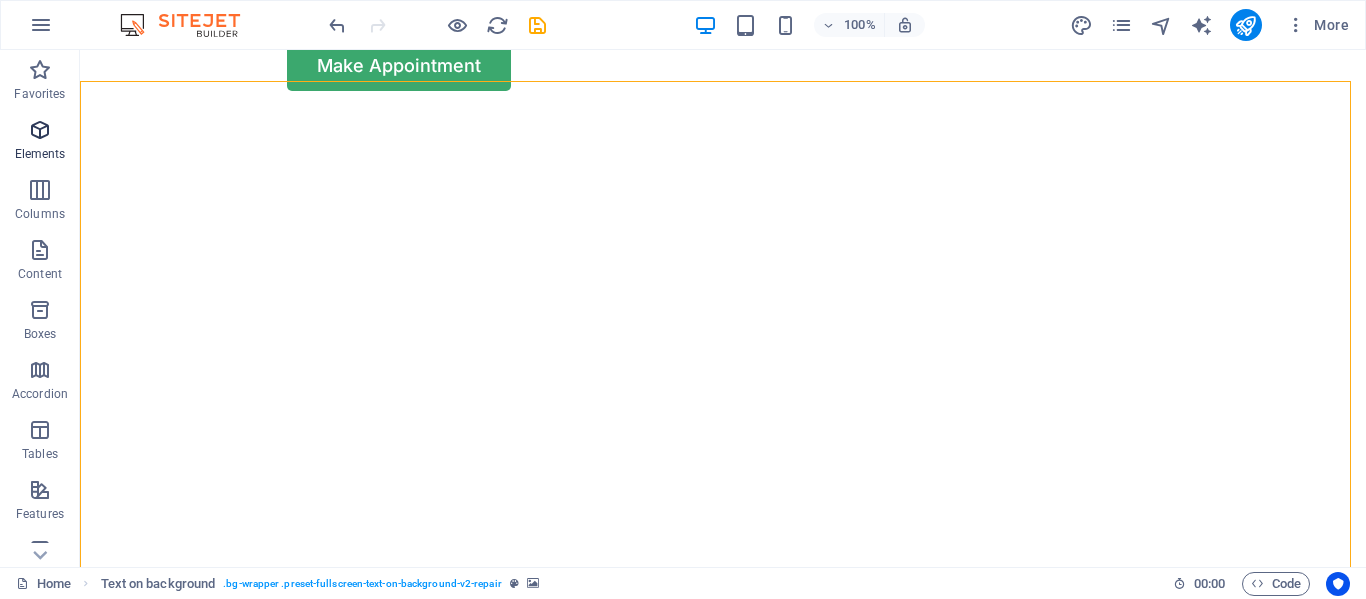 click at bounding box center (40, 130) 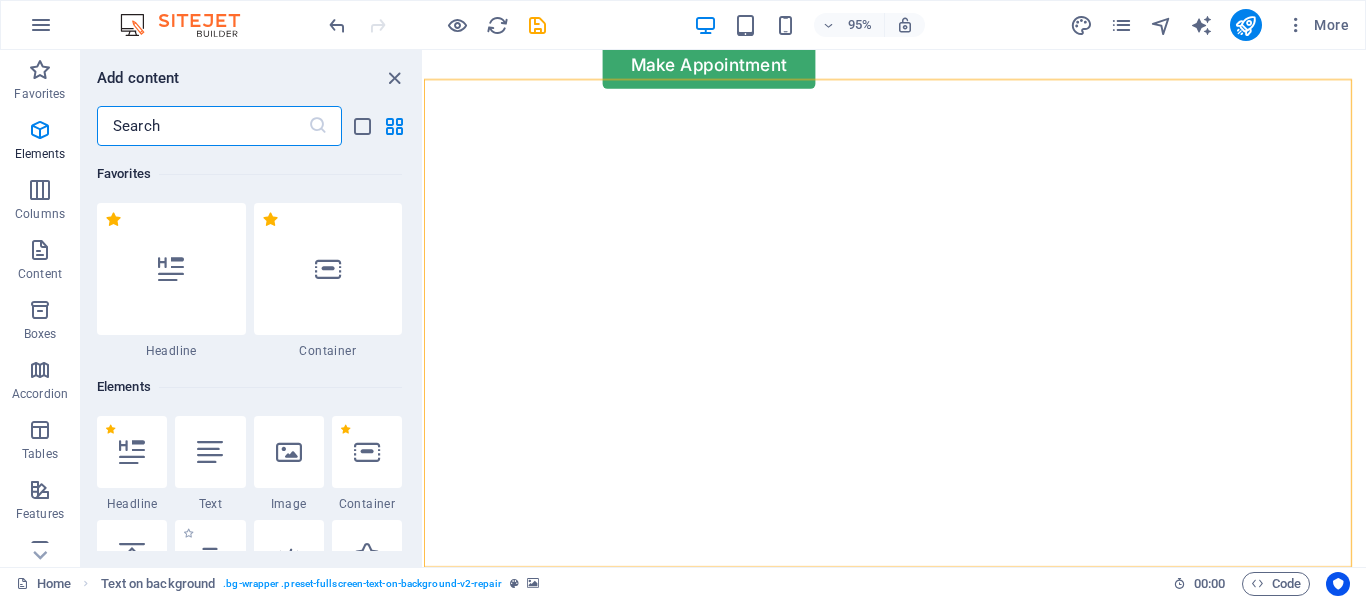 scroll, scrollTop: 213, scrollLeft: 0, axis: vertical 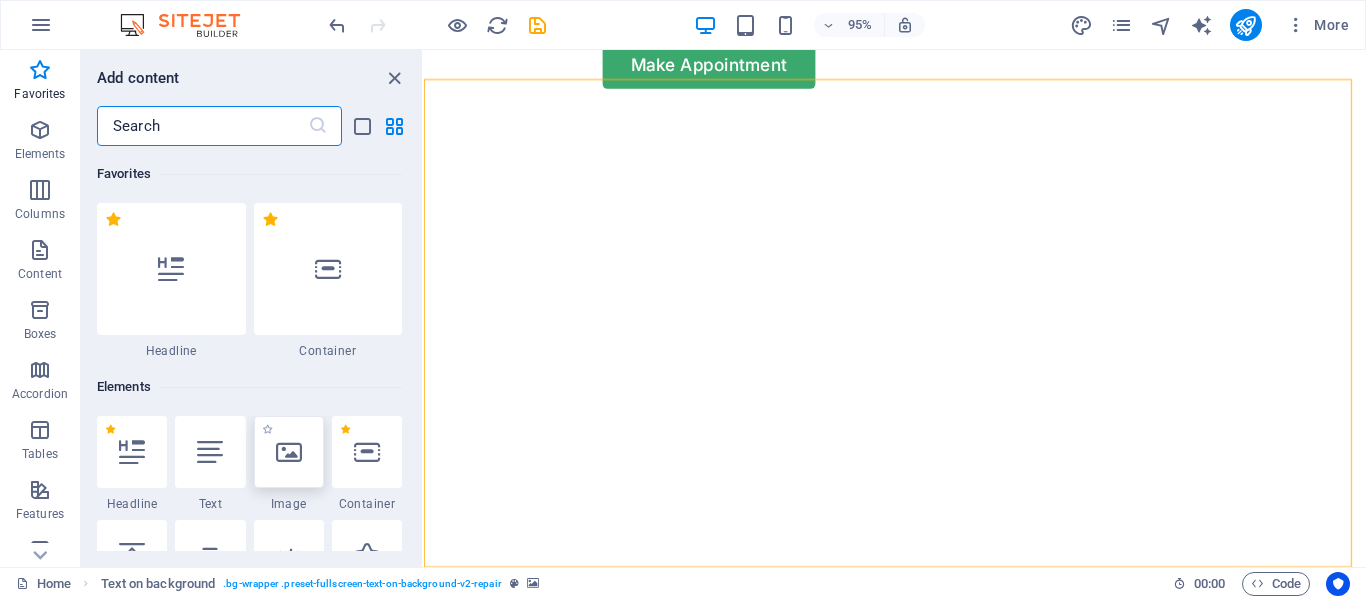 click at bounding box center [289, 452] 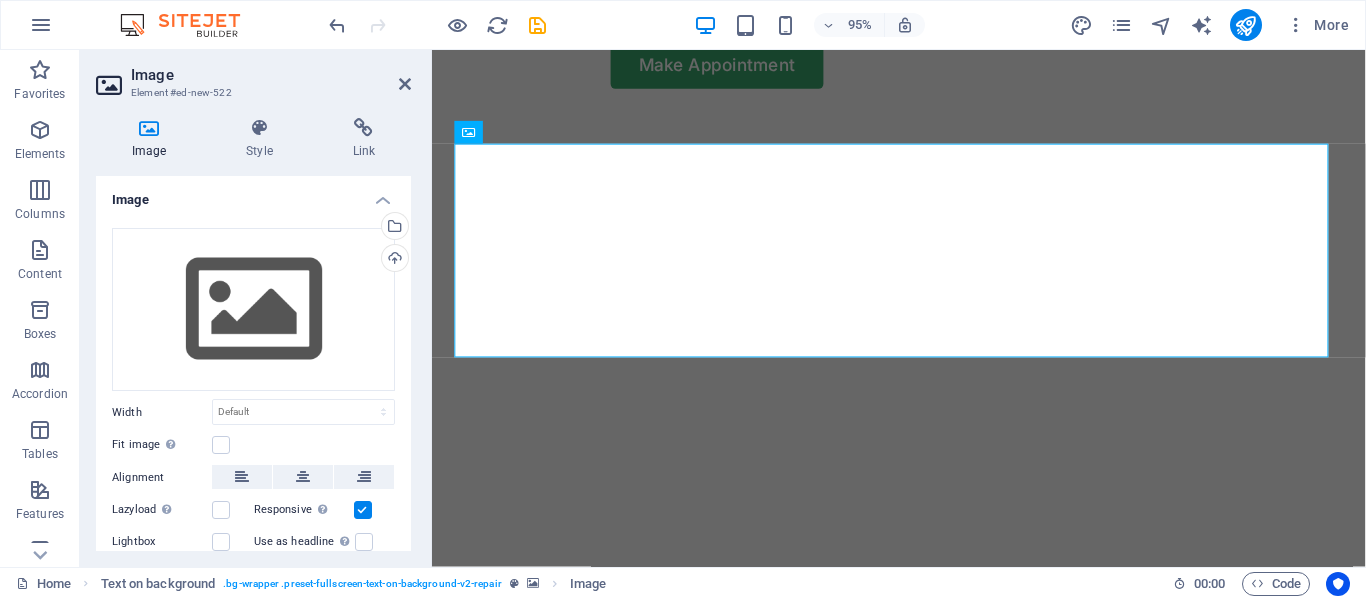 drag, startPoint x: 406, startPoint y: 336, endPoint x: 405, endPoint y: 407, distance: 71.00704 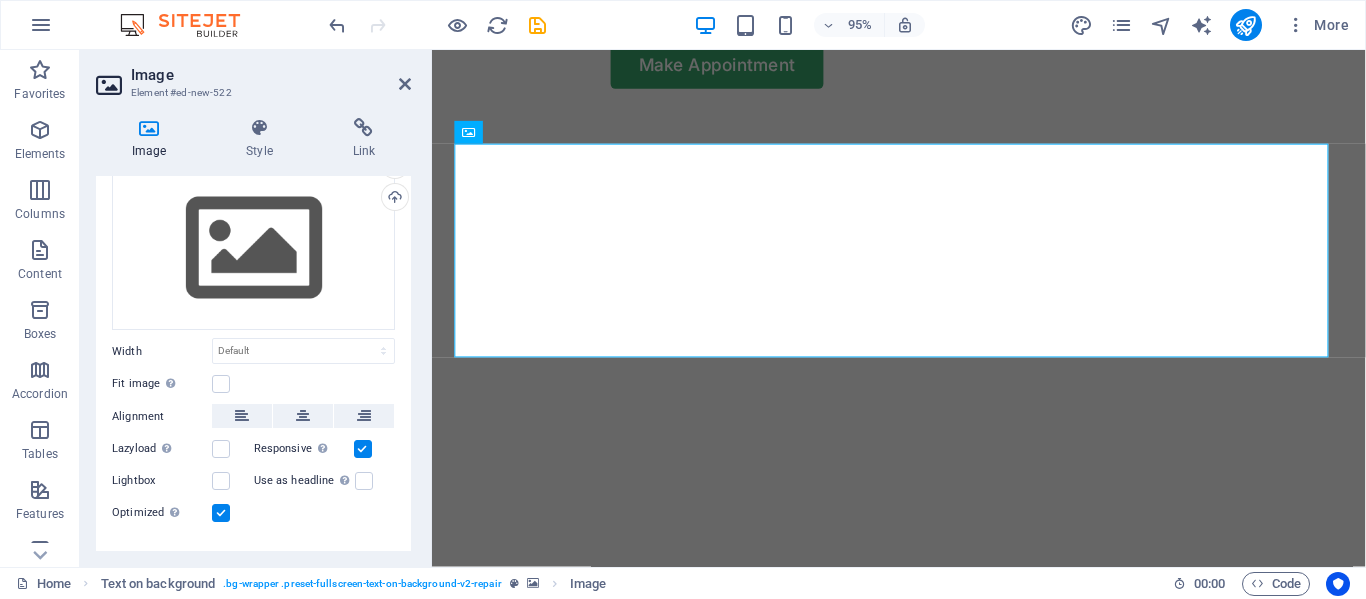 scroll, scrollTop: 97, scrollLeft: 0, axis: vertical 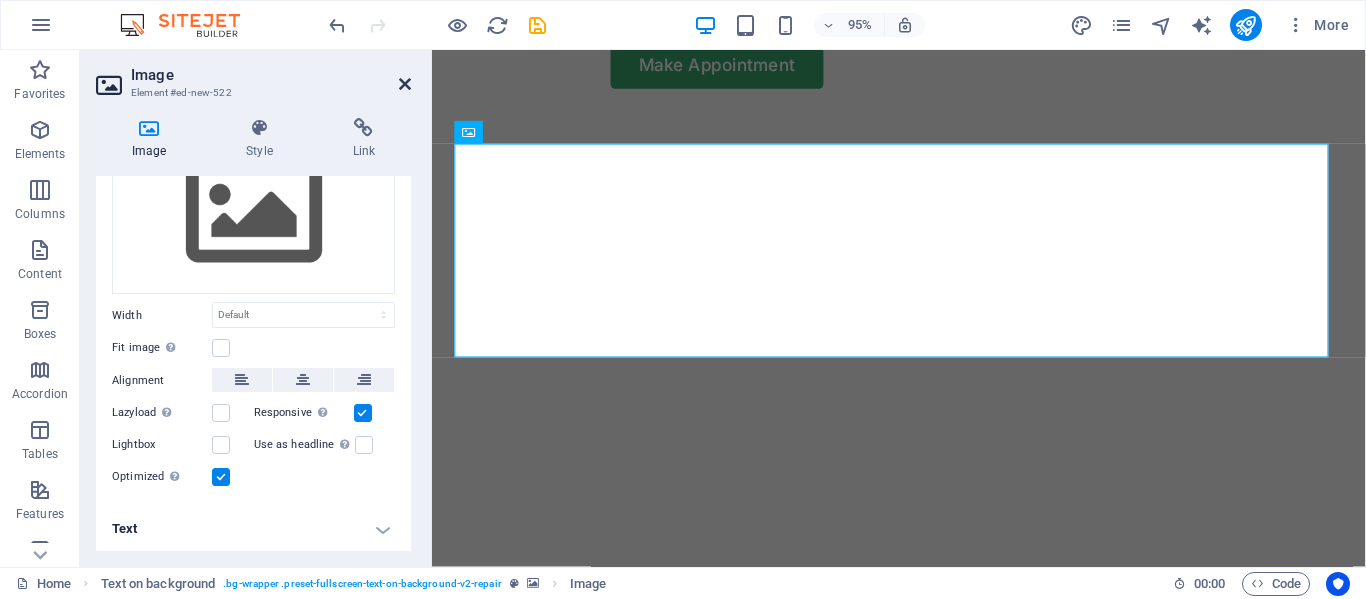click at bounding box center (405, 84) 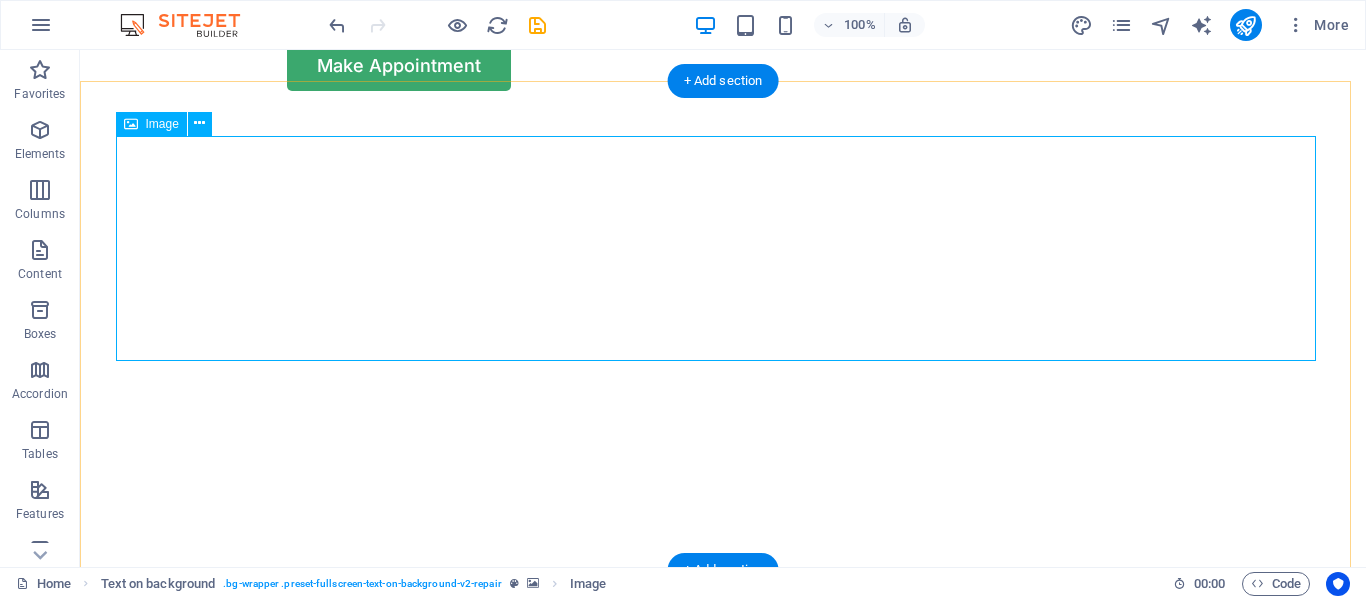 click at bounding box center (723, 1040) 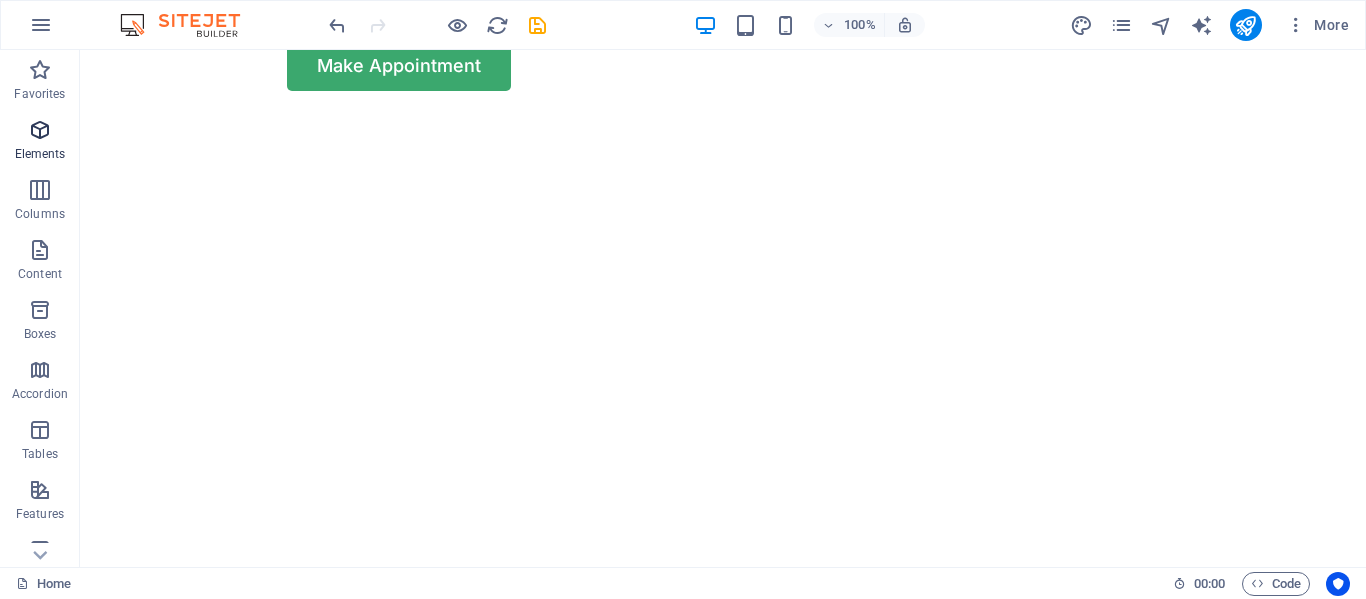 click at bounding box center [40, 130] 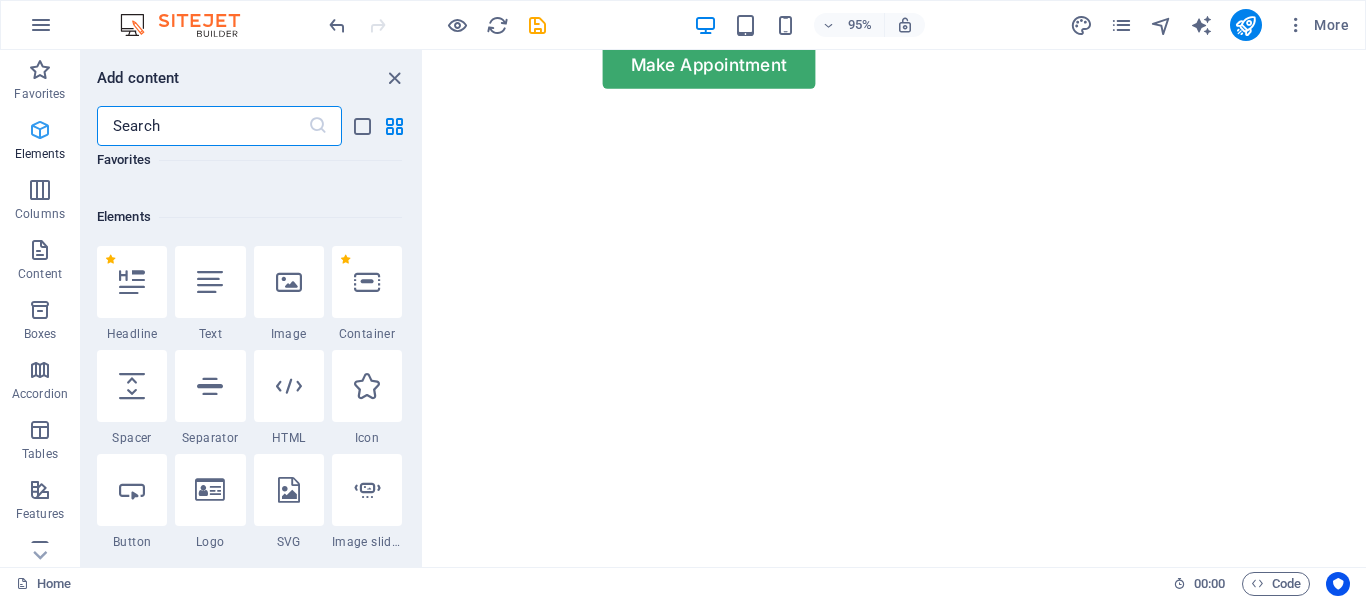 scroll, scrollTop: 213, scrollLeft: 0, axis: vertical 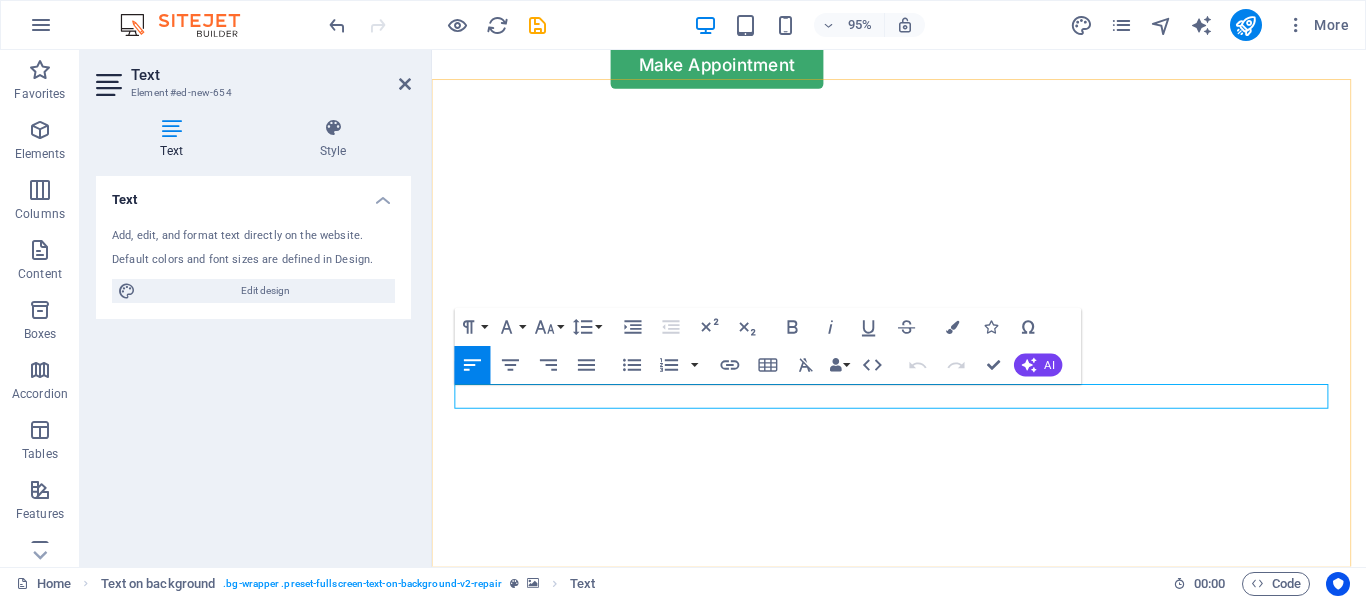 click on "New text element" at bounding box center [923, 794] 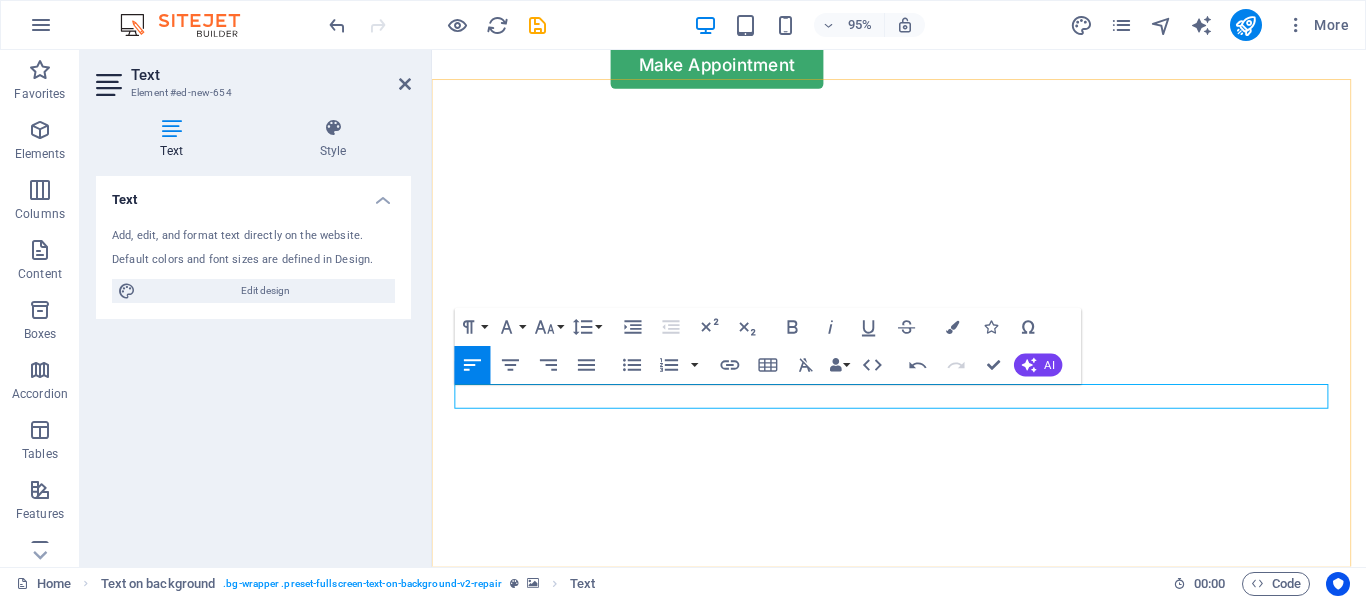 type 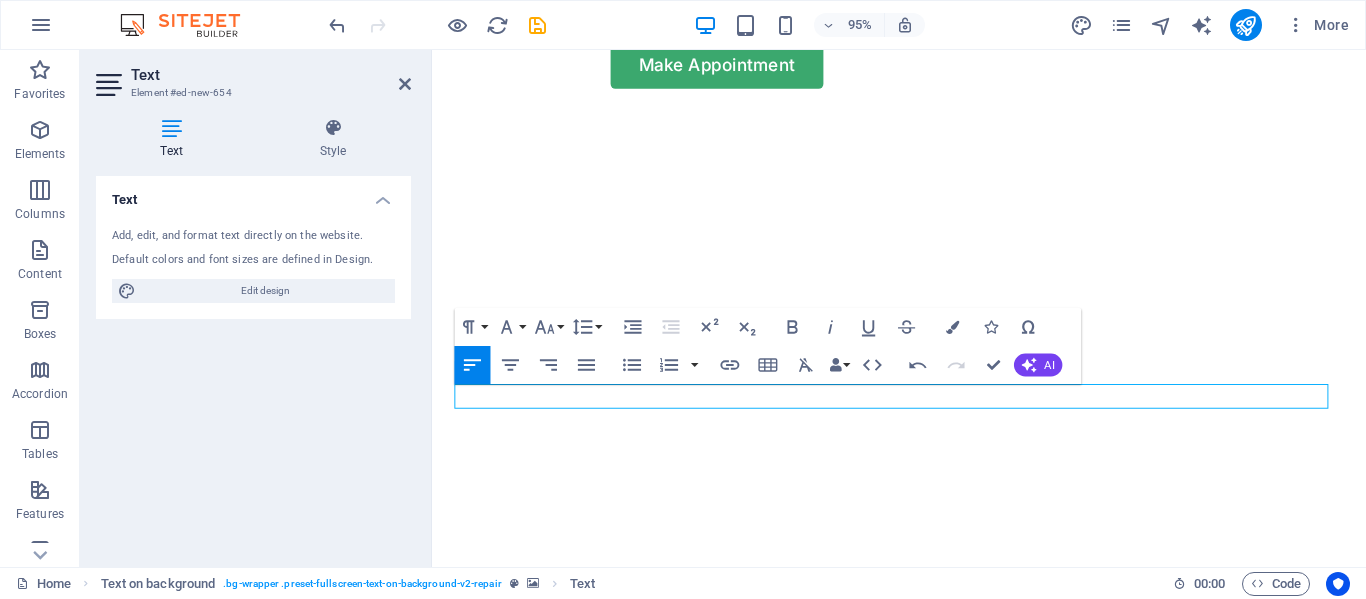drag, startPoint x: 461, startPoint y: 415, endPoint x: 819, endPoint y: 438, distance: 358.73807 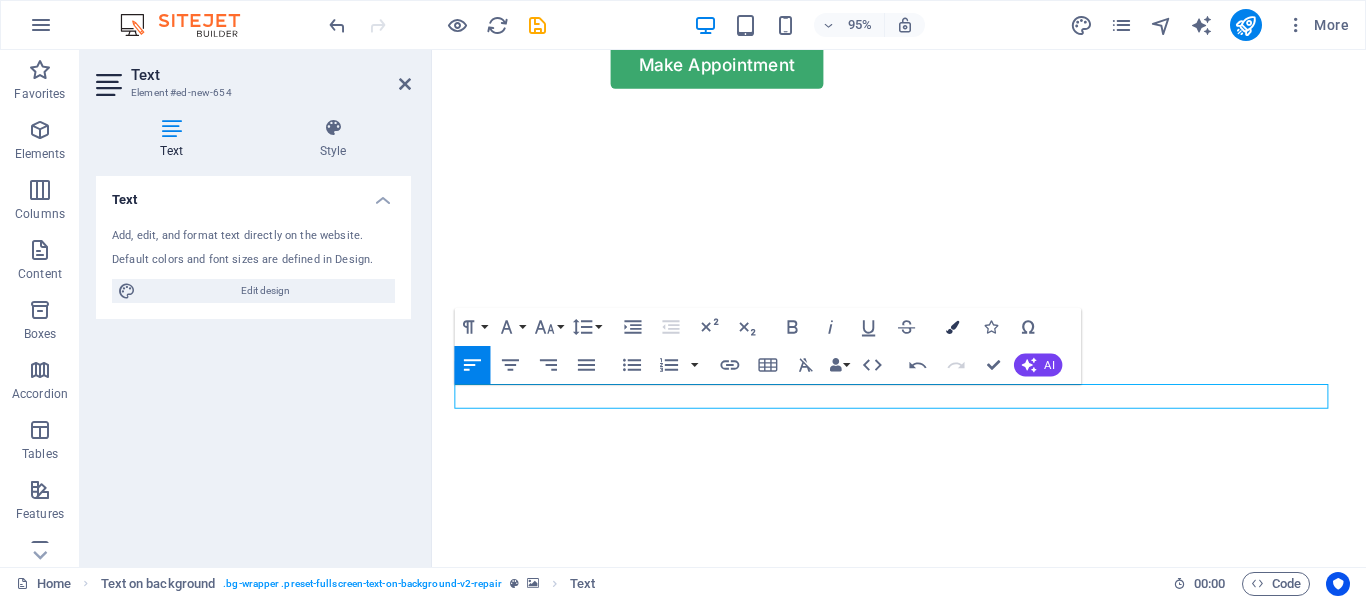 click at bounding box center [952, 327] 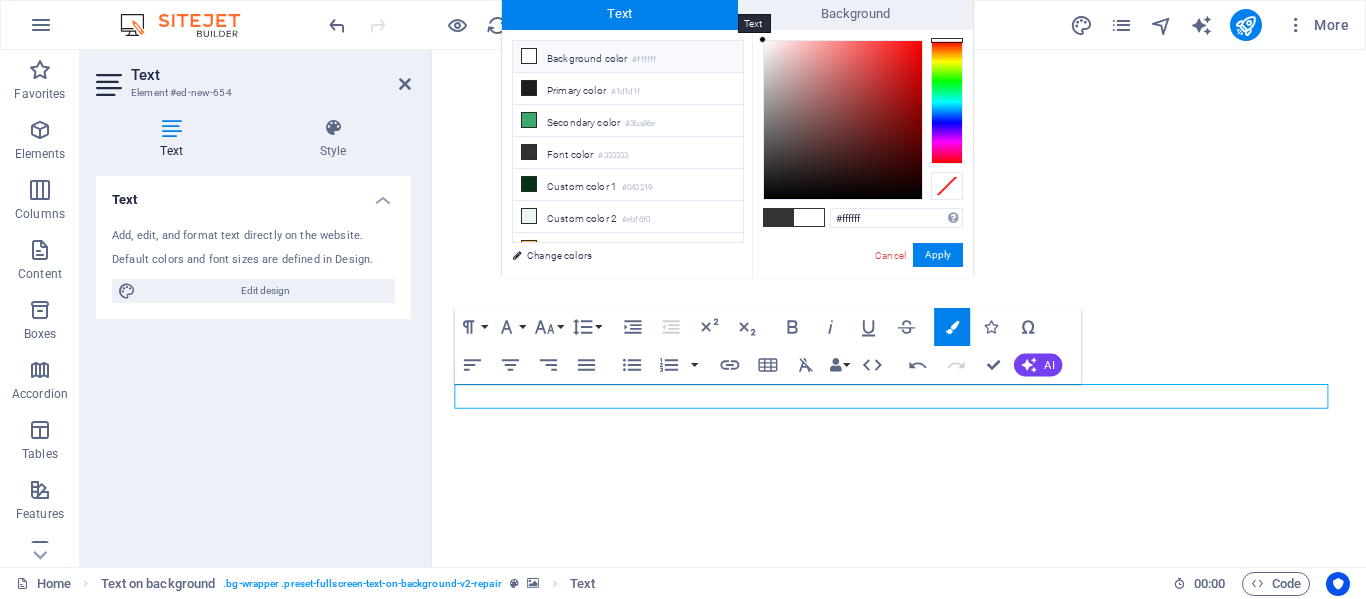 drag, startPoint x: 841, startPoint y: 123, endPoint x: 721, endPoint y: 1, distance: 171.12569 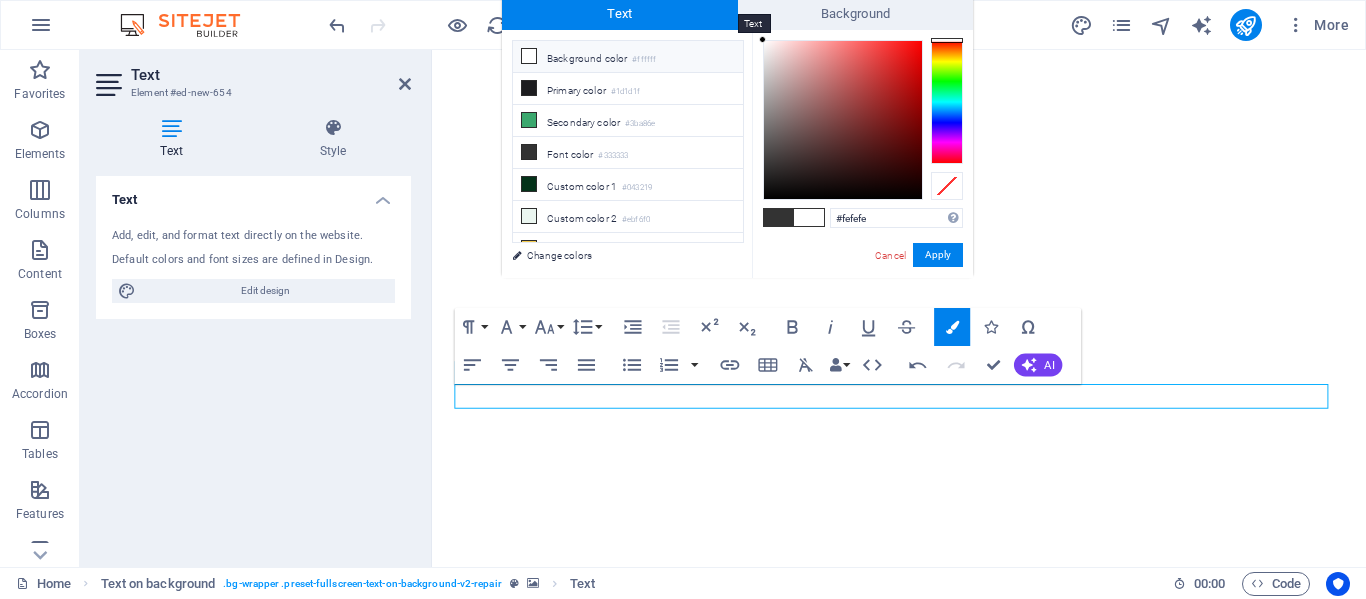 type on "#ffffff" 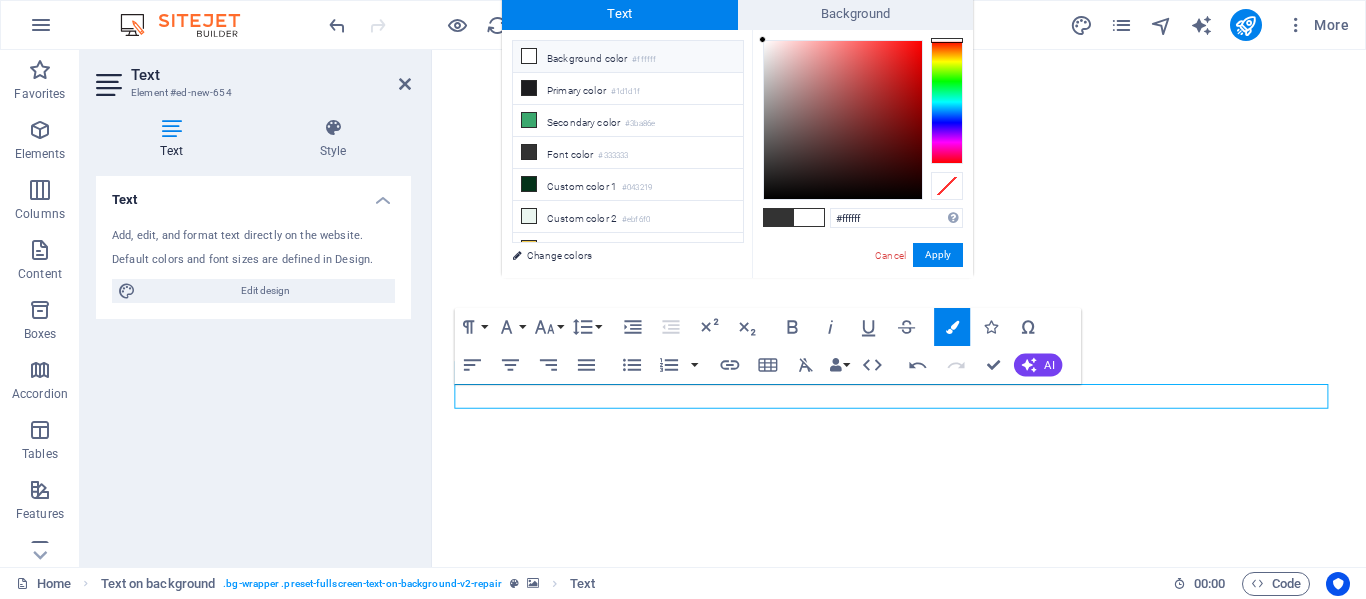 click at bounding box center (762, 39) 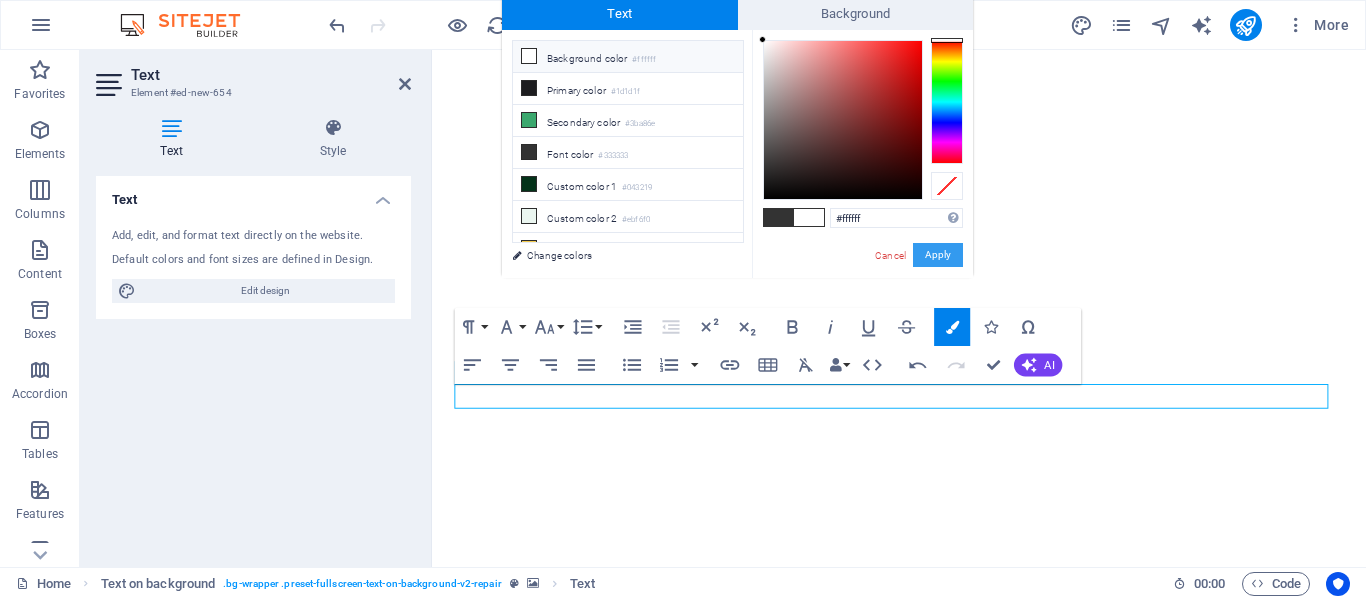 click on "Apply" at bounding box center (938, 255) 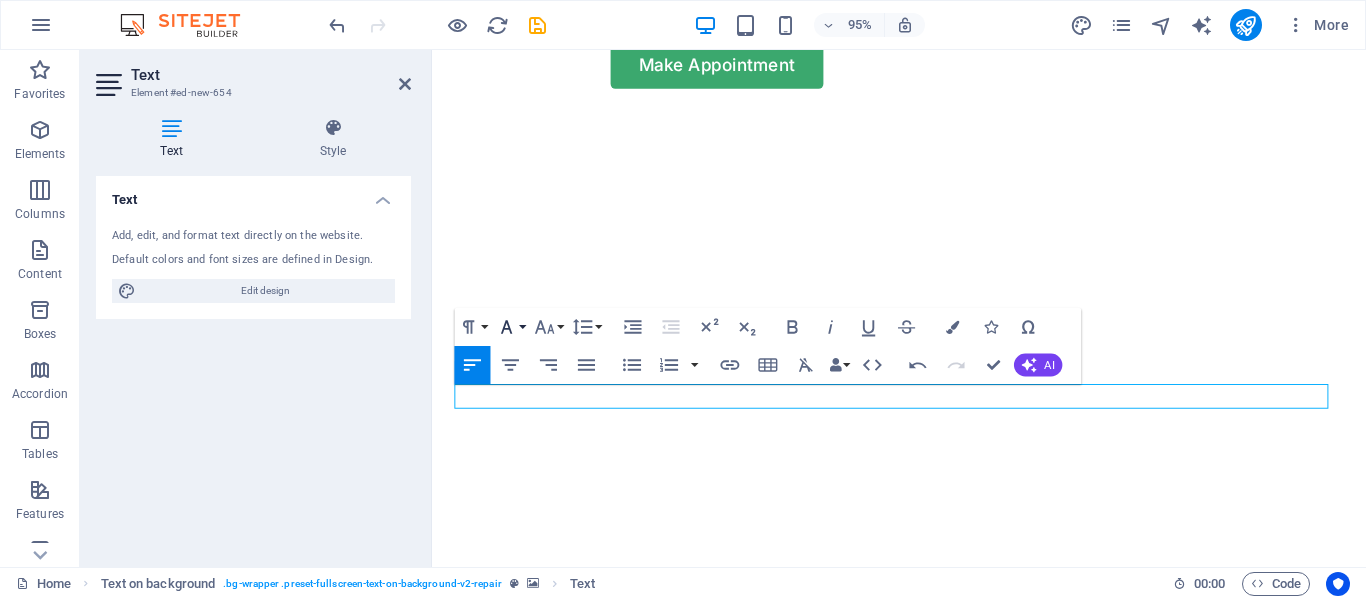click 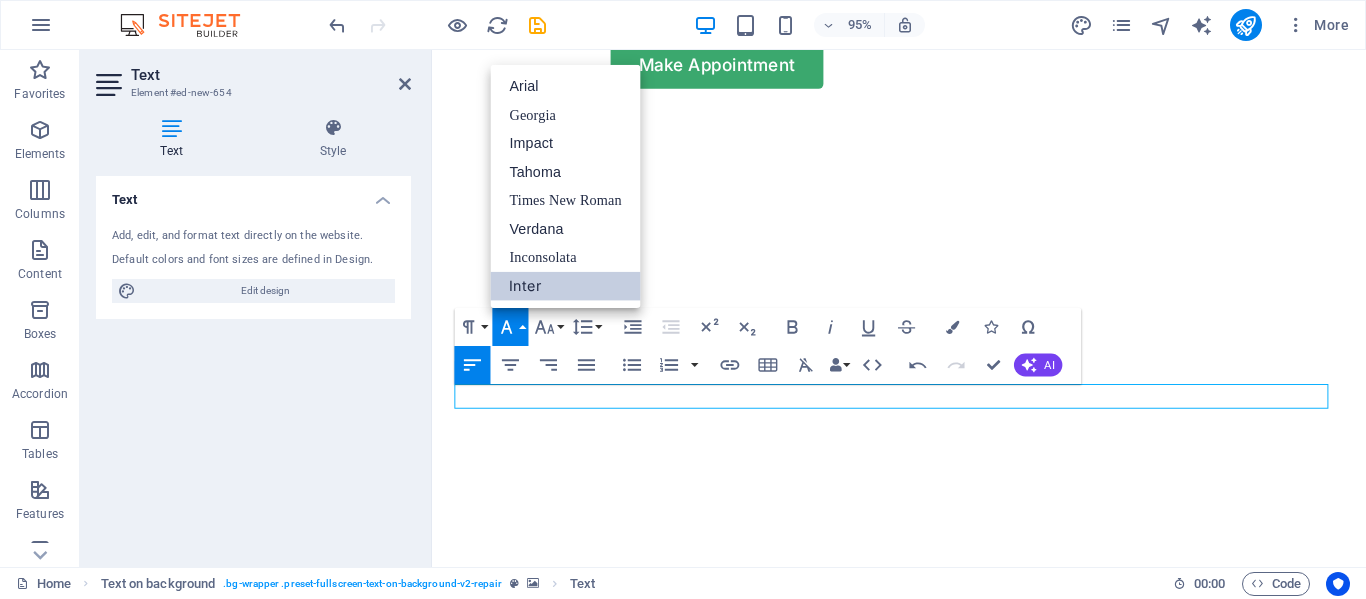 scroll, scrollTop: 0, scrollLeft: 0, axis: both 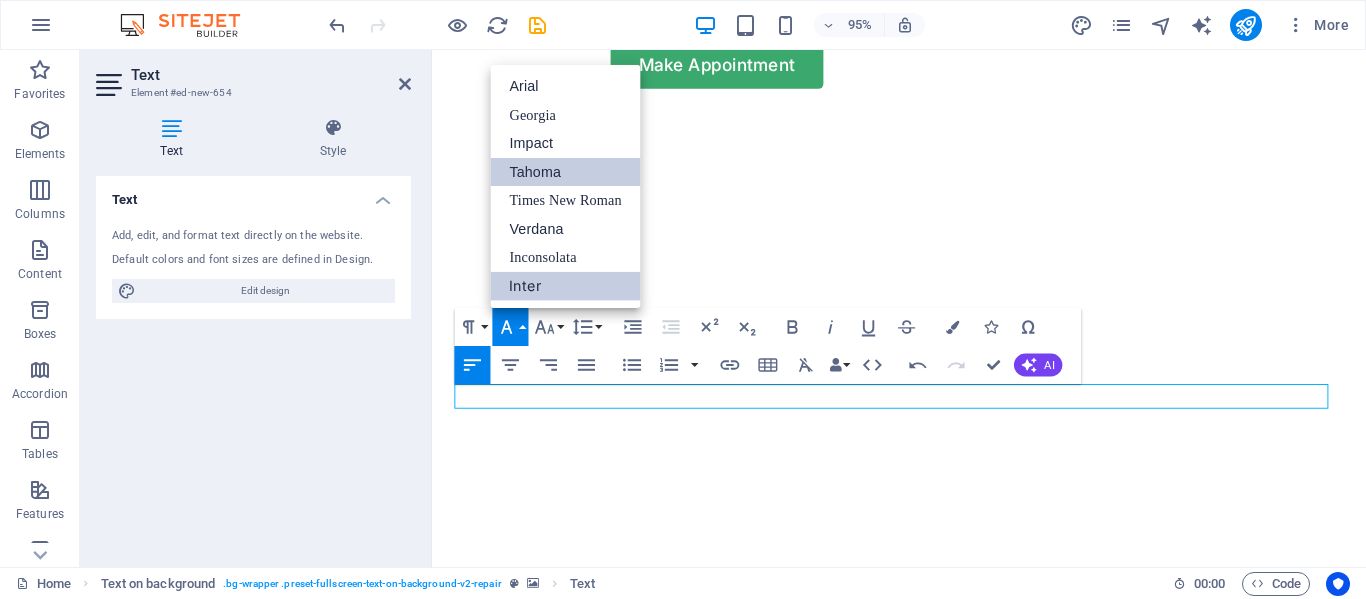 click on "Tahoma" at bounding box center (566, 172) 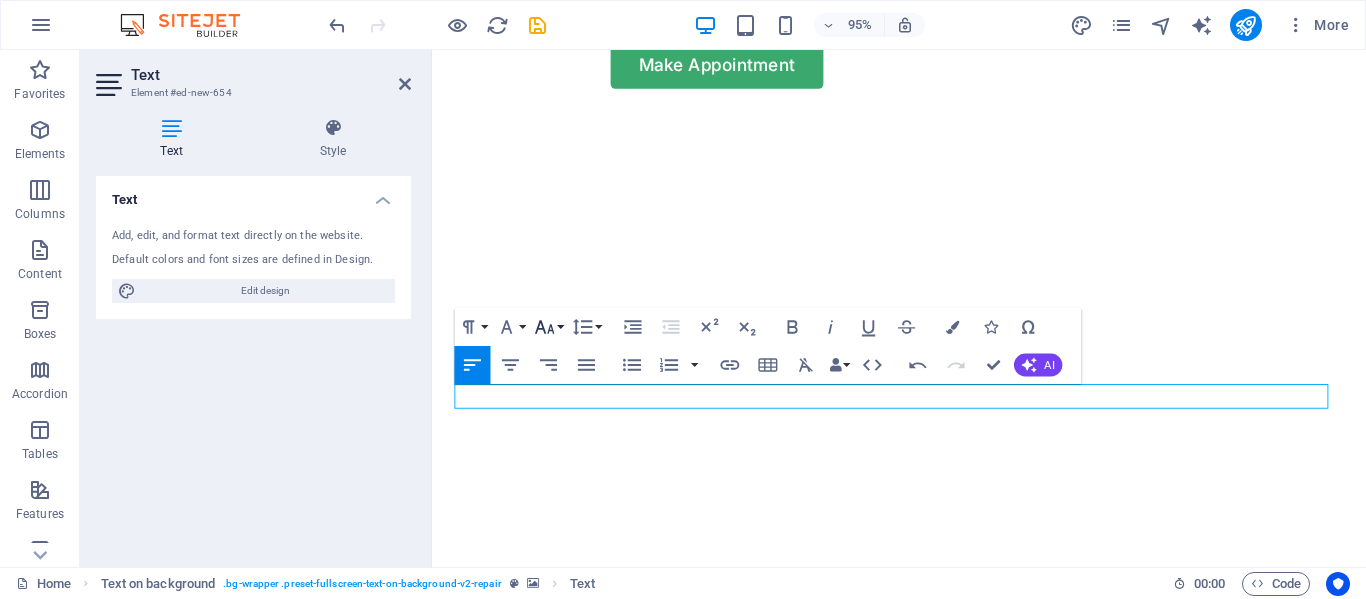 click 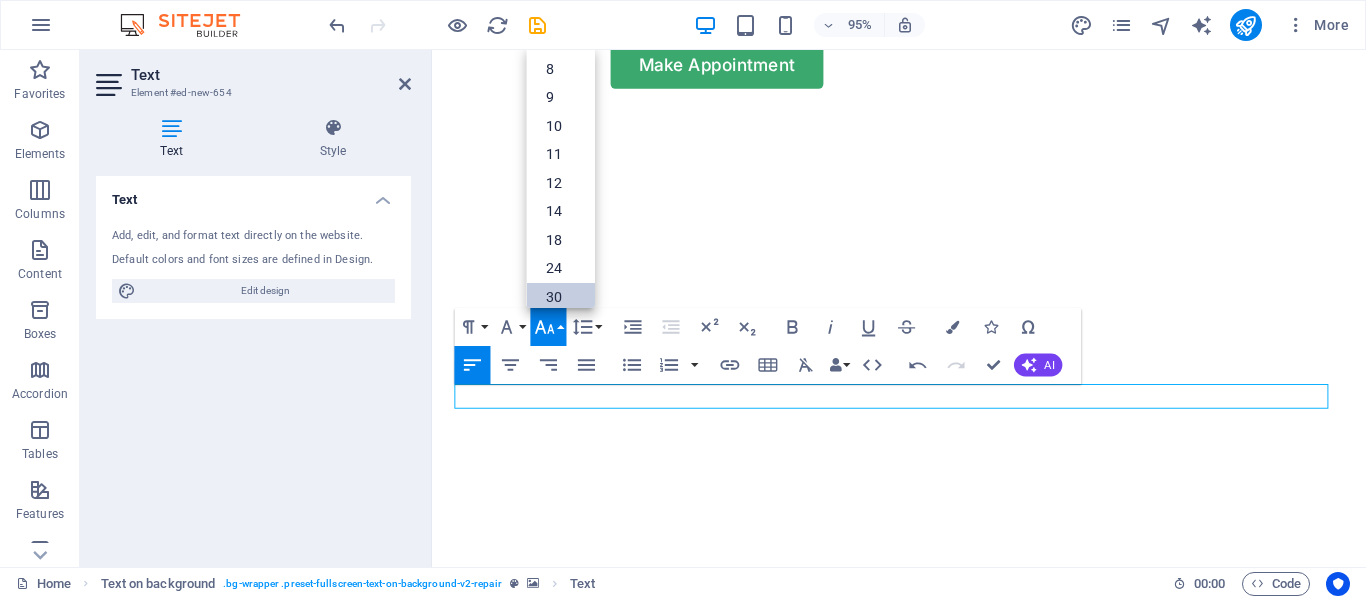 click on "30" at bounding box center [561, 296] 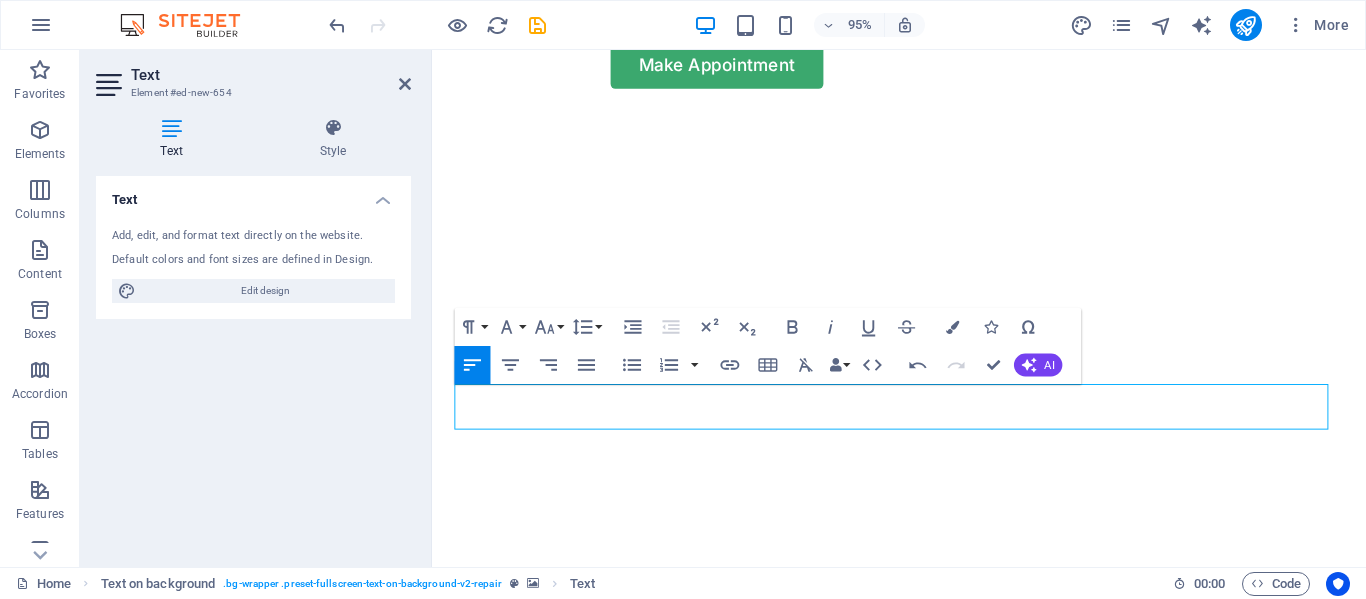scroll, scrollTop: 52, scrollLeft: 0, axis: vertical 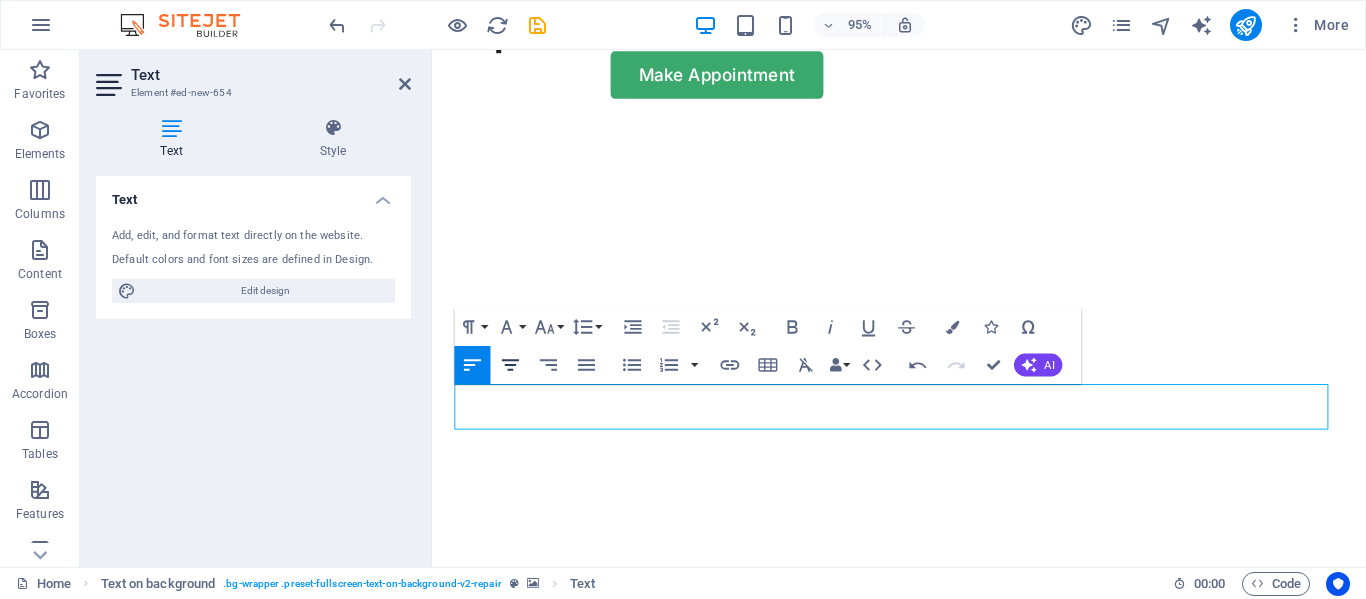 click 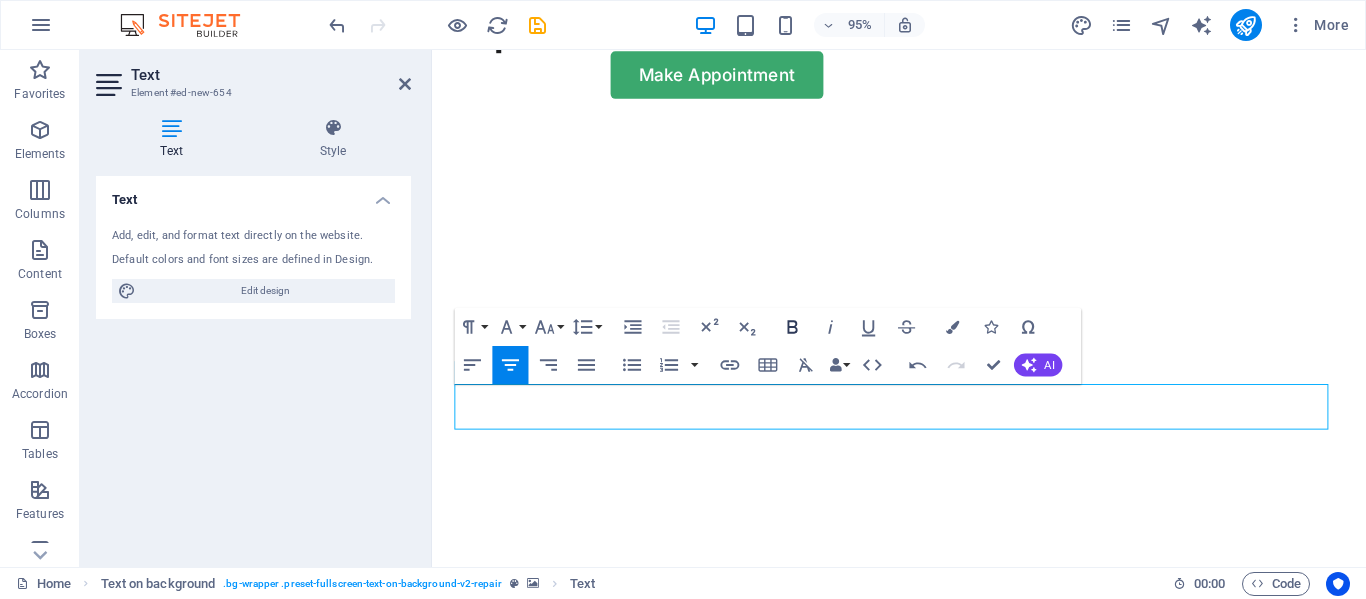 click 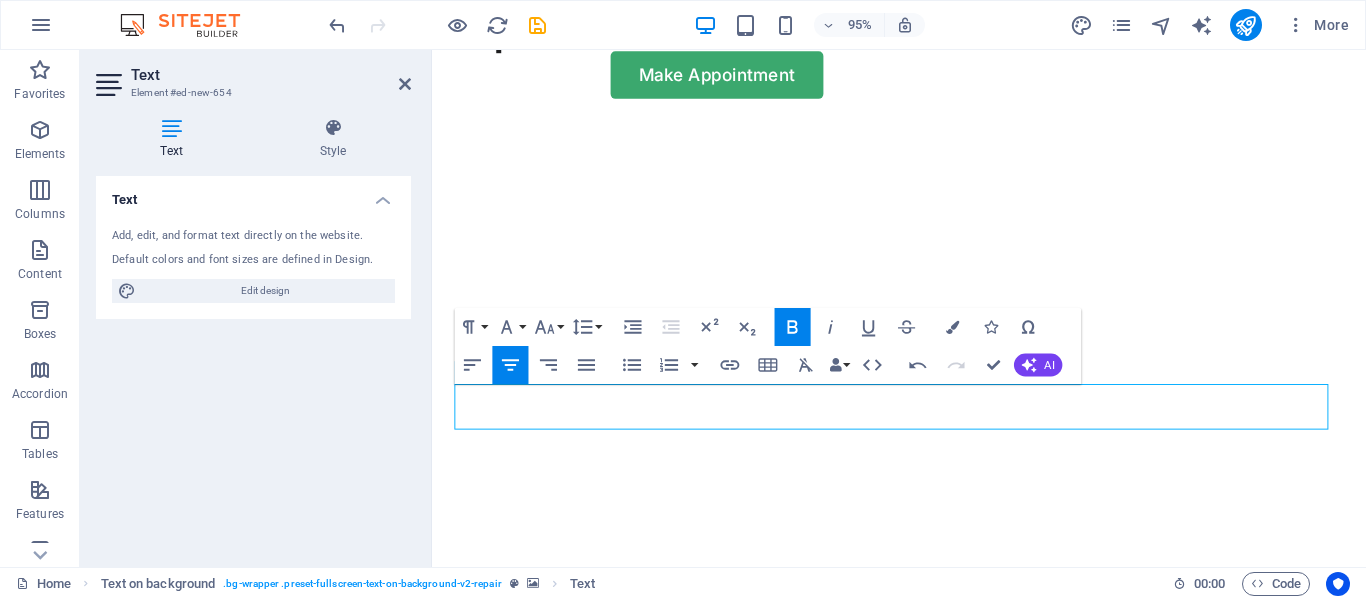 click at bounding box center [916, 124] 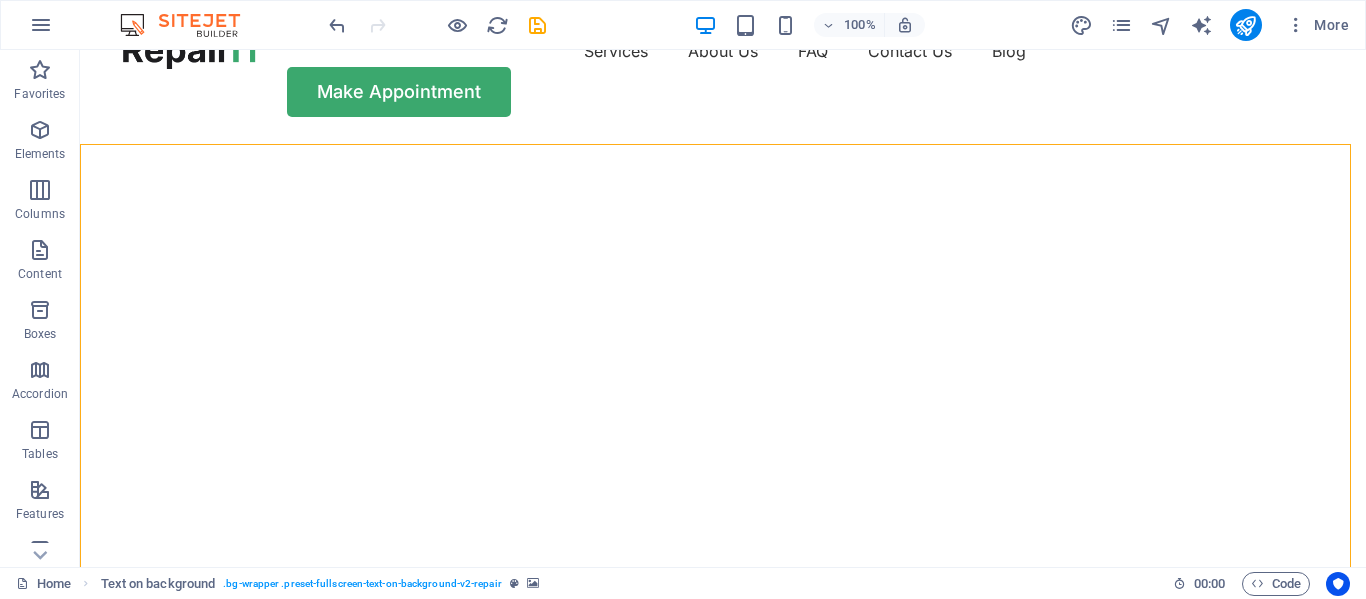 scroll, scrollTop: 0, scrollLeft: 0, axis: both 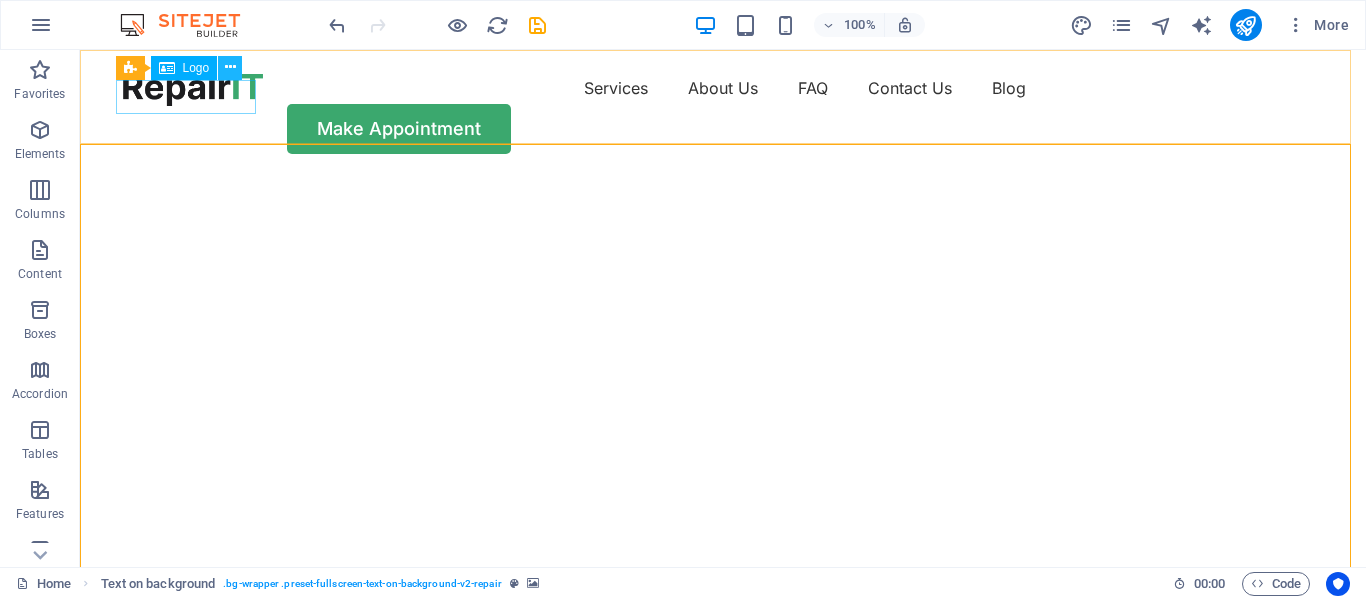 click at bounding box center [230, 67] 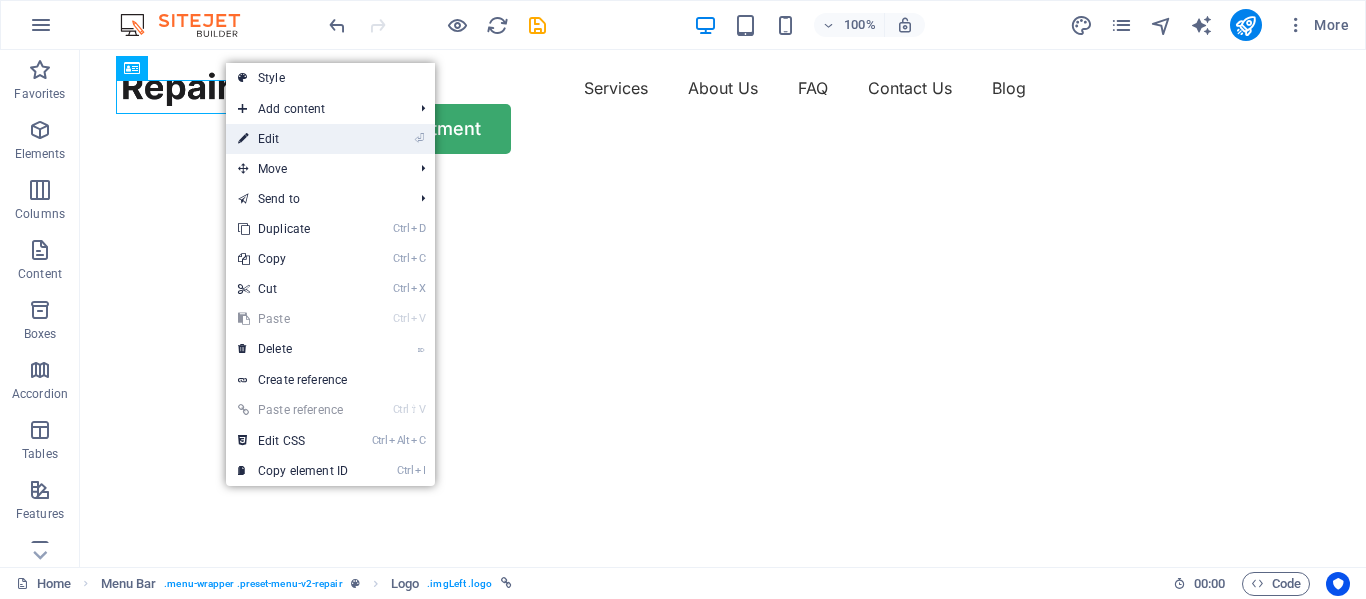 click on "⏎  Edit" at bounding box center [293, 139] 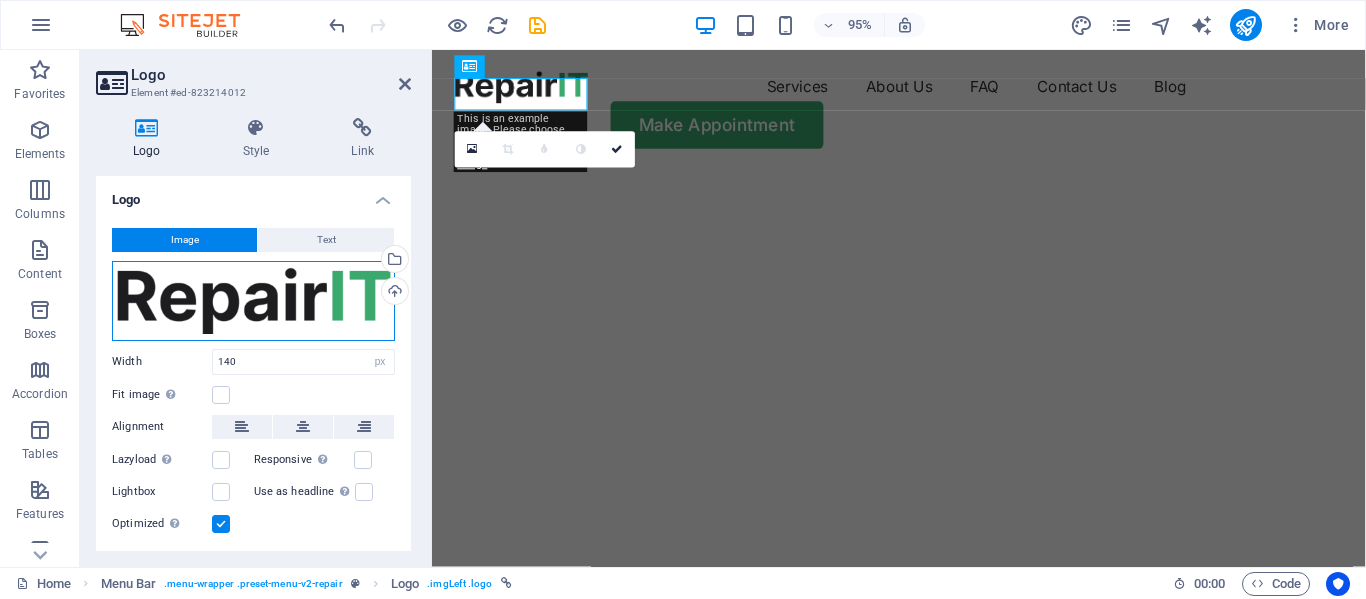click on "Drag files here, click to choose files or select files from Files or our free stock photos & videos" at bounding box center (253, 301) 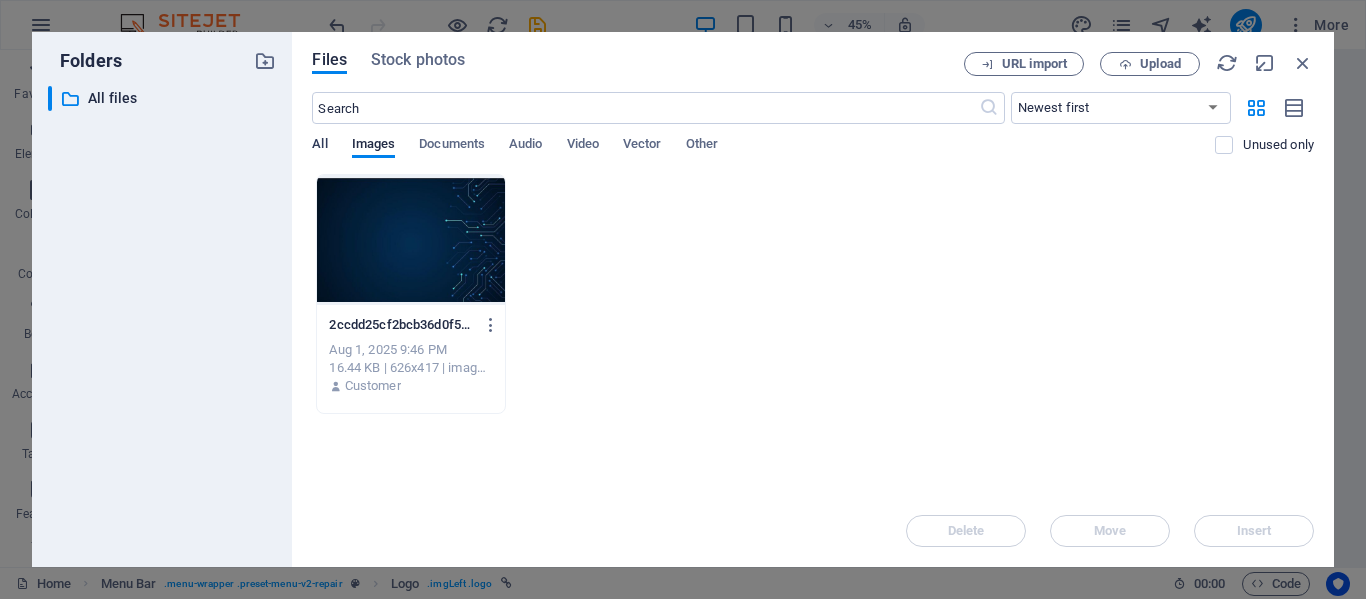 click on "All" at bounding box center (319, 146) 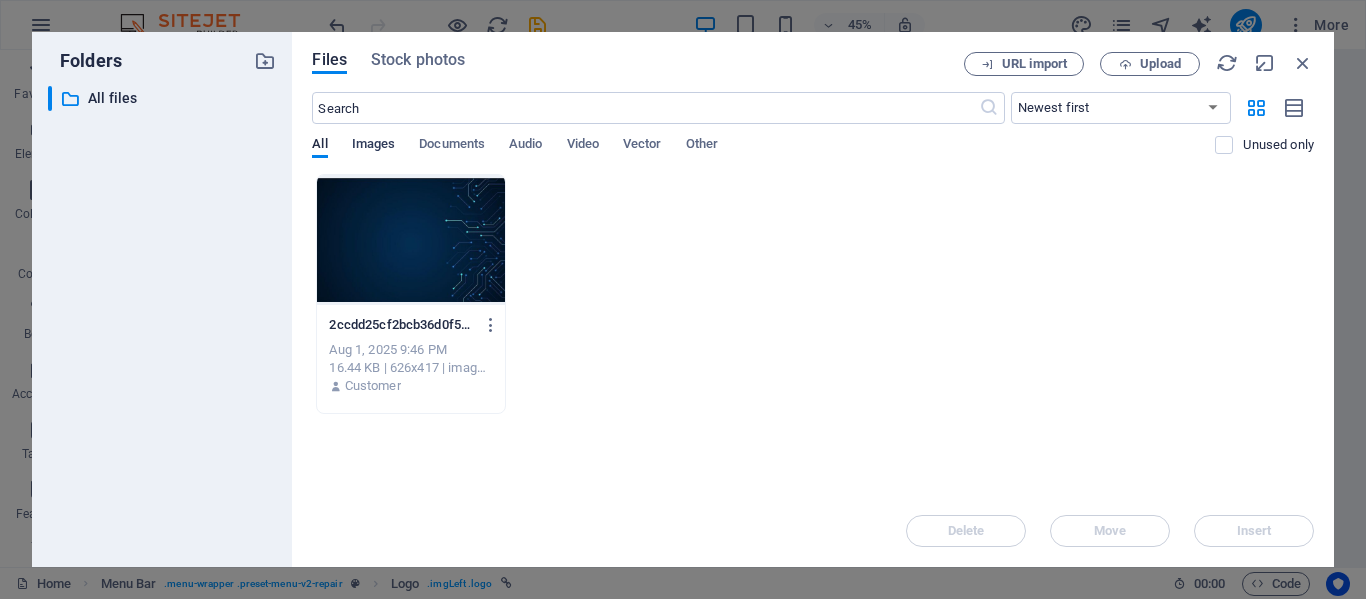 click on "Images" at bounding box center [374, 146] 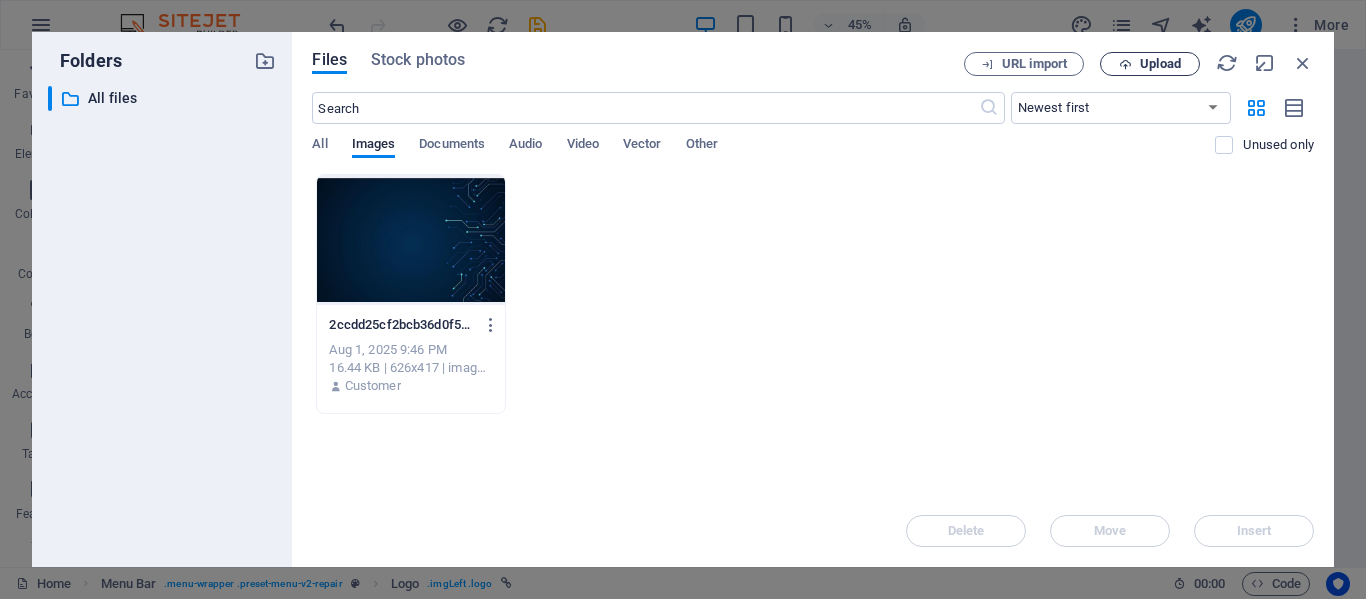 click on "Upload" at bounding box center [1160, 64] 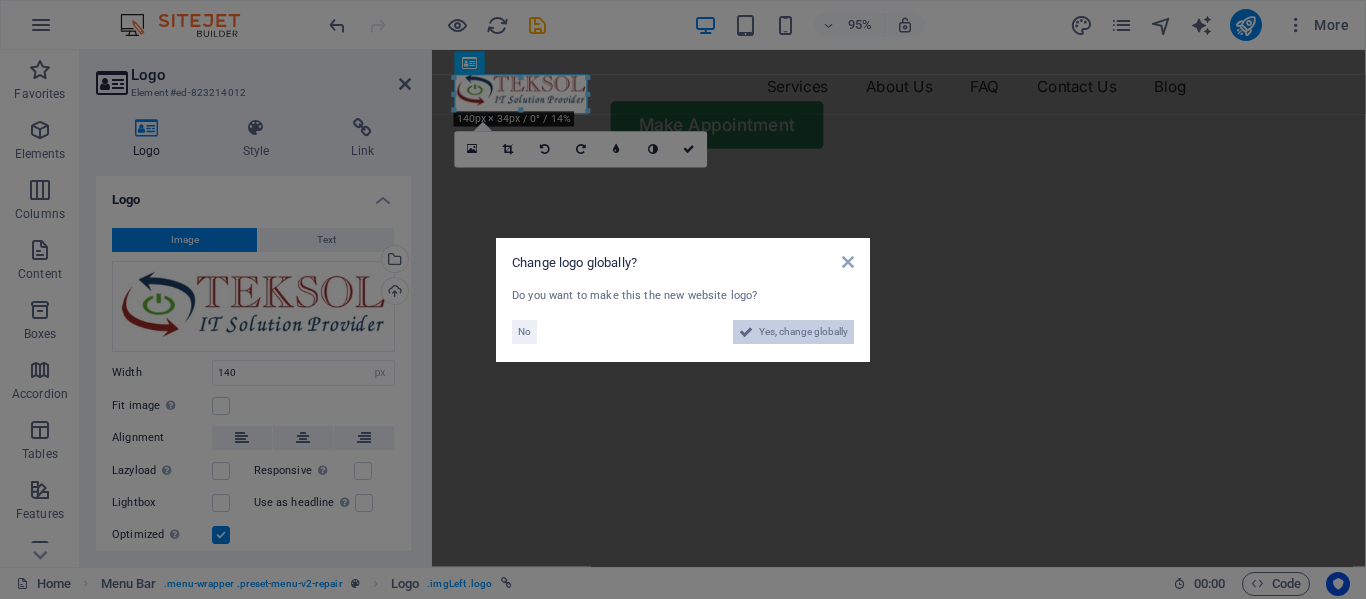 click on "Yes, change globally" at bounding box center (803, 332) 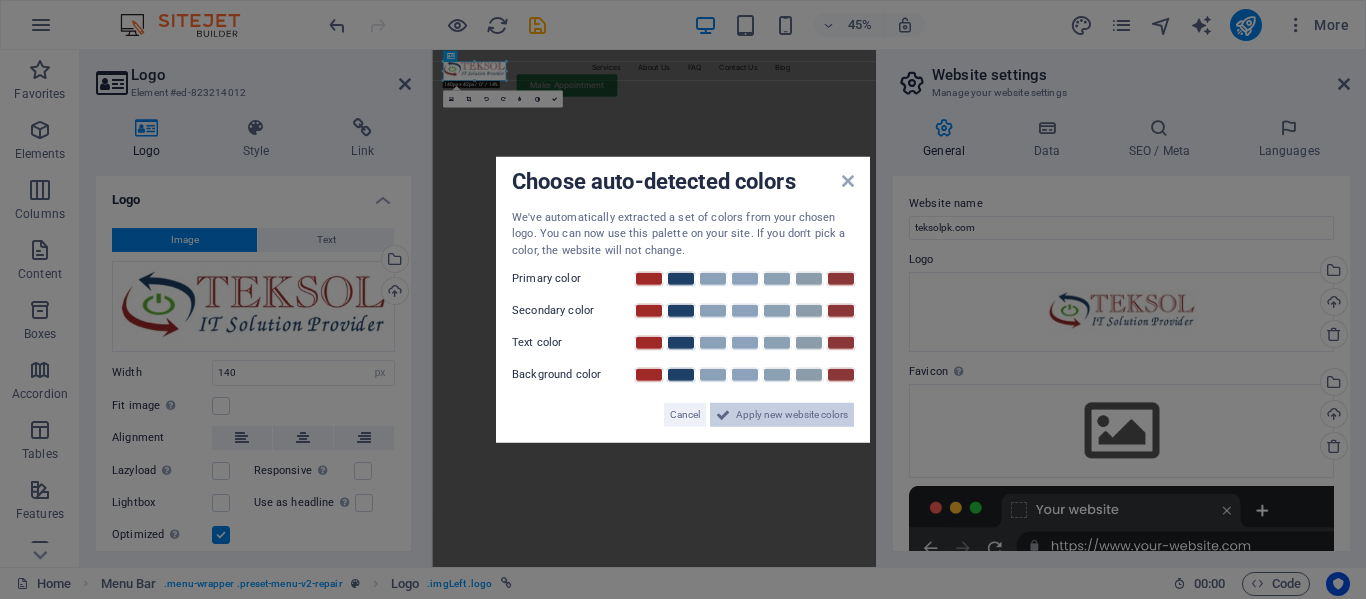 click on "Apply new website colors" at bounding box center (792, 415) 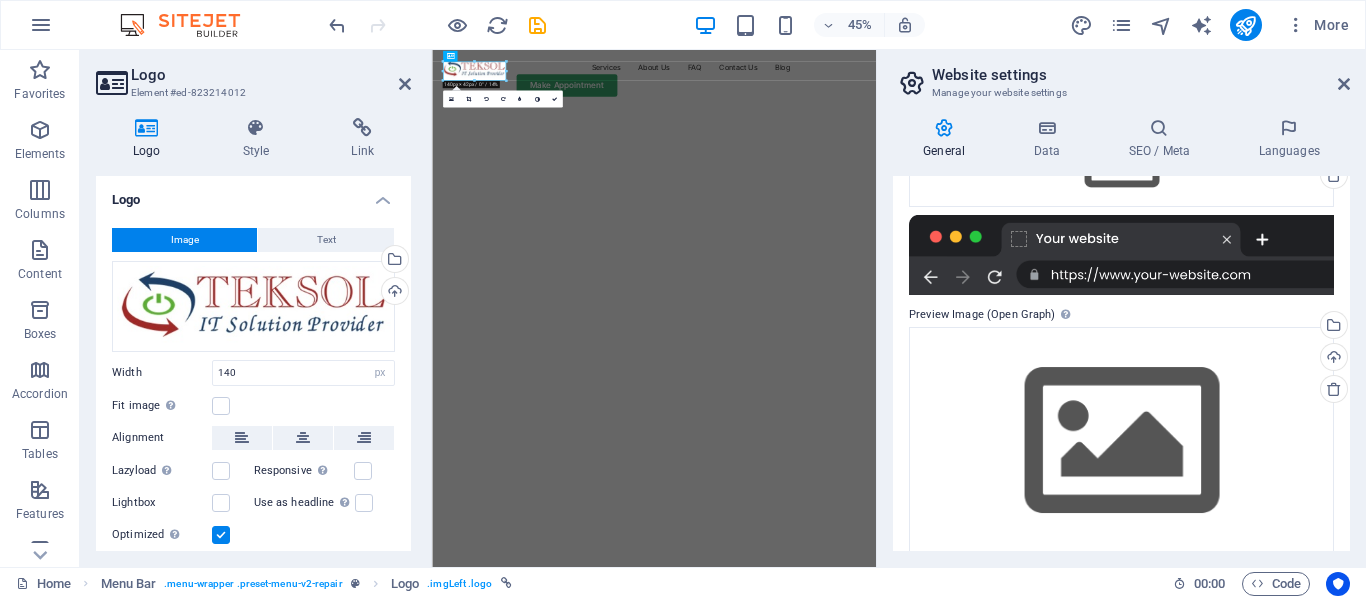 scroll, scrollTop: 292, scrollLeft: 0, axis: vertical 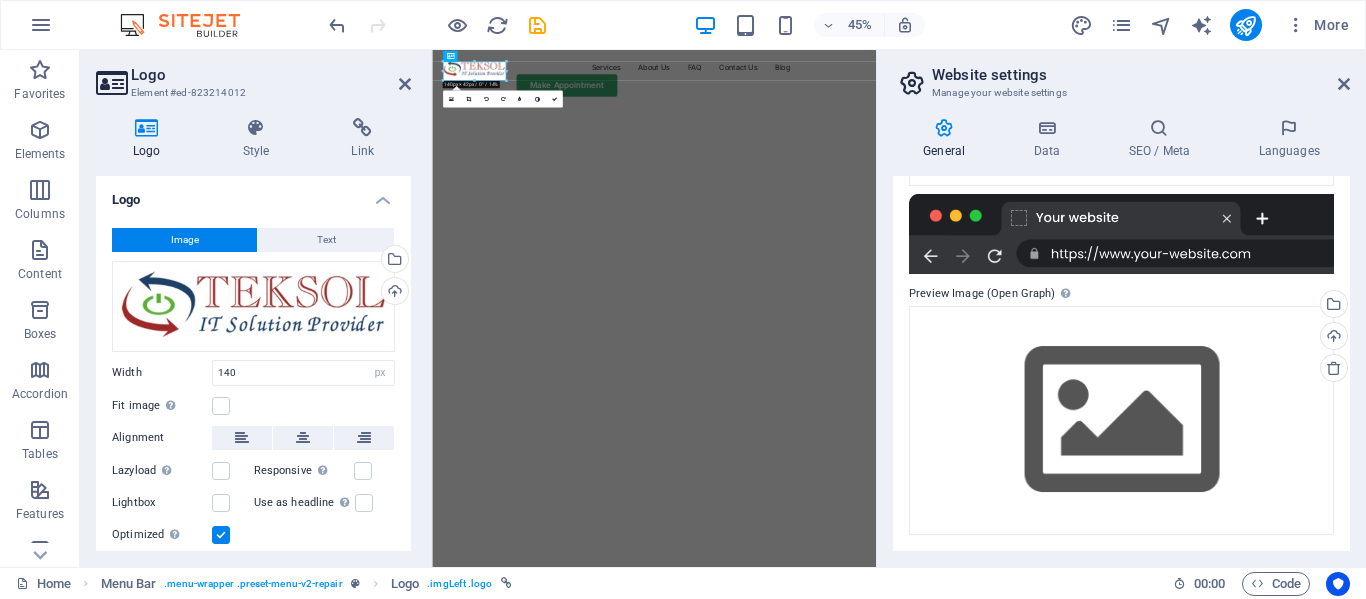 click on "General  Data  SEO / Meta  Languages Website name teksolpk.com Logo Drag files here, click to choose files or select files from Files or our free stock photos & videos Select files from the file manager, stock photos, or upload file(s) Upload Favicon Set the favicon of your website here. A favicon is a small icon shown in the browser tab next to your website title. It helps visitors identify your website. Drag files here, click to choose files or select files from Files or our free stock photos & videos Select files from the file manager, stock photos, or upload file(s) Upload Preview Image (Open Graph) This image will be shown when the website is shared on social networks Drag files here, click to choose files or select files from Files or our free stock photos & videos Select files from the file manager, stock photos, or upload file(s) Upload Contact data for this website. This can be used everywhere on the website and will update automatically. Company teksolpk.com First name [FIRST] Last name [LAST] Street [STREET] [POSTAL_CODE]" at bounding box center [1121, 334] 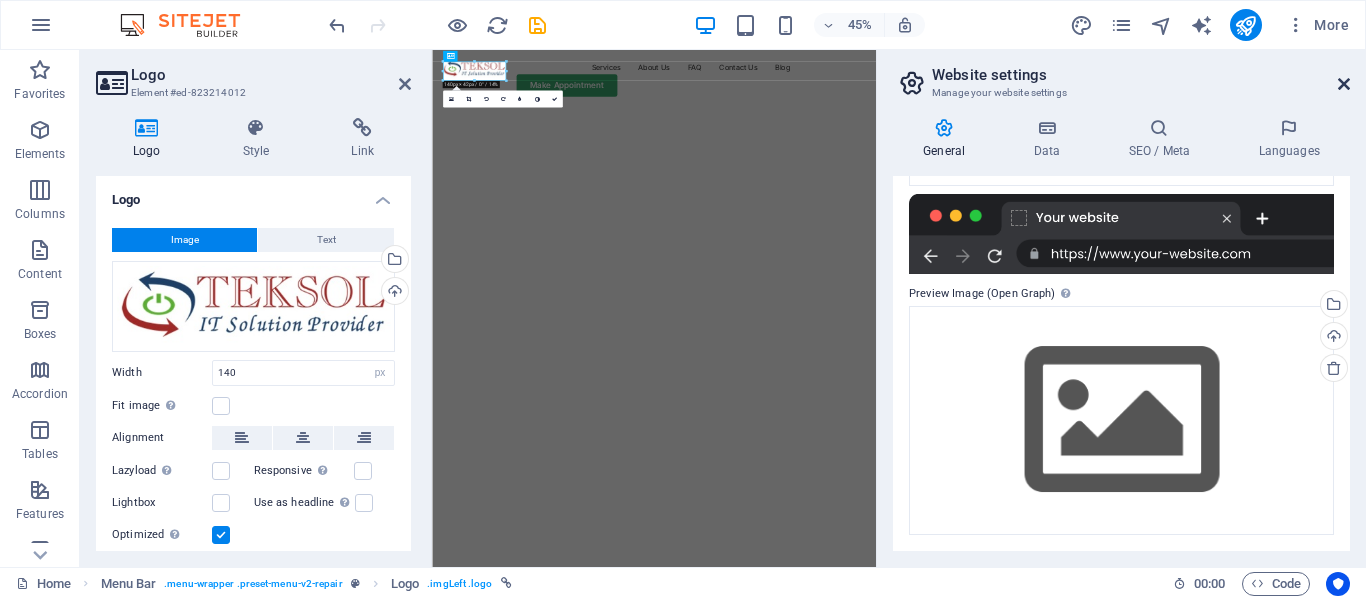 click at bounding box center (1344, 84) 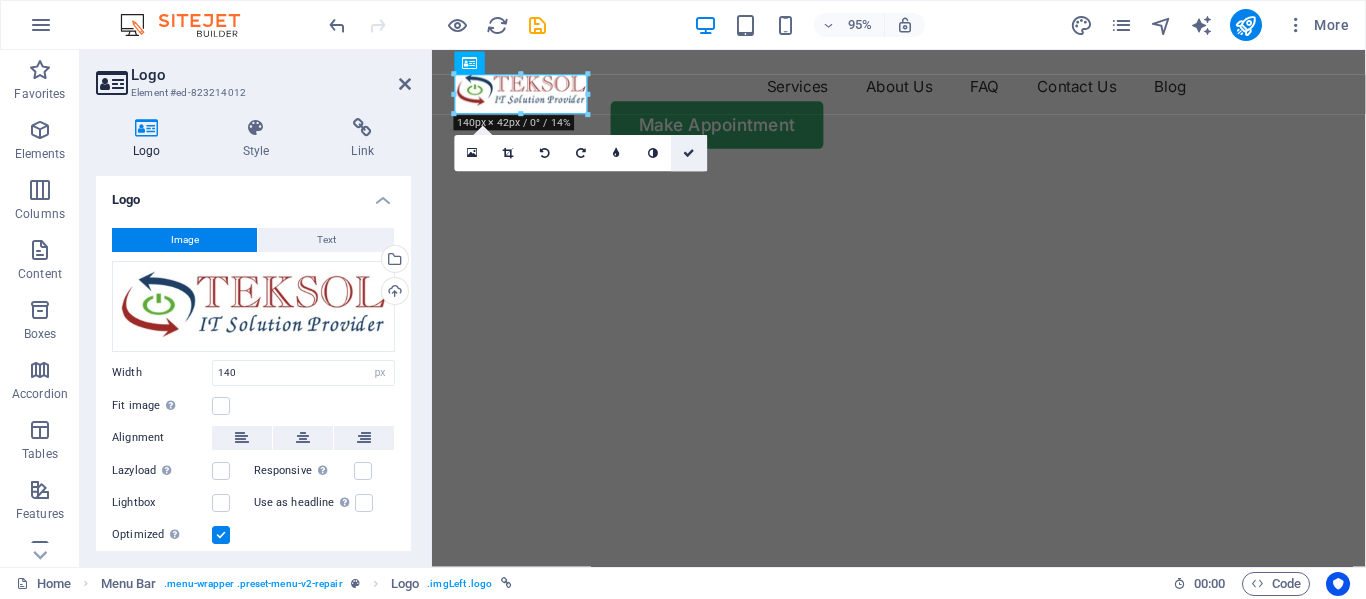 click at bounding box center [690, 153] 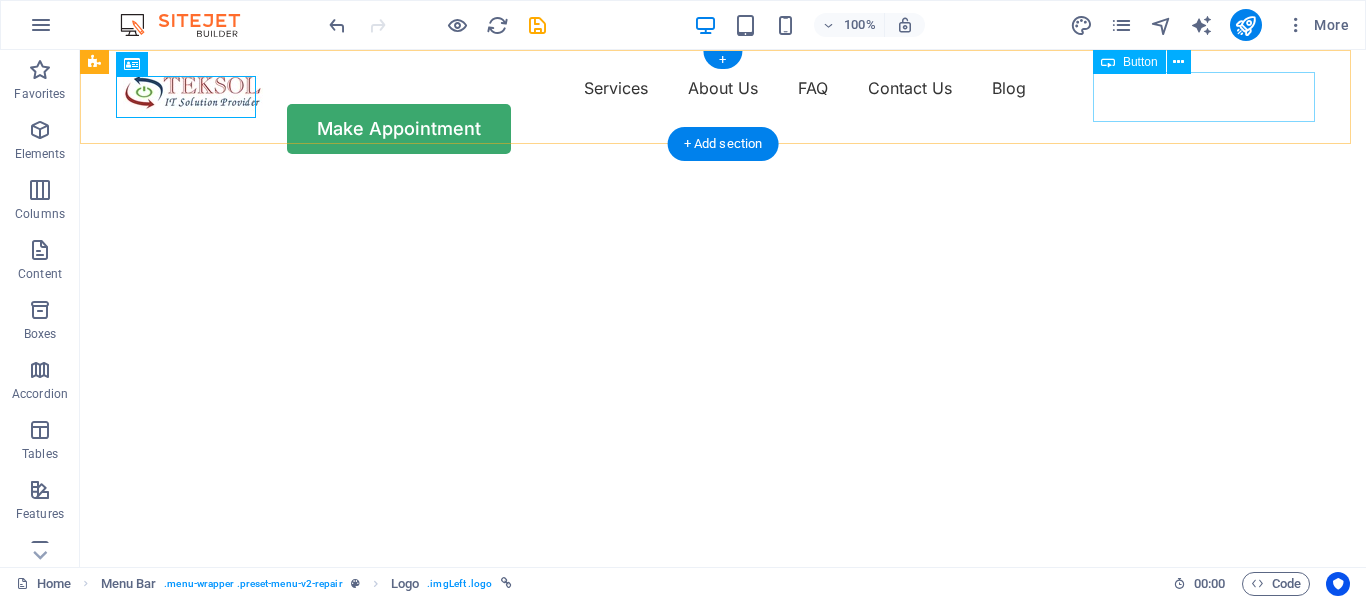 click on "Make Appointment" at bounding box center [723, 129] 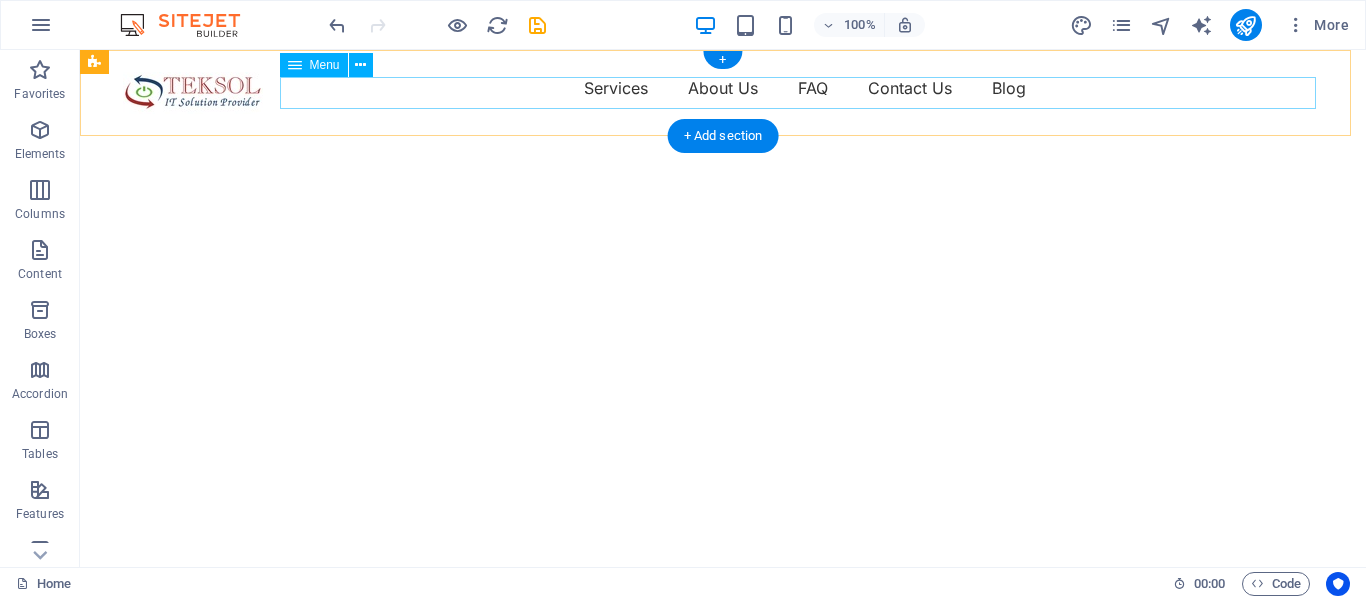 click on "Services About Us FAQ Contact Us Blog" at bounding box center (723, 88) 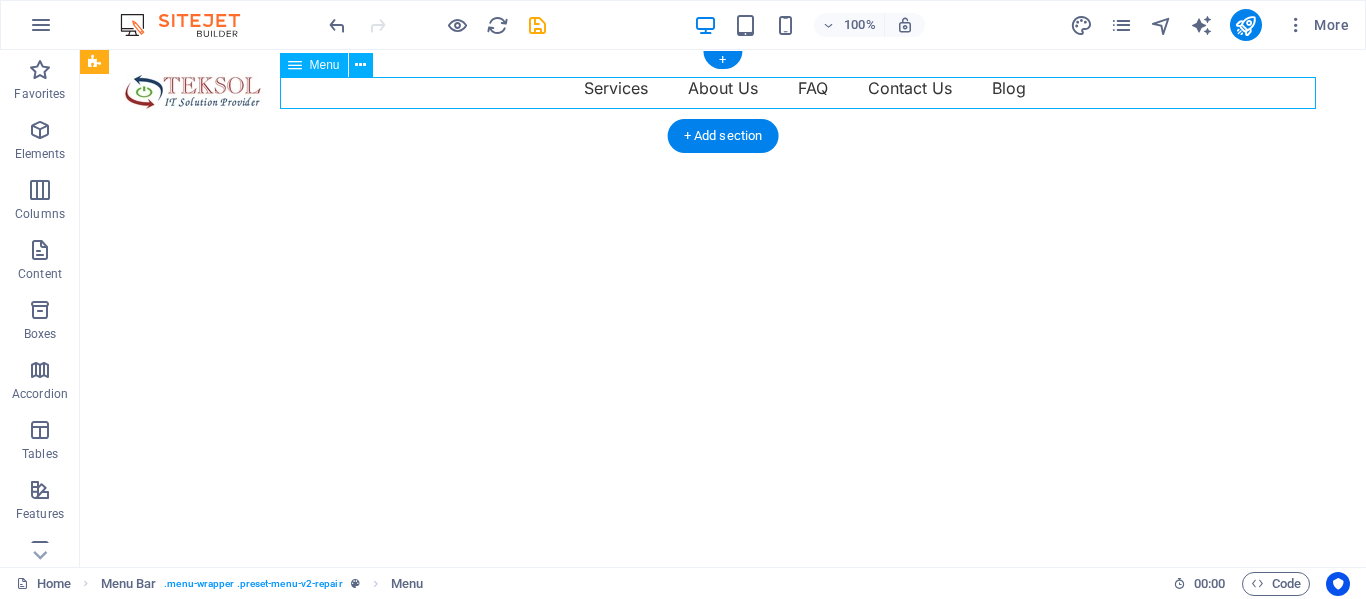 click on "Services About Us FAQ Contact Us Blog" at bounding box center [723, 88] 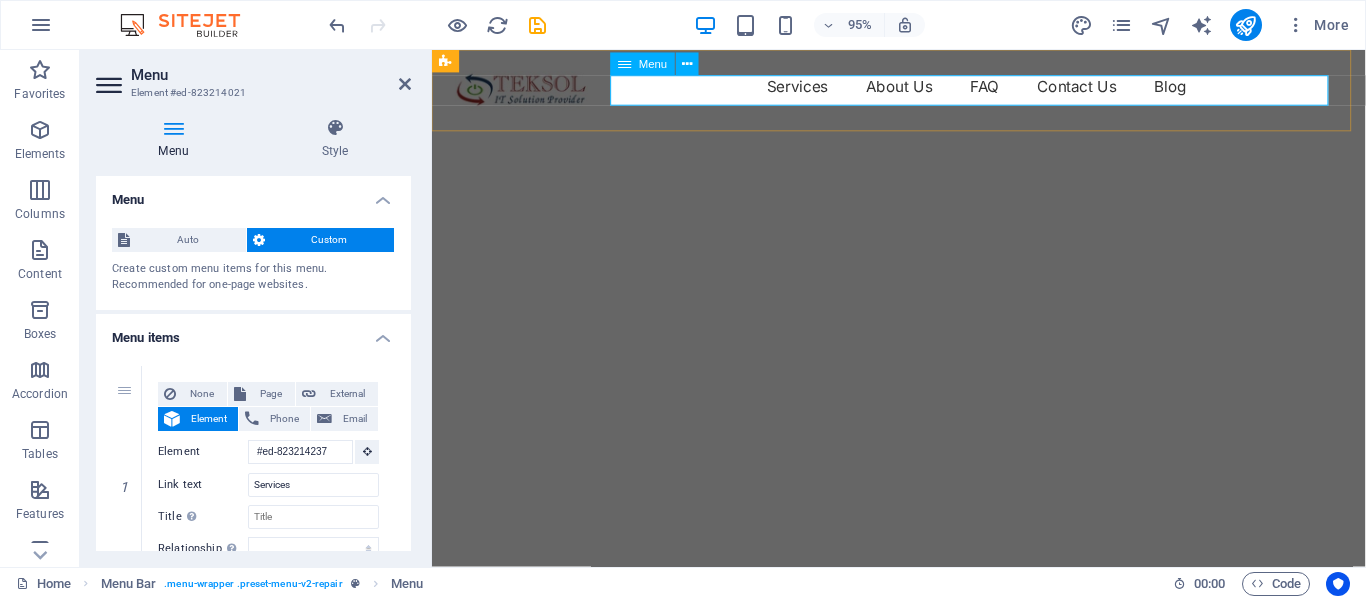 click on "Services About Us FAQ Contact Us Blog" at bounding box center [923, 88] 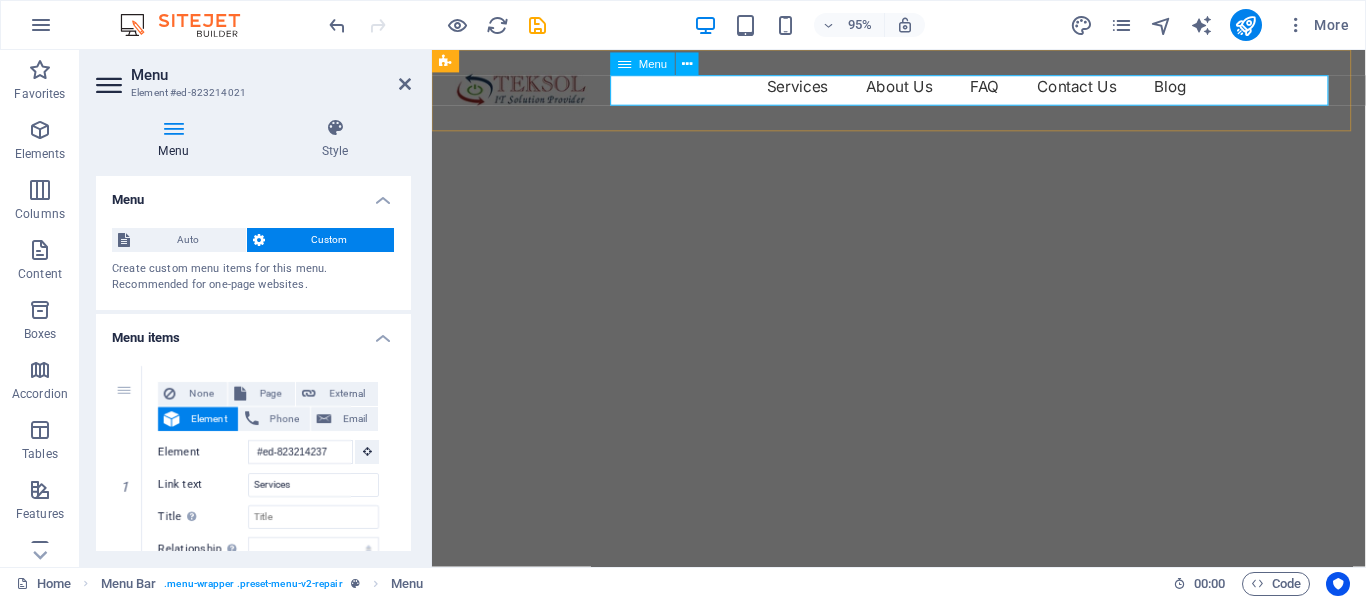 click on "Services About Us FAQ Contact Us Blog" at bounding box center [923, 88] 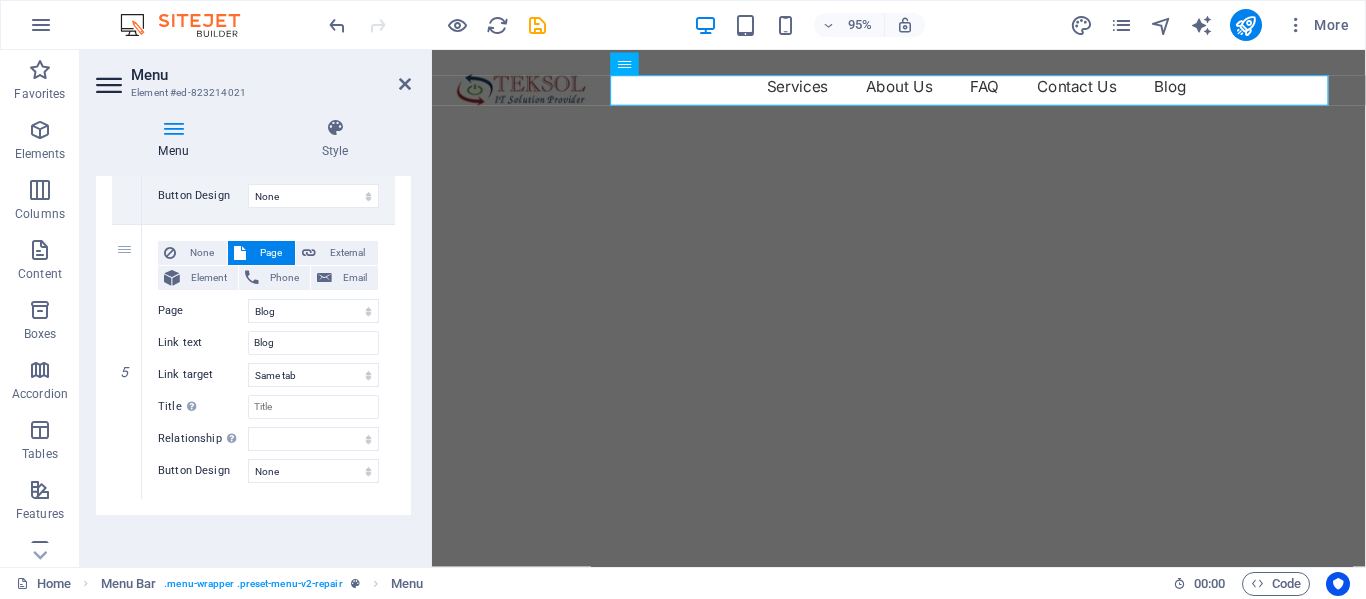 scroll, scrollTop: 1121, scrollLeft: 0, axis: vertical 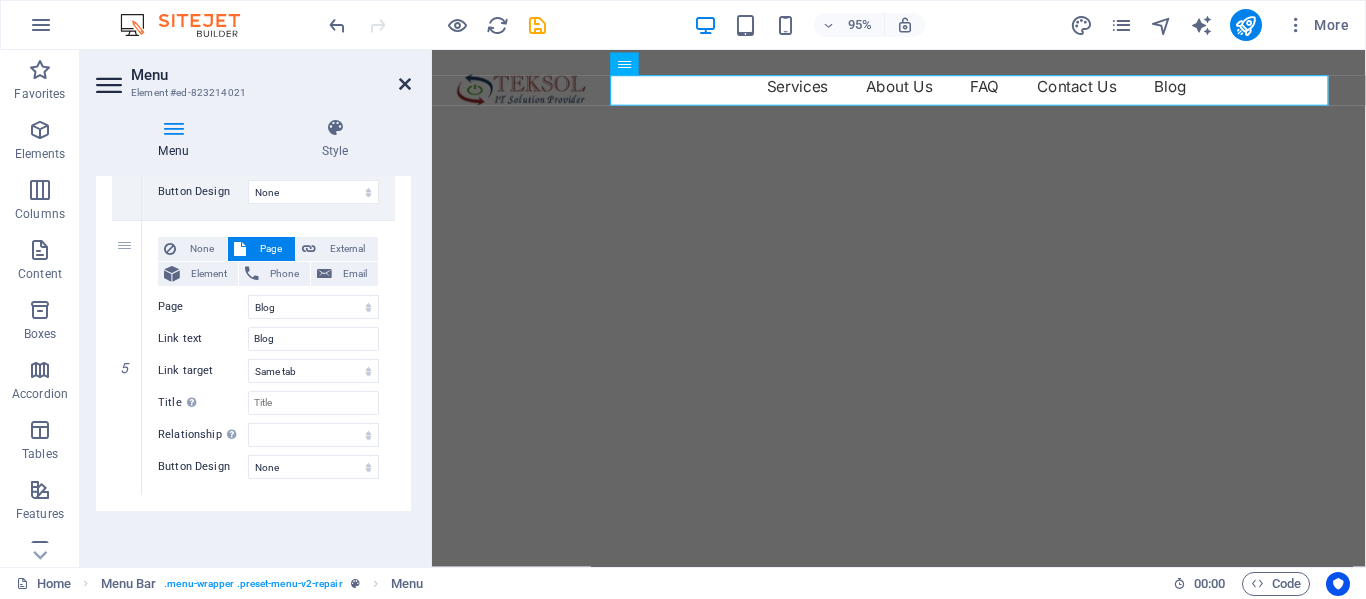 click at bounding box center [405, 84] 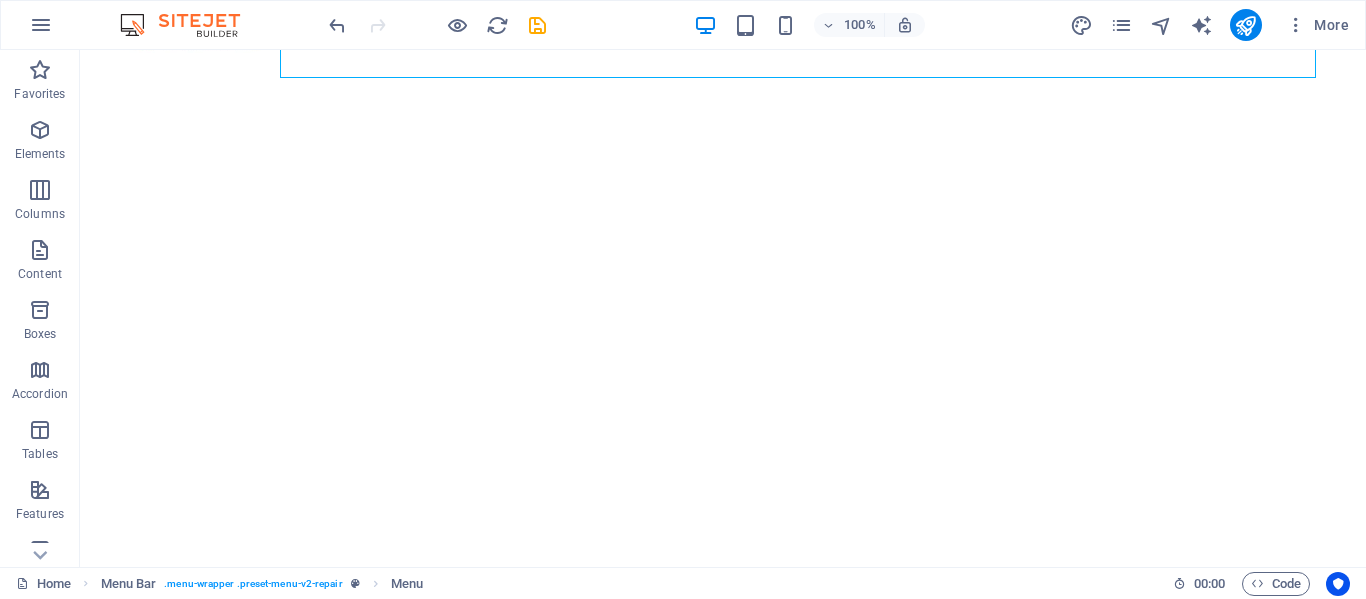 scroll, scrollTop: 31, scrollLeft: 0, axis: vertical 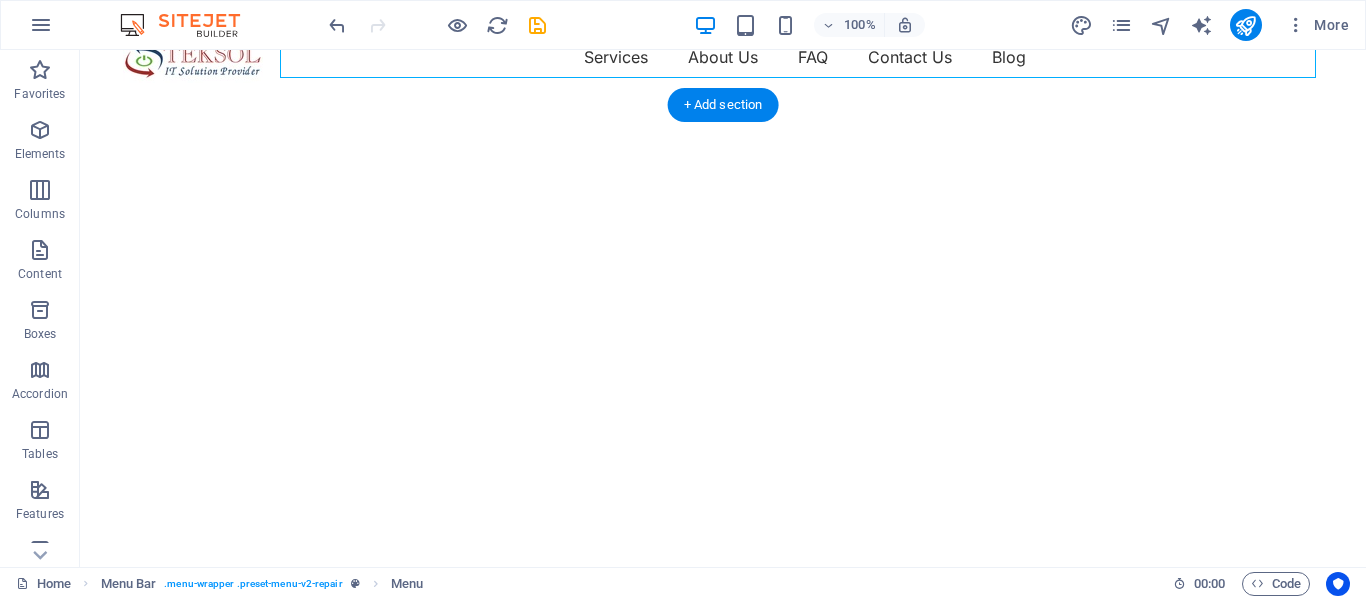 click at bounding box center [715, 95] 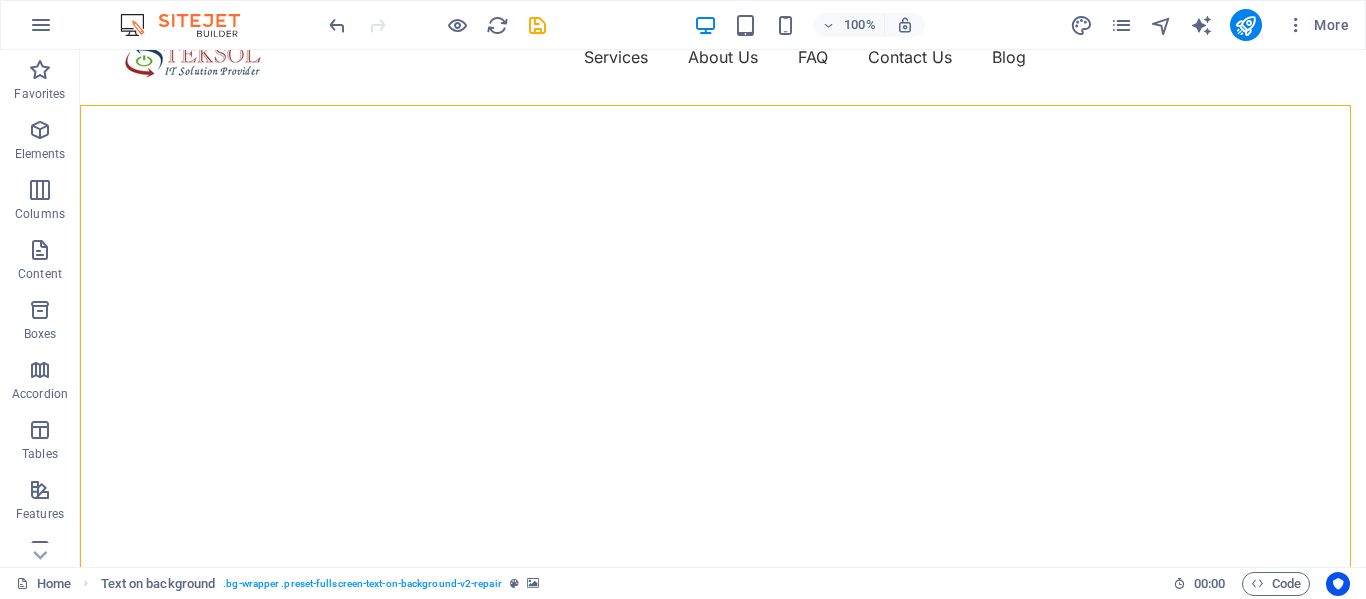 scroll, scrollTop: 0, scrollLeft: 0, axis: both 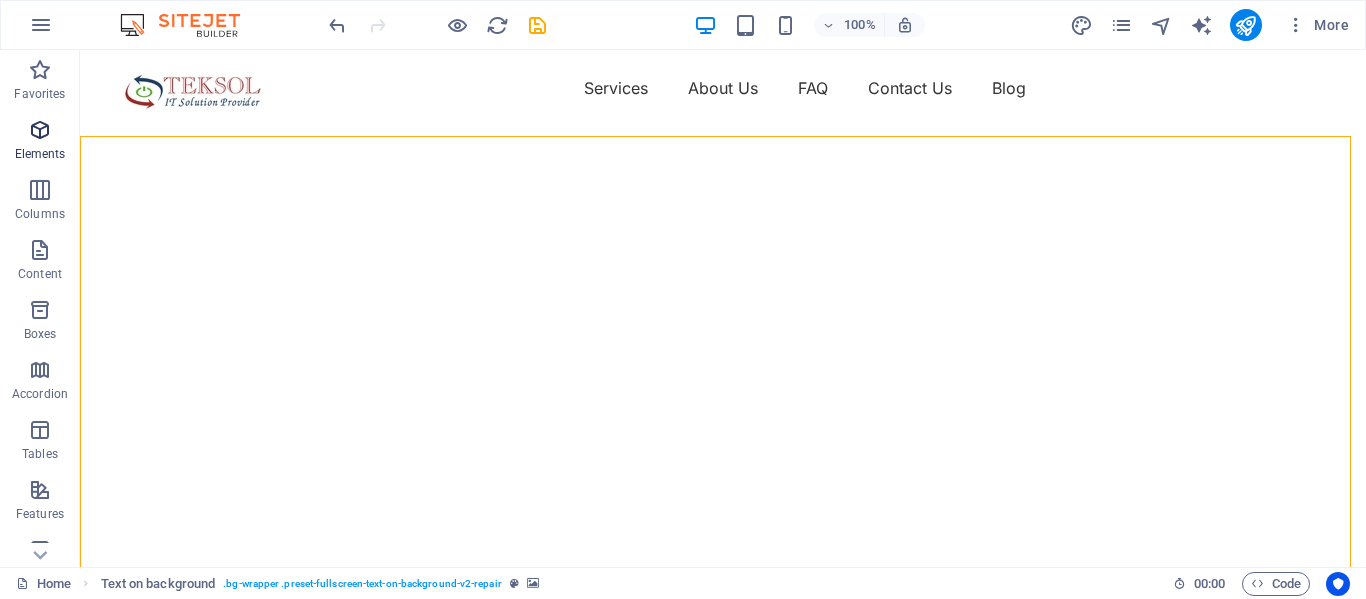 click on "Elements" at bounding box center (40, 142) 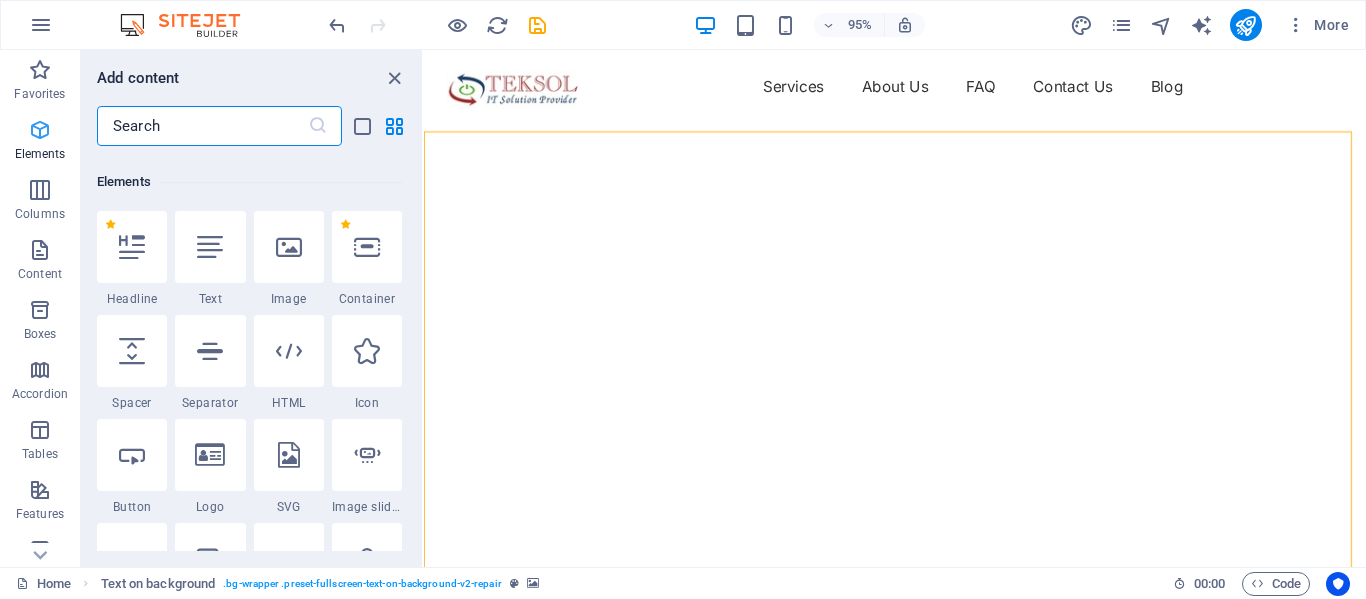 scroll, scrollTop: 213, scrollLeft: 0, axis: vertical 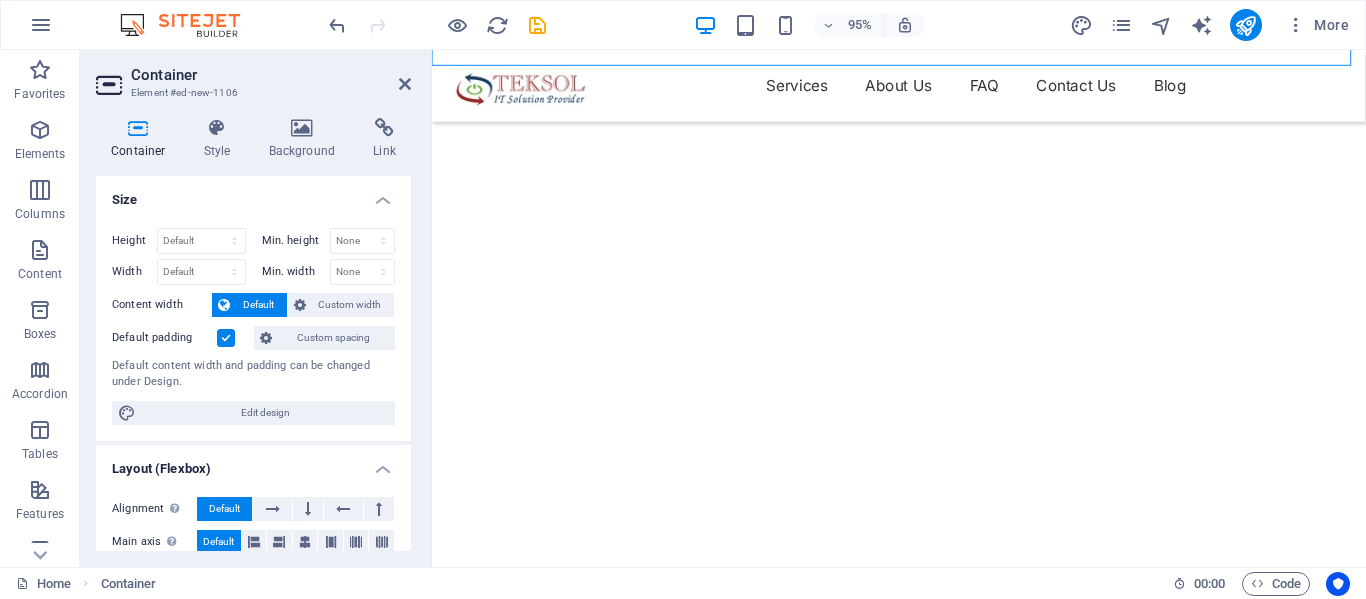 click at bounding box center [916, 67] 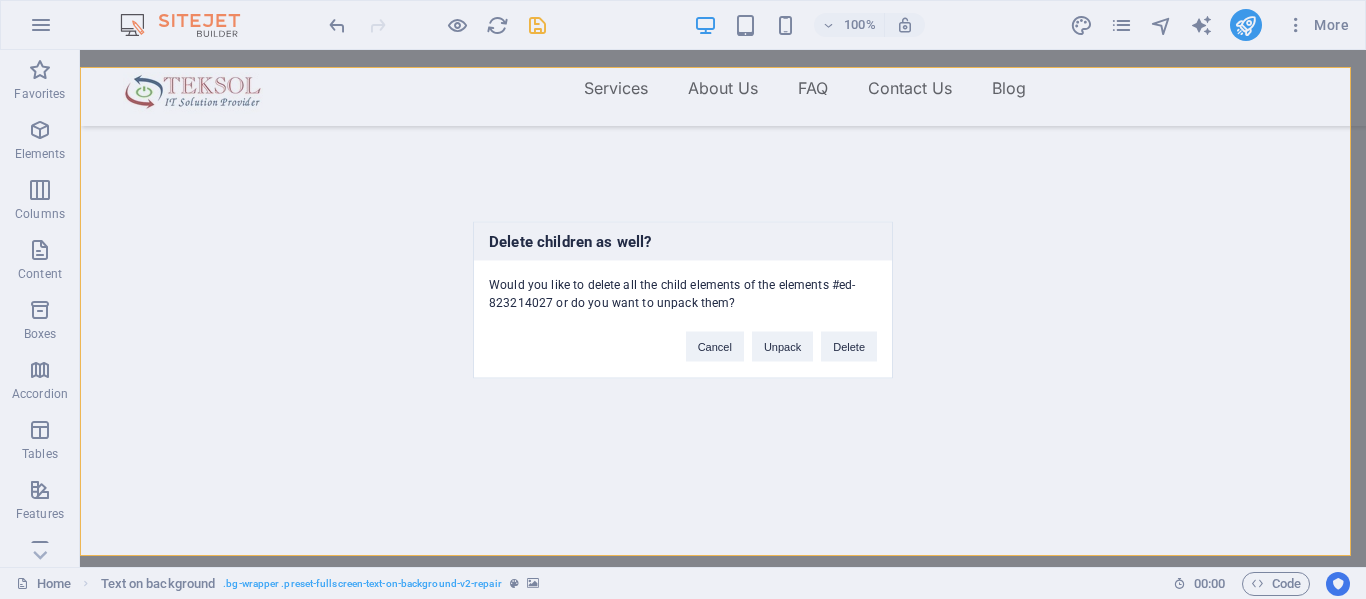 type 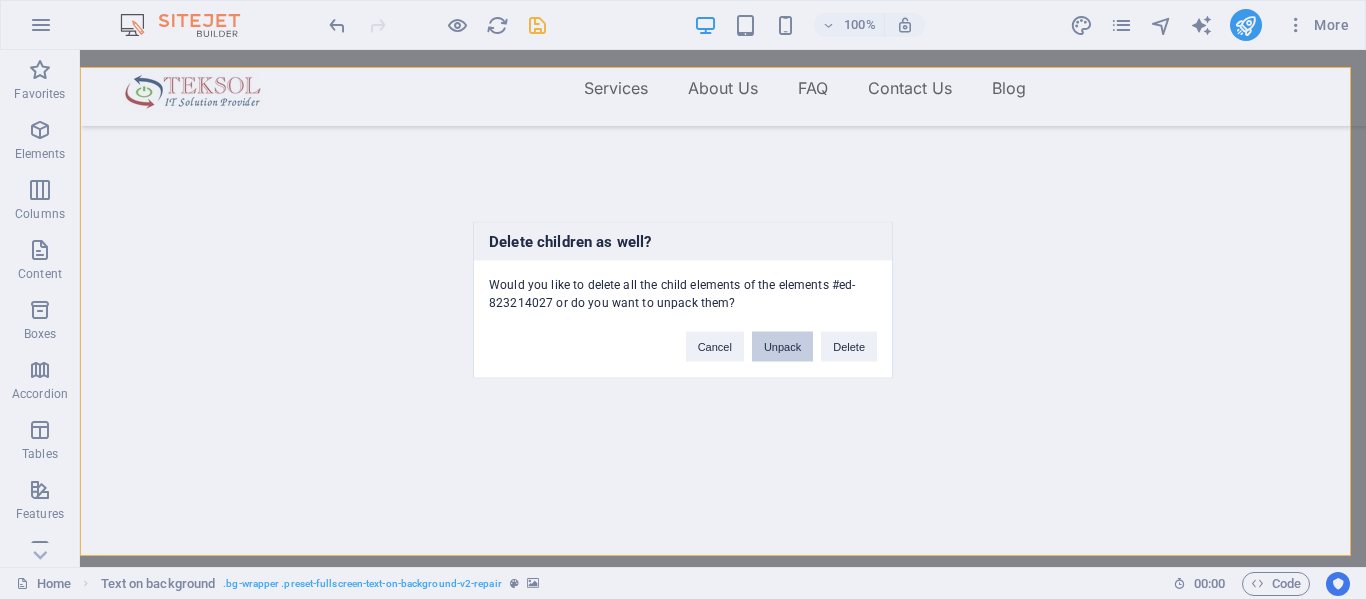 click on "Unpack" at bounding box center (782, 346) 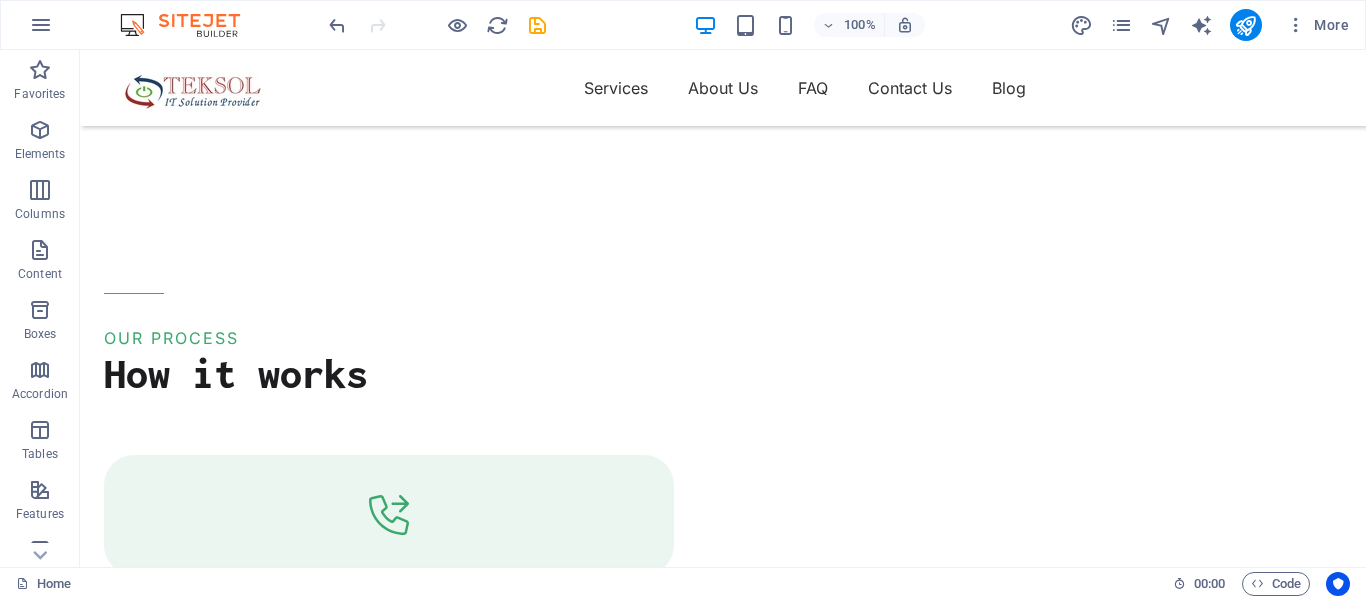 scroll, scrollTop: 46, scrollLeft: 0, axis: vertical 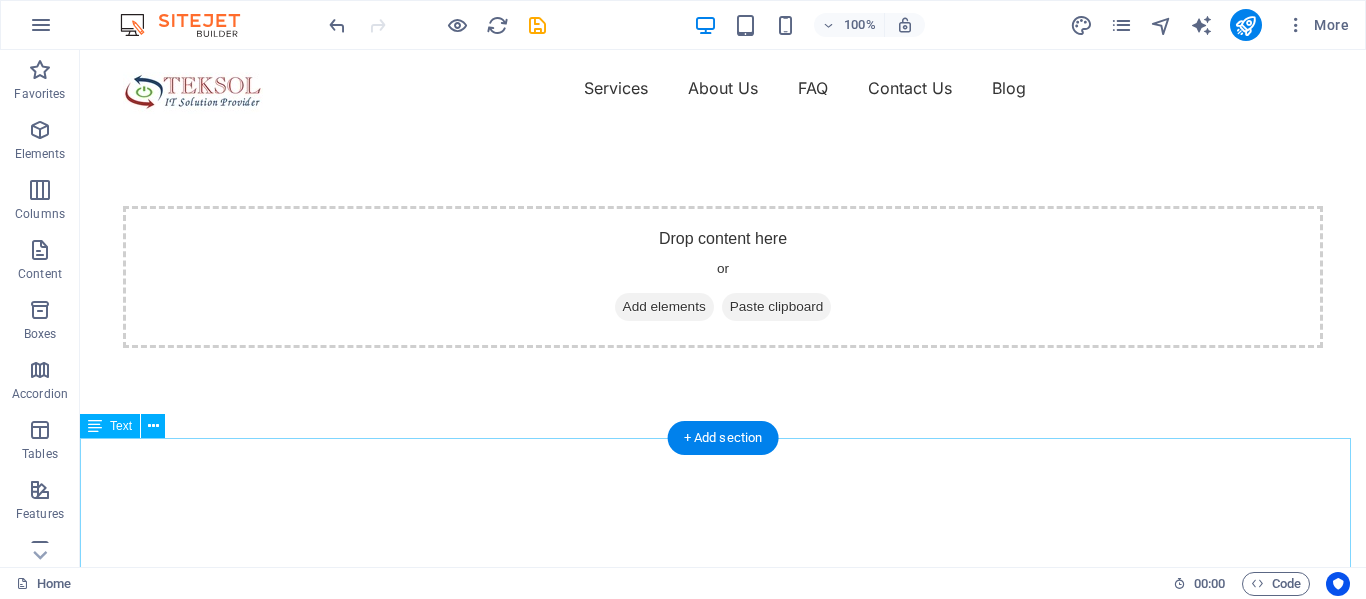 click on "TEKSOL PAKISTAN" at bounding box center (723, 505) 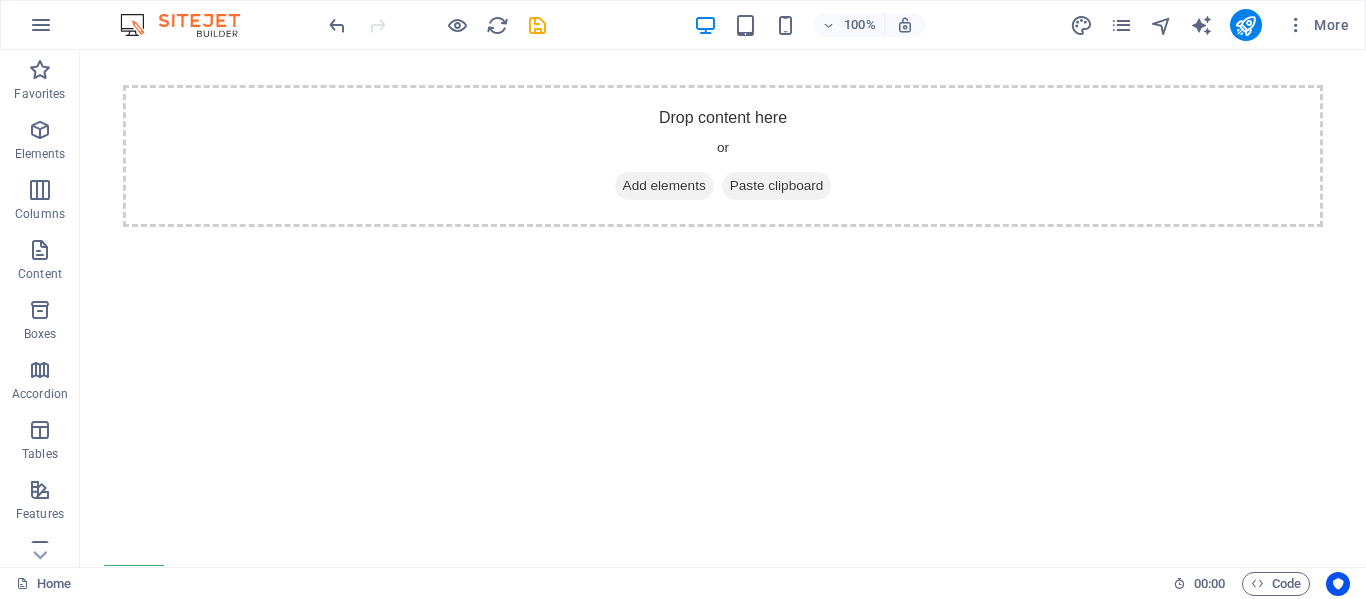 scroll, scrollTop: 152, scrollLeft: 0, axis: vertical 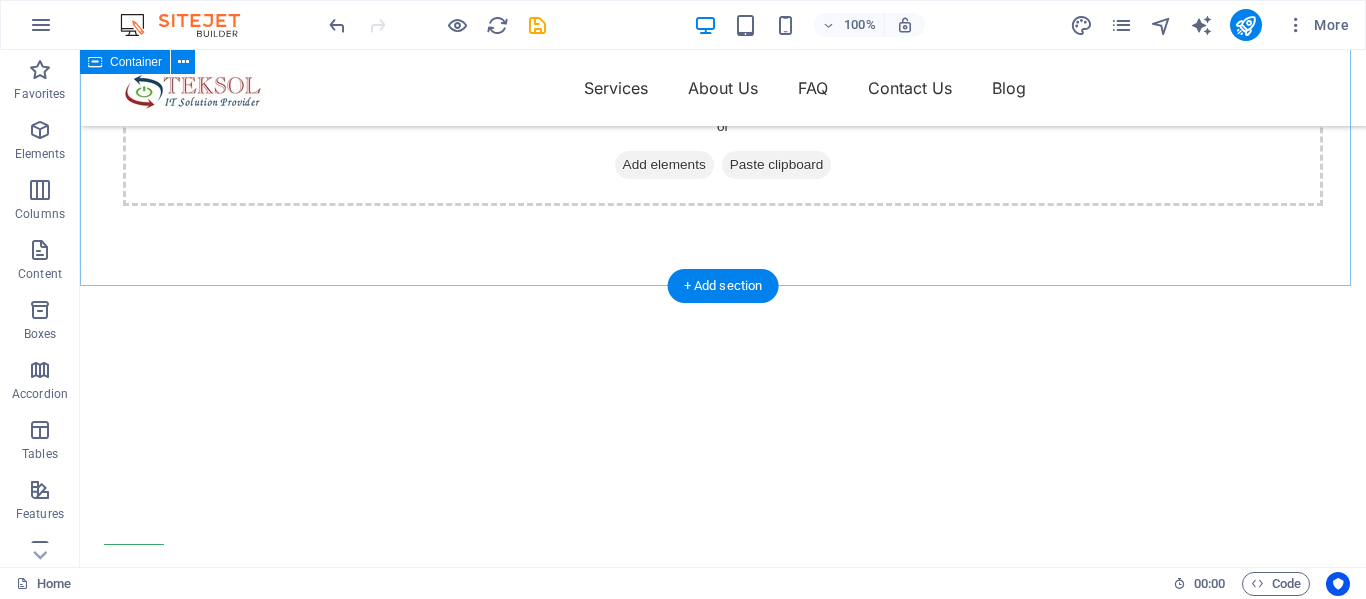 click on "Drop content here or  Add elements  Paste clipboard" at bounding box center (723, 92) 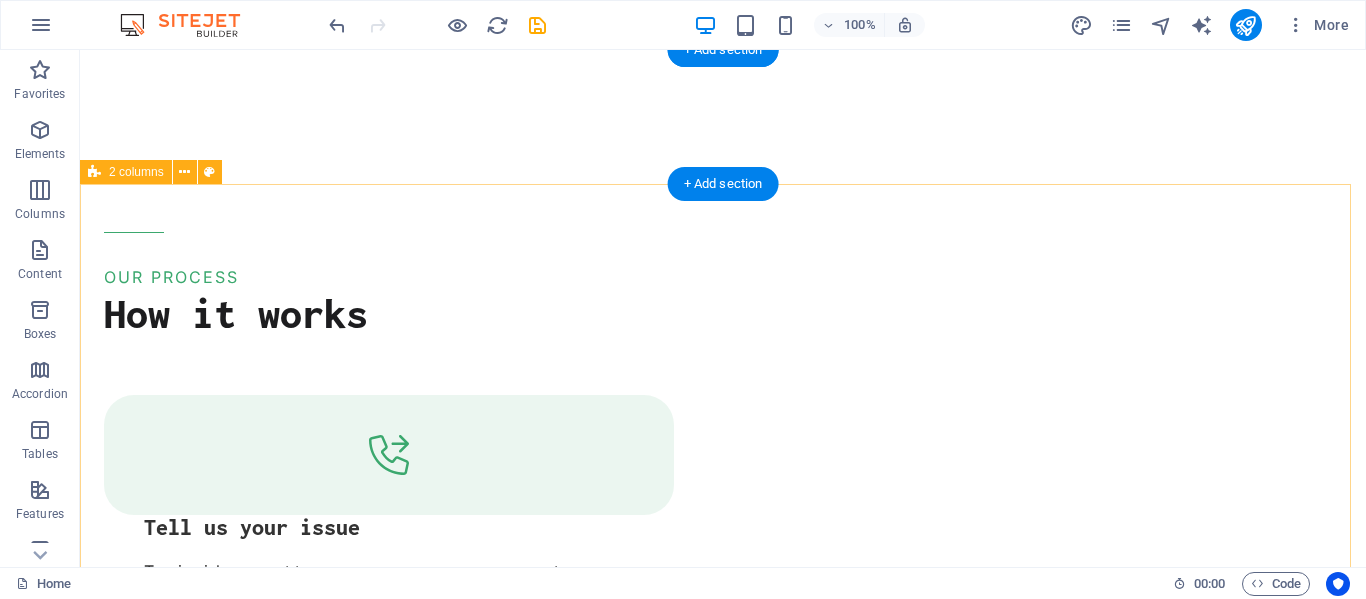scroll, scrollTop: 0, scrollLeft: 0, axis: both 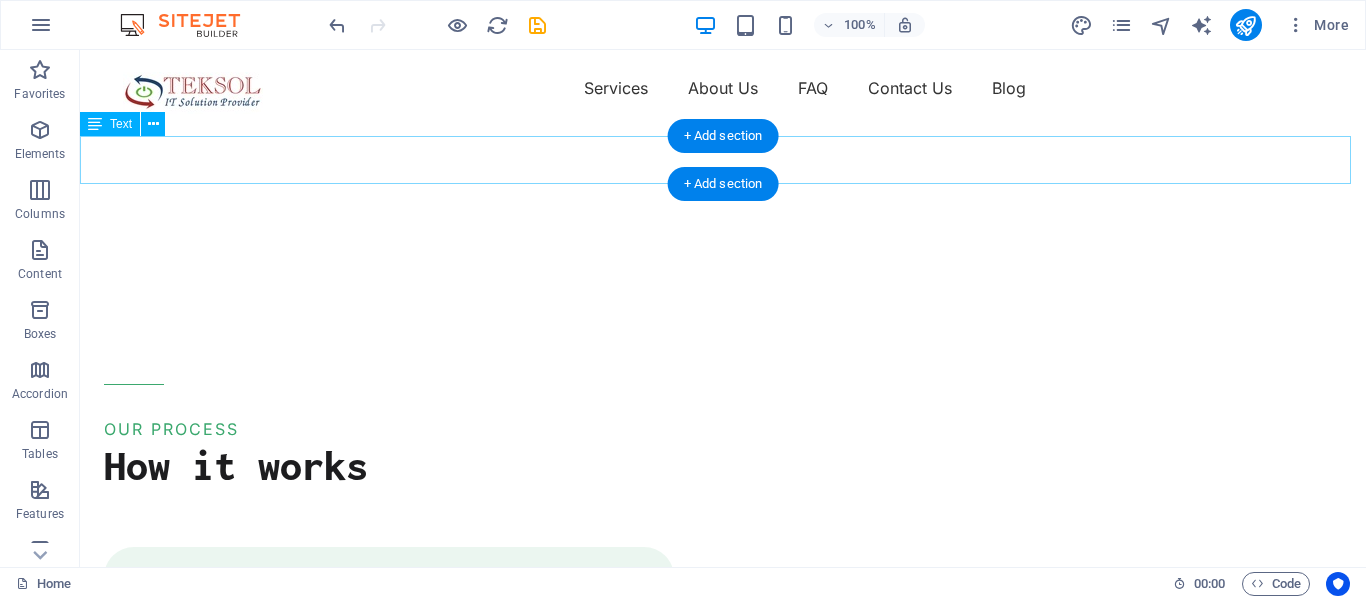 click on "THE BEST IT SERVICE PROVIDER IN PAKISTAN" at bounding box center [723, 150] 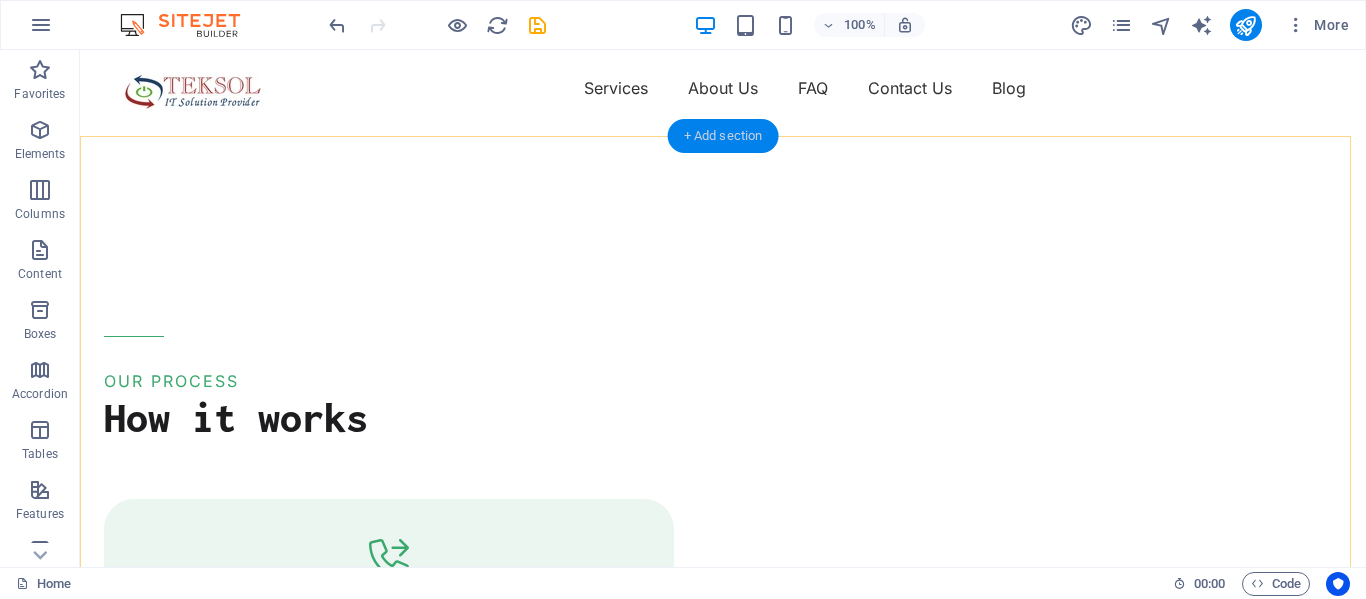 click on "+ Add section" at bounding box center [723, 136] 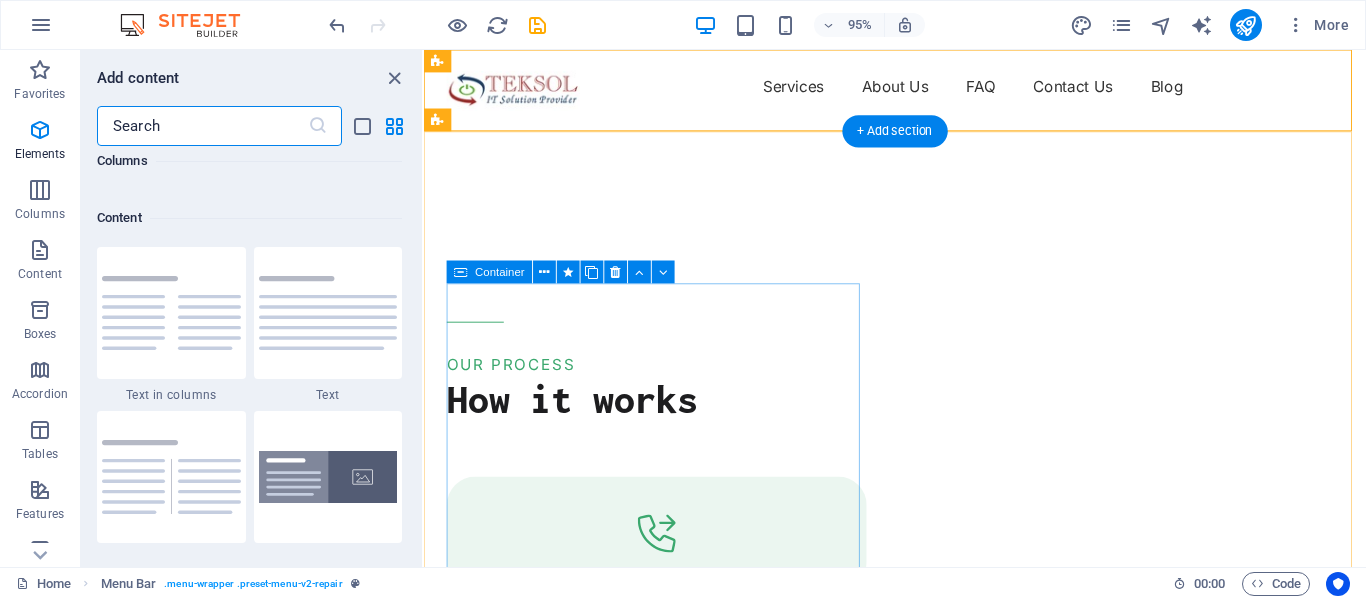 scroll, scrollTop: 3499, scrollLeft: 0, axis: vertical 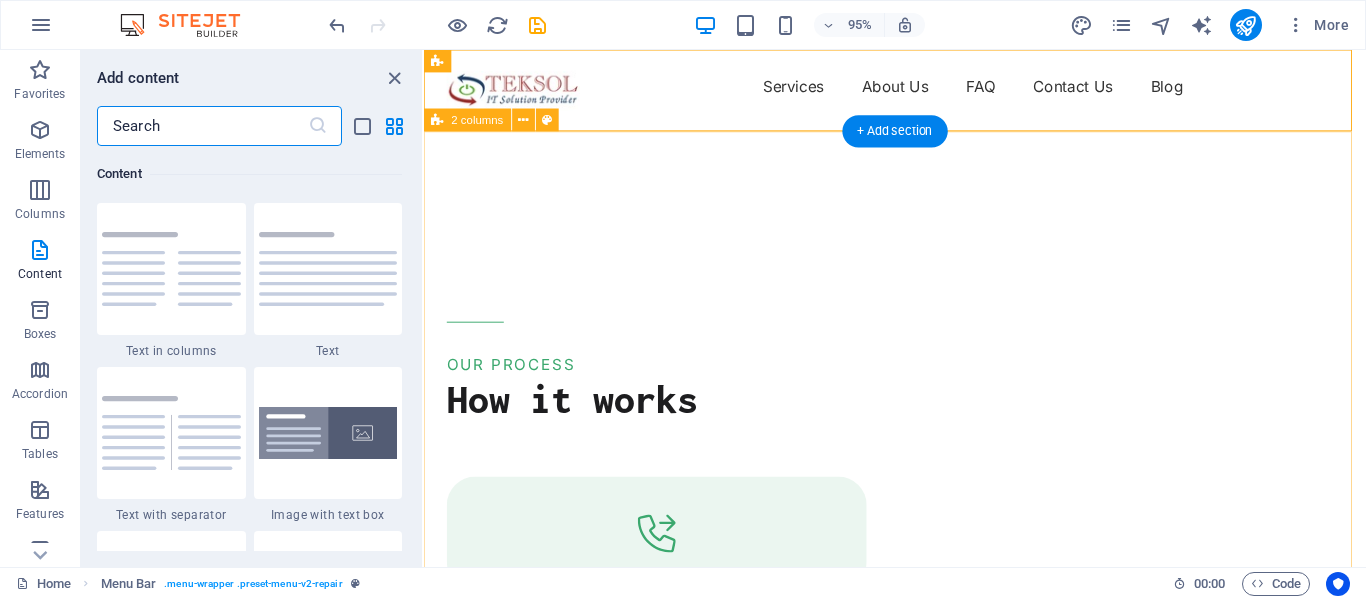 click on "OUR PROCESS How it works Tell us your issue Turpis nisl praesent tempor congue magna neque amet. Bring your device Turpis nisl praesent tempor congue magna neque amet. Get your fixed device Turpis nisl praesent tempor congue magna neque amet. Drop content here or  Add elements  Paste clipboard" at bounding box center (920, 1151) 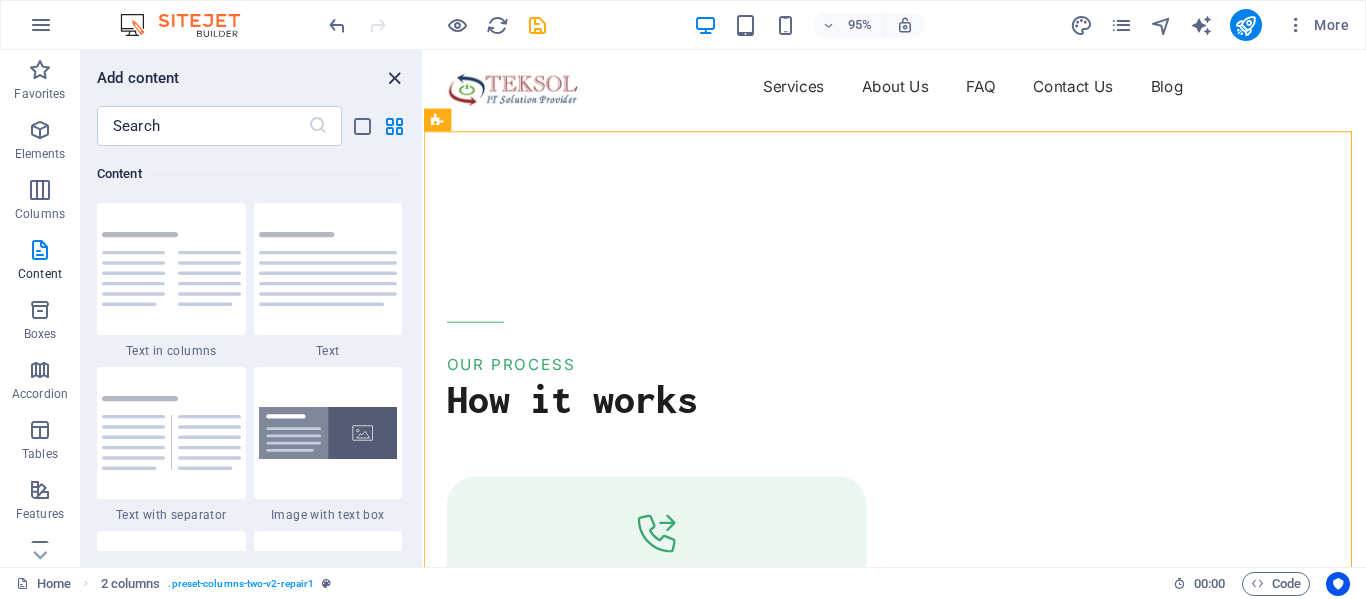 click at bounding box center [394, 78] 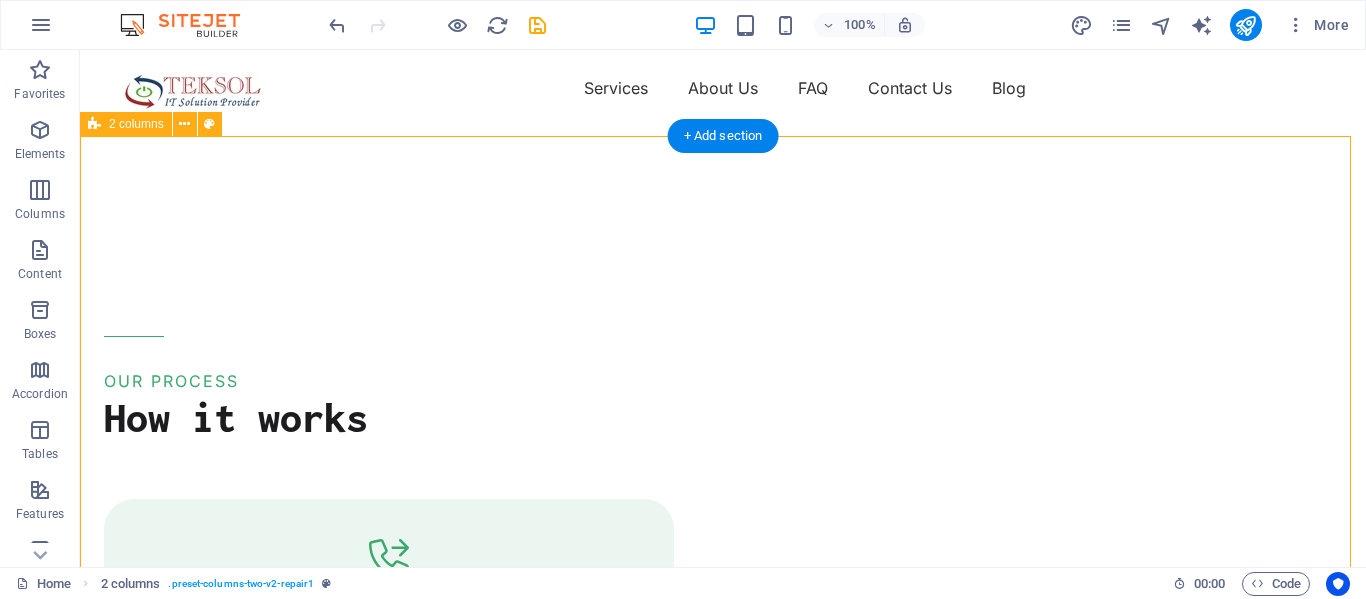 click on "OUR PROCESS How it works Tell us your issue Turpis nisl praesent tempor congue magna neque amet. Bring your device Turpis nisl praesent tempor congue magna neque amet. Get your fixed device Turpis nisl praesent tempor congue magna neque amet. Drop content here or  Add elements  Paste clipboard" at bounding box center (723, 1112) 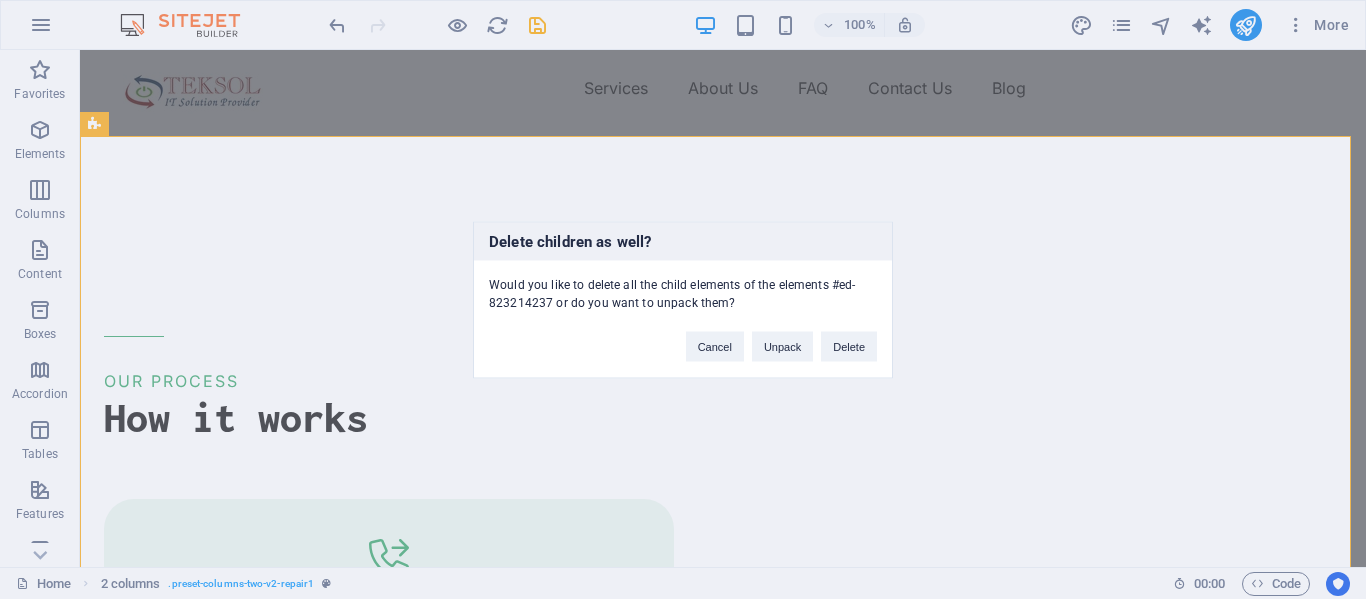 type 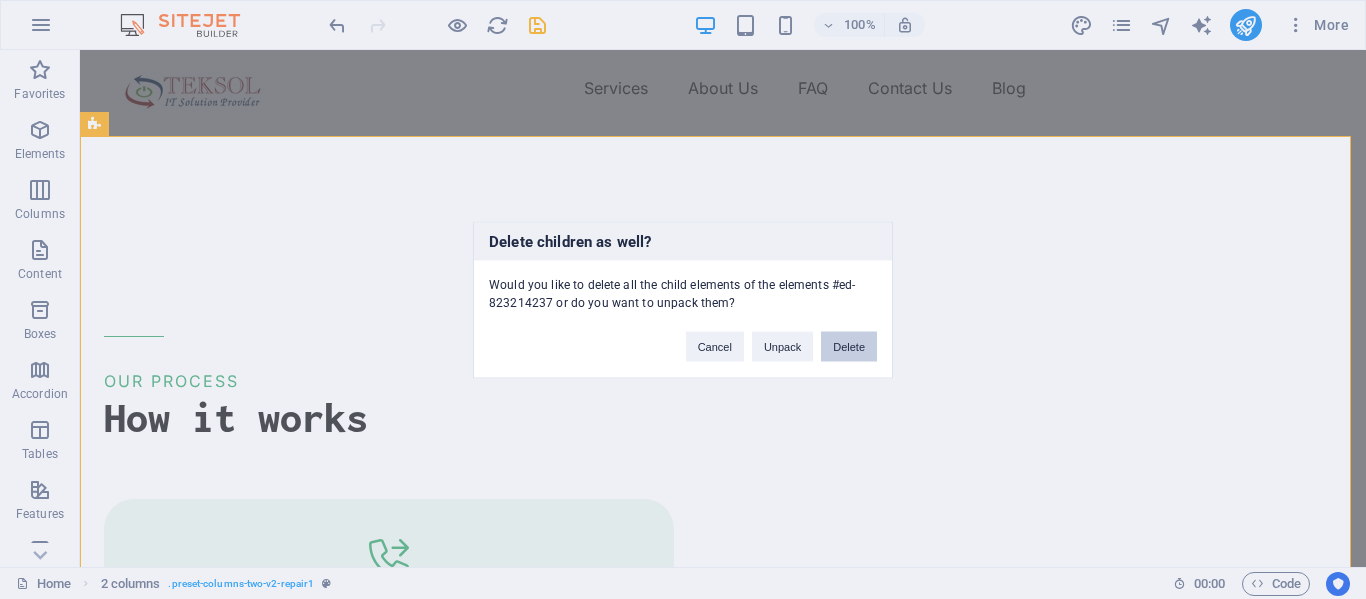 click on "Delete" at bounding box center (849, 346) 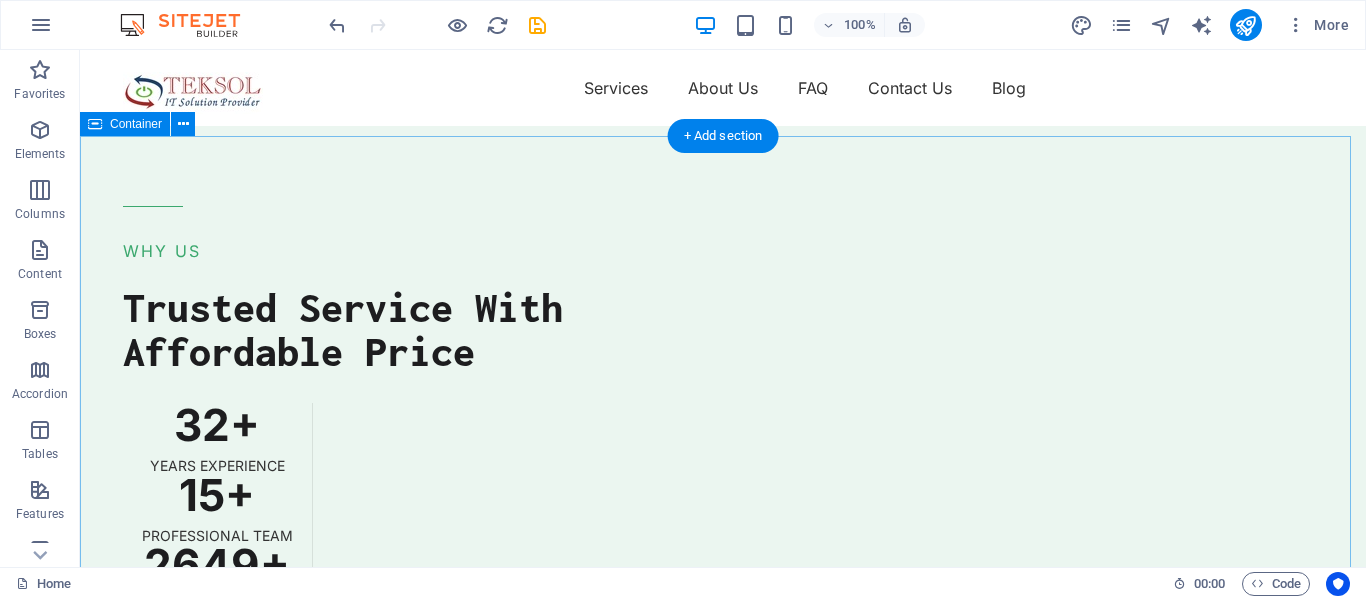 click on "WHY US Trusted Service With Affordable Price 32 + Years Experience 15 + Professional Team 2649 + Client Satisfication Drop content here or  Add elements  Paste clipboard Experienced Turpis nisl praesent tempor congue magna neque amet. Reliable Turpis nisl praesent tempor congue magna neque amet. High-quality Turpis nisl praesent tempor congue magna neque amet. Flexible Turpis nisl praesent tempor congue magna neque amet." at bounding box center [723, 1354] 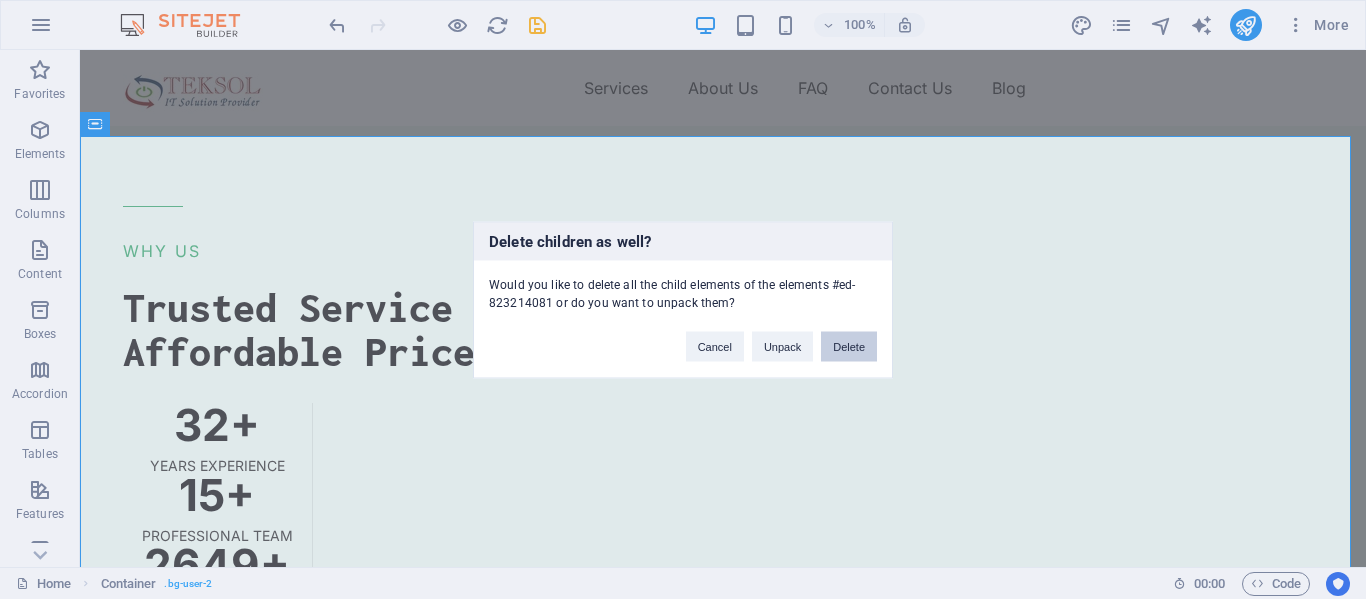 click on "Delete" at bounding box center [849, 346] 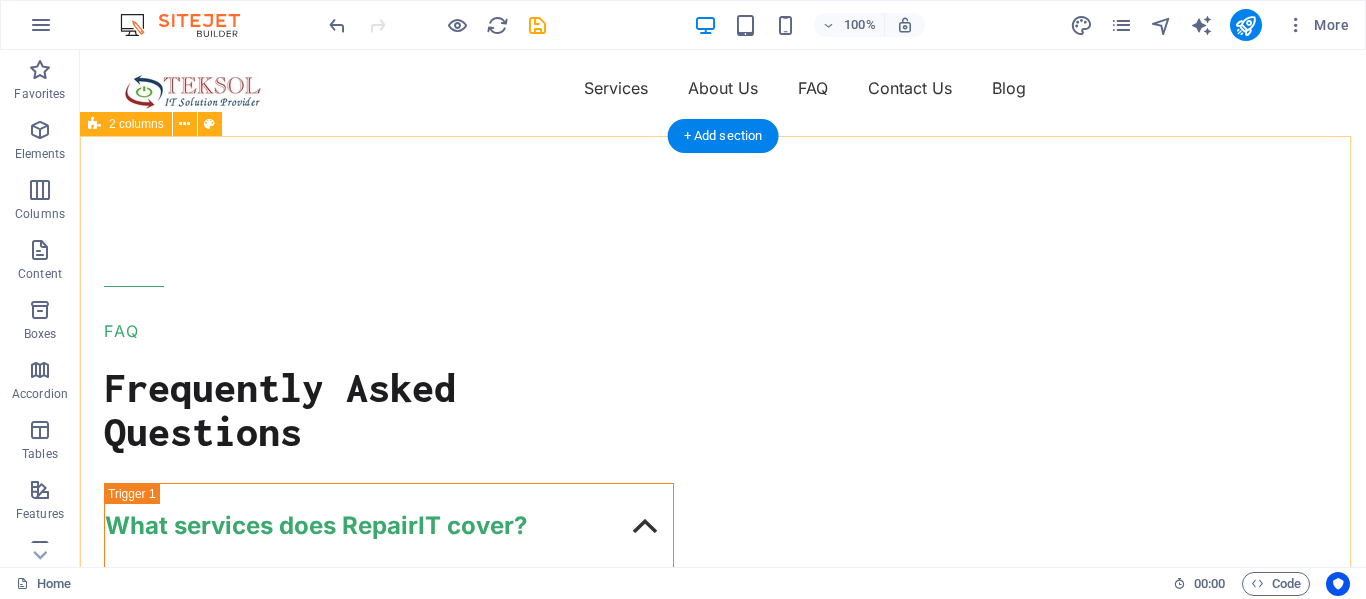 click on "FAQ Frequently Asked Questions What services does RepairIT cover? Sem morbi netus mauris purus eros blandit tristique at maecenas. Eu tellus enim cursus lectus nunc. Do you offer emergency repair? Sem morbi netus mauris purus eros blandit tristique at maecenas. Eu tellus enim cursus lectus nunc. Can I send my device to you? Sem morbi netus mauris purus eros blandit tristique at maecenas. Eu tellus enim cursus lectus nunc. Do you offer a warranty? Sem morbi netus mauris purus eros blandit tristique at maecenas. Eu tellus enim cursus lectus nunc. Need More Help? Sem morbi netus mauris purus eros blandit tristique at maecenas. Eu tellus enim. Need More Help? Sem morbi netus mauris purus eros blandit tristique at maecenas. Eu tellus enim. Contact Us" at bounding box center [723, 1078] 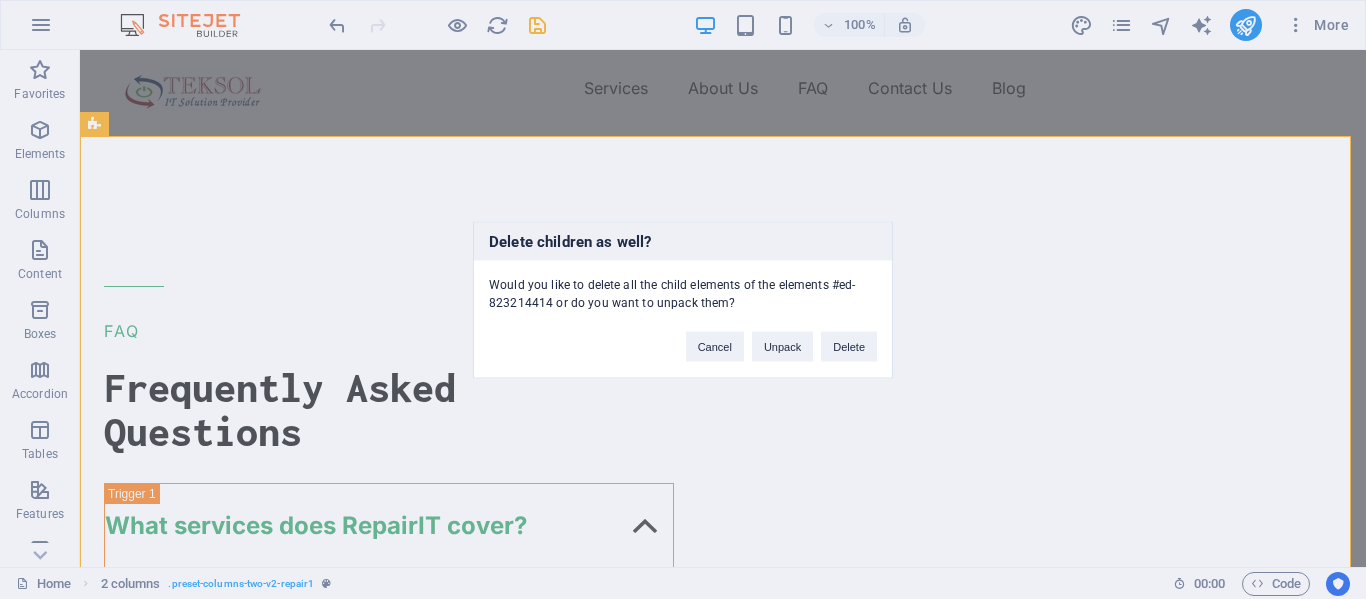 type 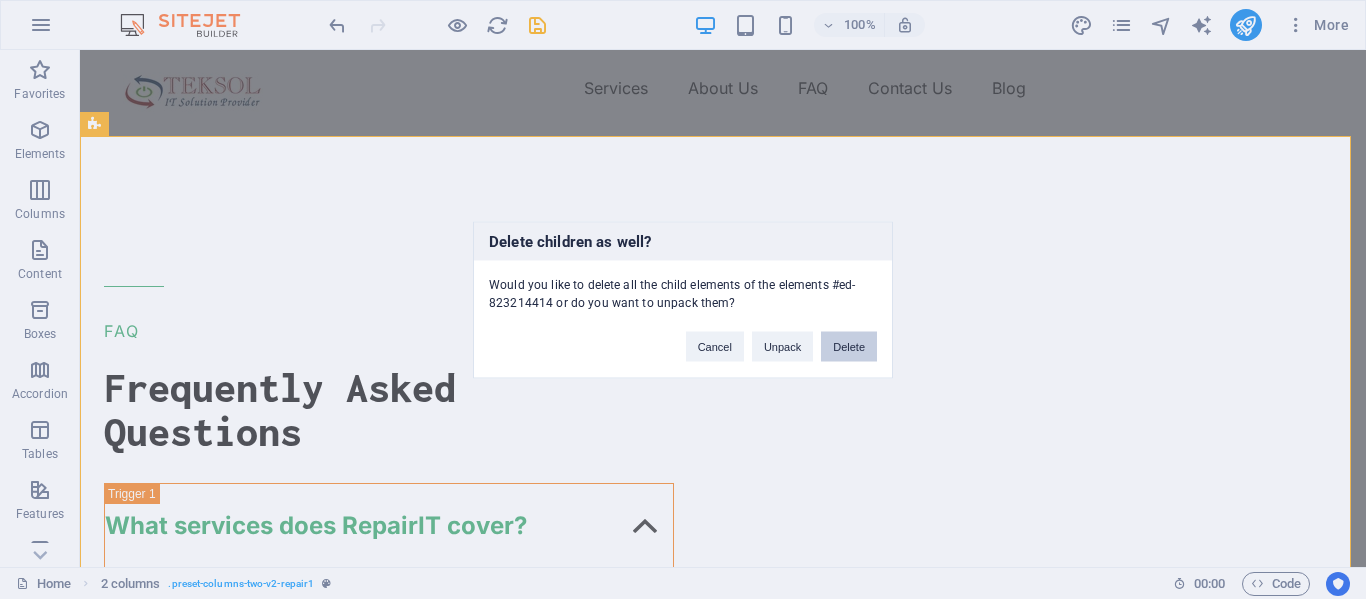 click on "Delete" at bounding box center (849, 346) 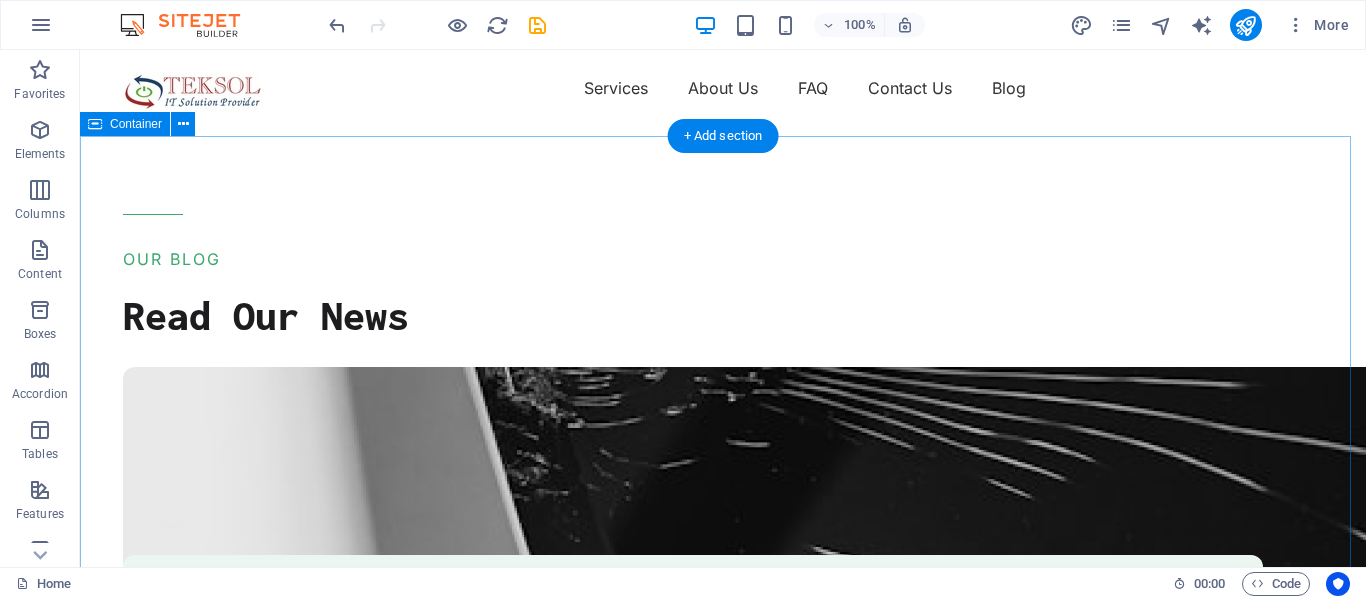 click on "OUR BLOG Read Our News October 20, 2024 Updating Your Device Firmware Learn how to prevent frozen pipes during the cold winter months and avoid costly repairs with these helpful tips. Read More October 20, 2024 How to Change Phone Broken Screen Learn how to prevent frozen pipes during the cold winter months and avoid costly repairs with these helpful tips. Read More October 20, 2024 Basic Phone Repair Principles Learn how to prevent frozen pipes during the cold winter months and avoid costly repairs with these helpful tips. Read More  Vorherige Nächste" at bounding box center [723, 1052] 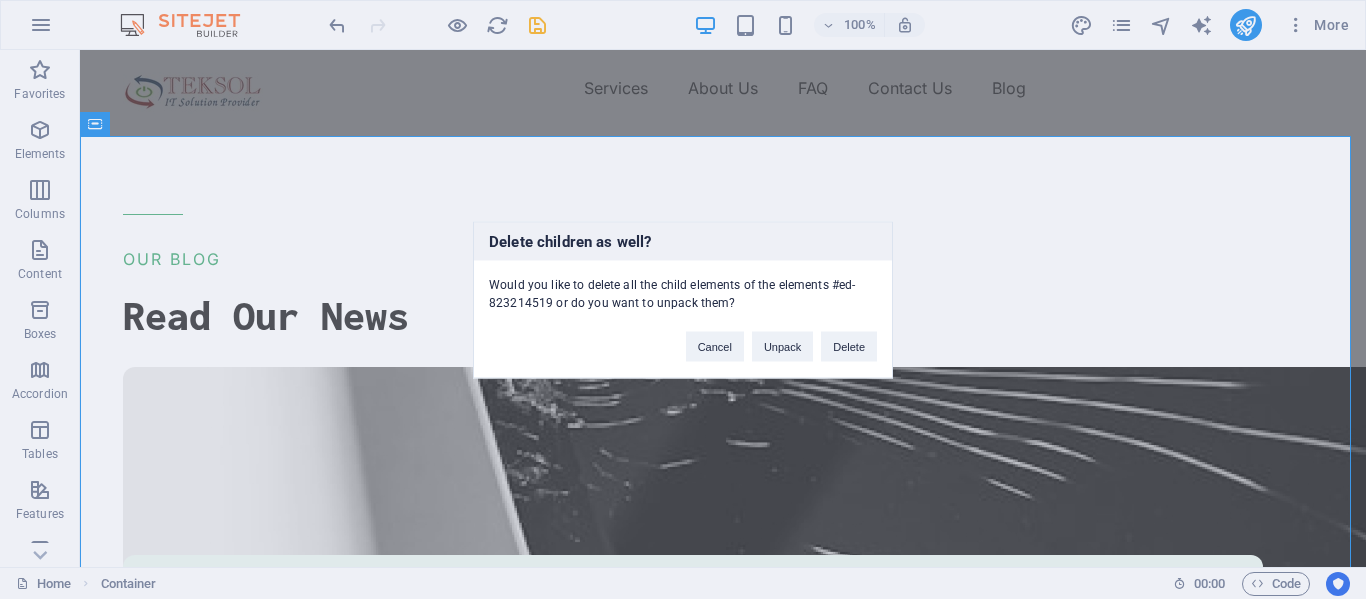 type 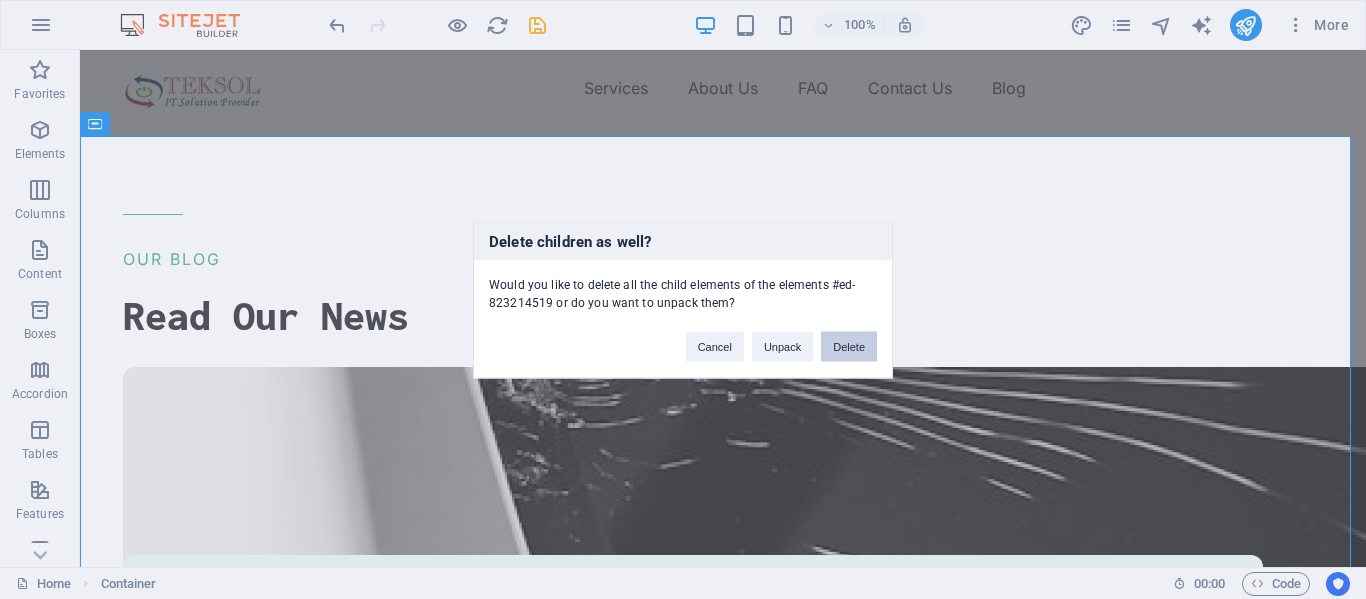 click on "Delete" at bounding box center (849, 346) 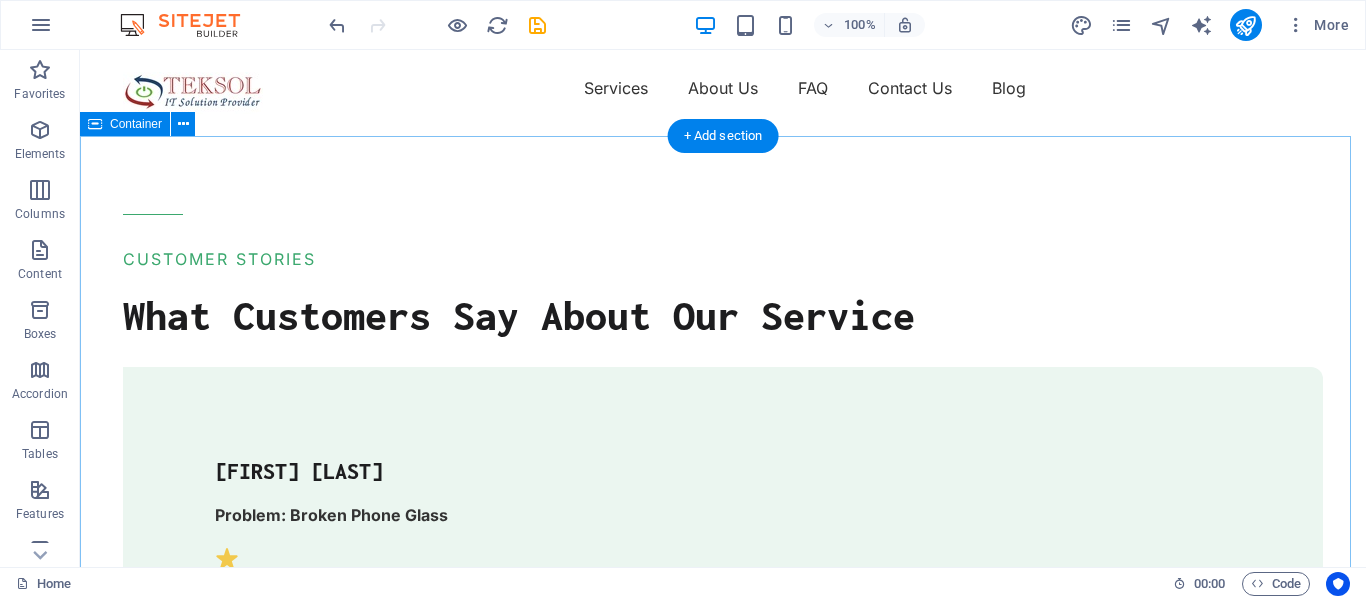 click on "CUSTOMER STORIES What Customers Say About Our Service [FIRST] [LAST] Problem: Broken Phone Glass 4.5 Lorem ipsum dolor sit amet, consectetur adipiscing elit, sed do eiusmod tempor incididunt ut labore et dolore magna aliqua. Ut enim ad minim veniam, quis nostrud exercitation ullamco laboris. Drop content here or  Add elements  Paste clipboard [FIRST] [LAST] Problem : Data Recovery needed 4.5 Lorem ipsum dolor sit amet, consectetur adipiscing elit, sed do eiusmod tempor incididunt ut labore et dolore magna aliqua. [FIRST] [LAST] Problem : Laptop didn't start 4.5 Lorem ipsum dolor sit amet, consectetur adipiscing elit, sed do eiusmod tempor incididunt ut labore et dolore magna aliqua." at bounding box center (723, 1339) 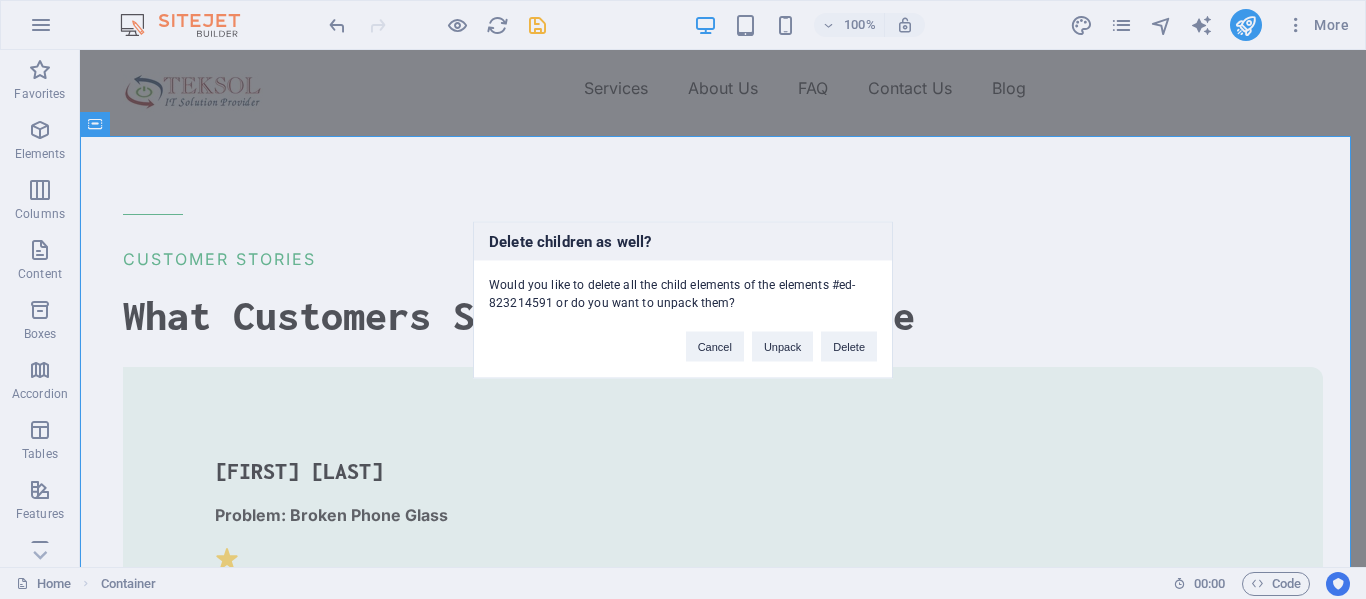 type 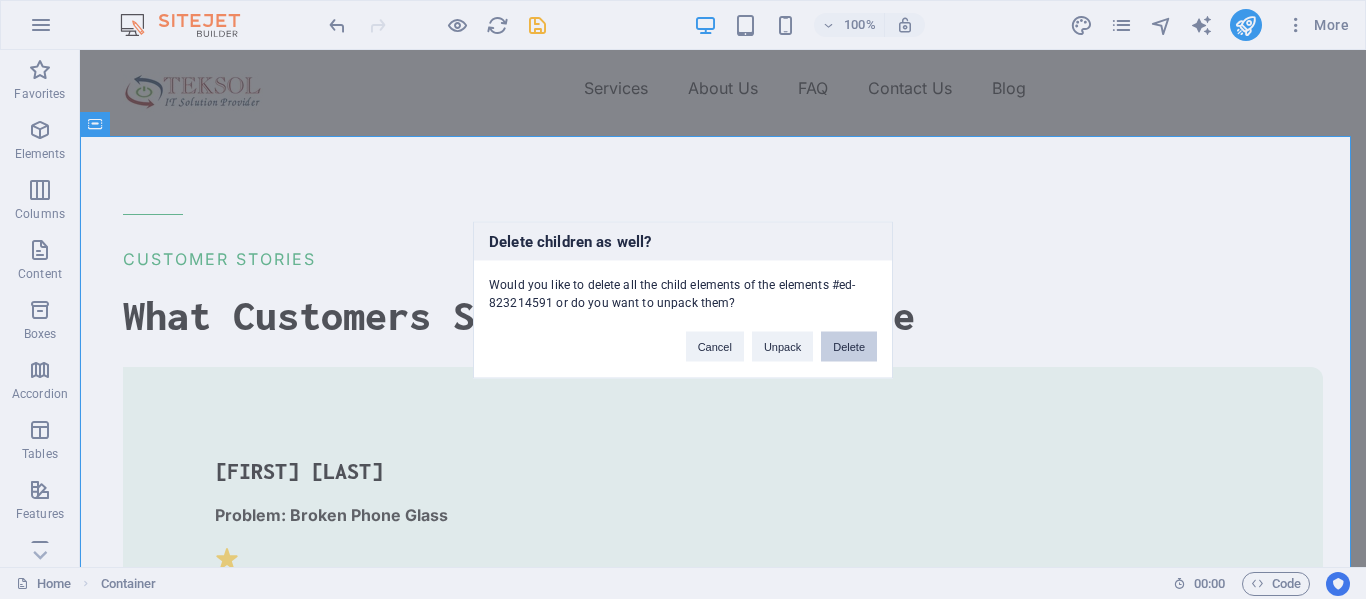 click on "Delete" at bounding box center (849, 346) 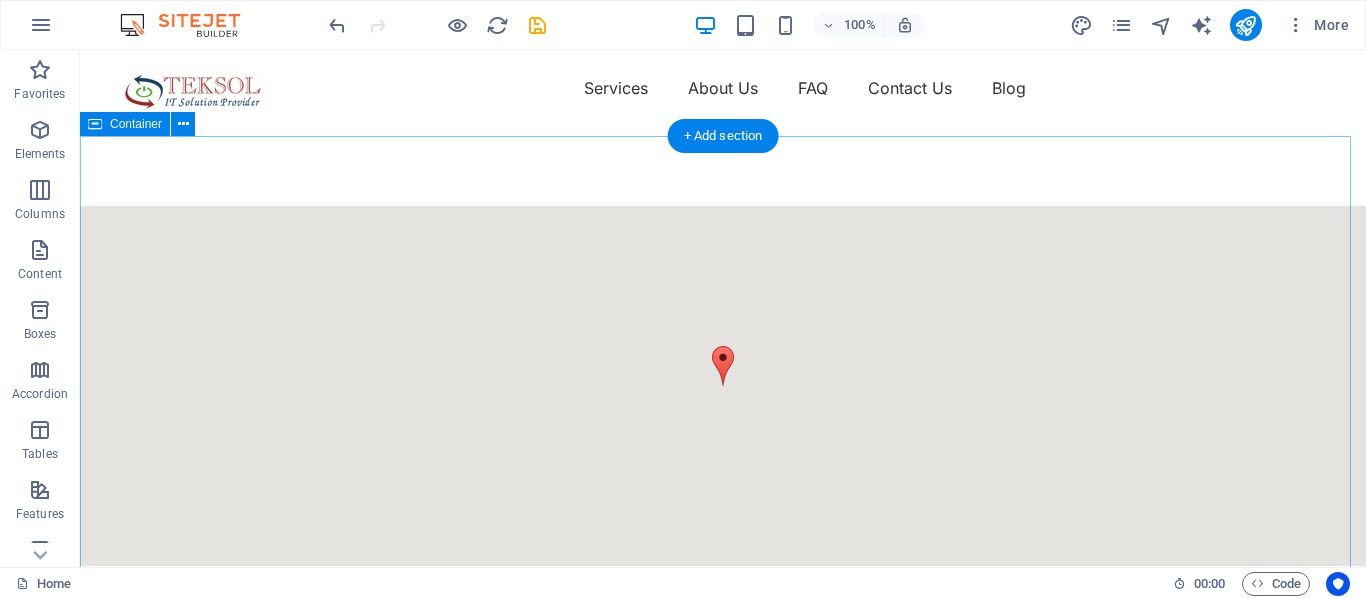 click on "Contact Us Our location [STREET] Berlin , [POSTAL_CODE] Call us [PHONE] Send an email [EMAIL]" at bounding box center (723, 747) 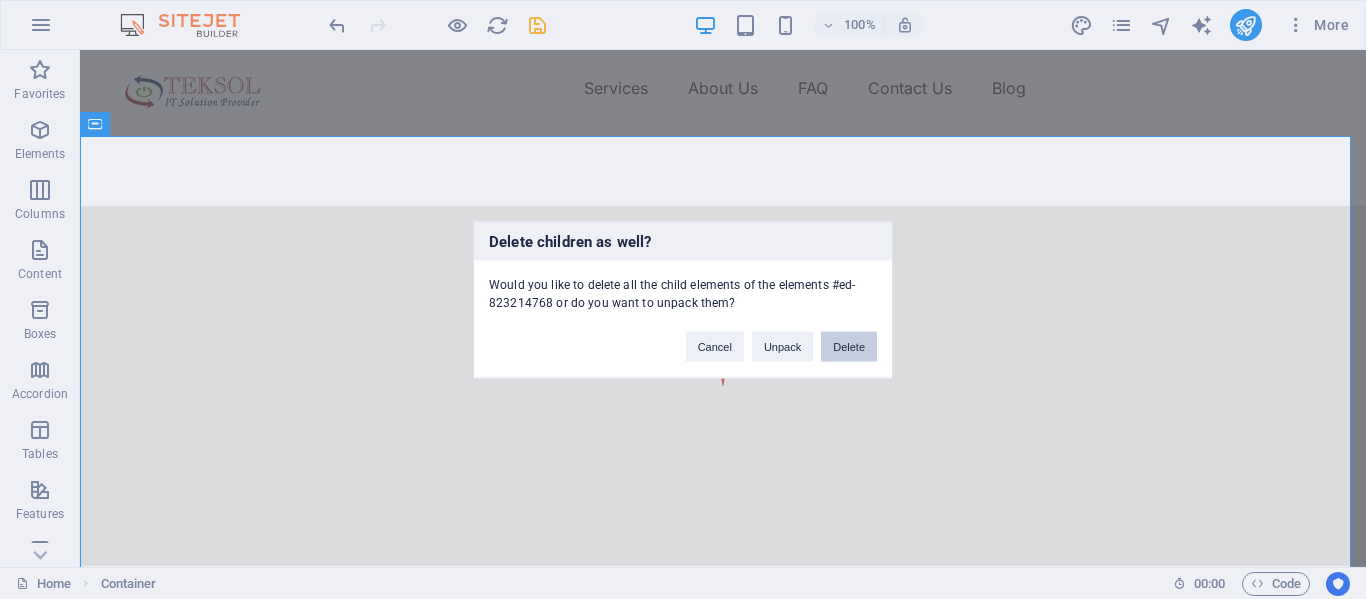 type 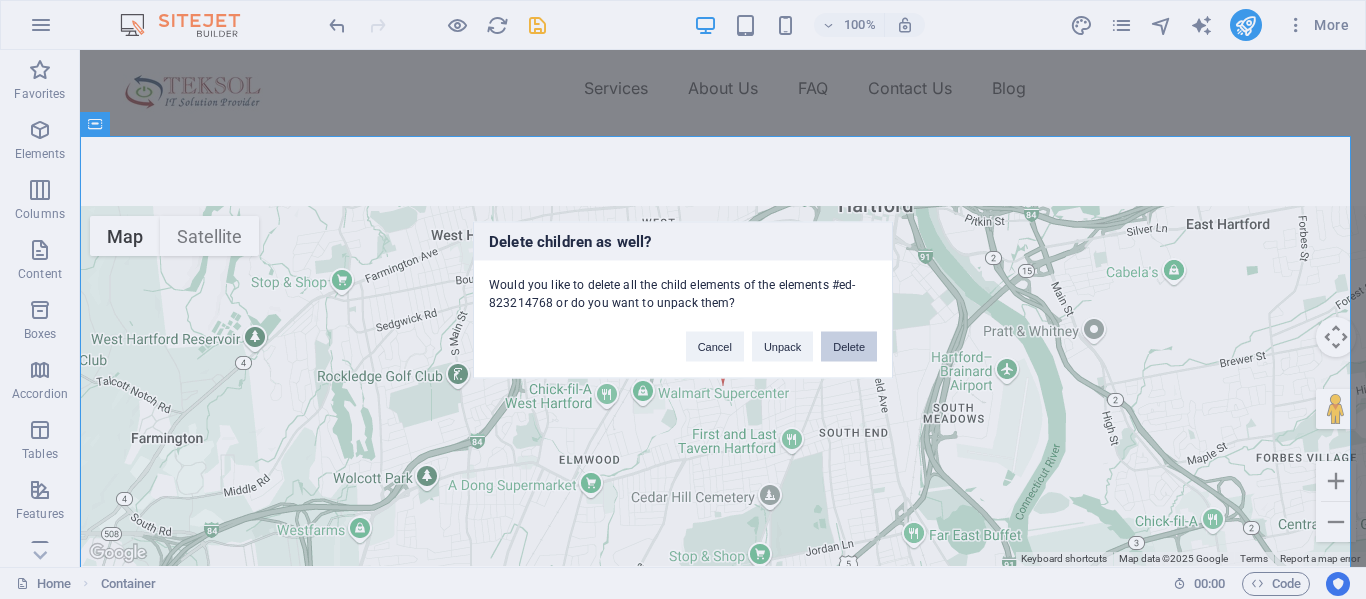 click on "Delete" at bounding box center (849, 346) 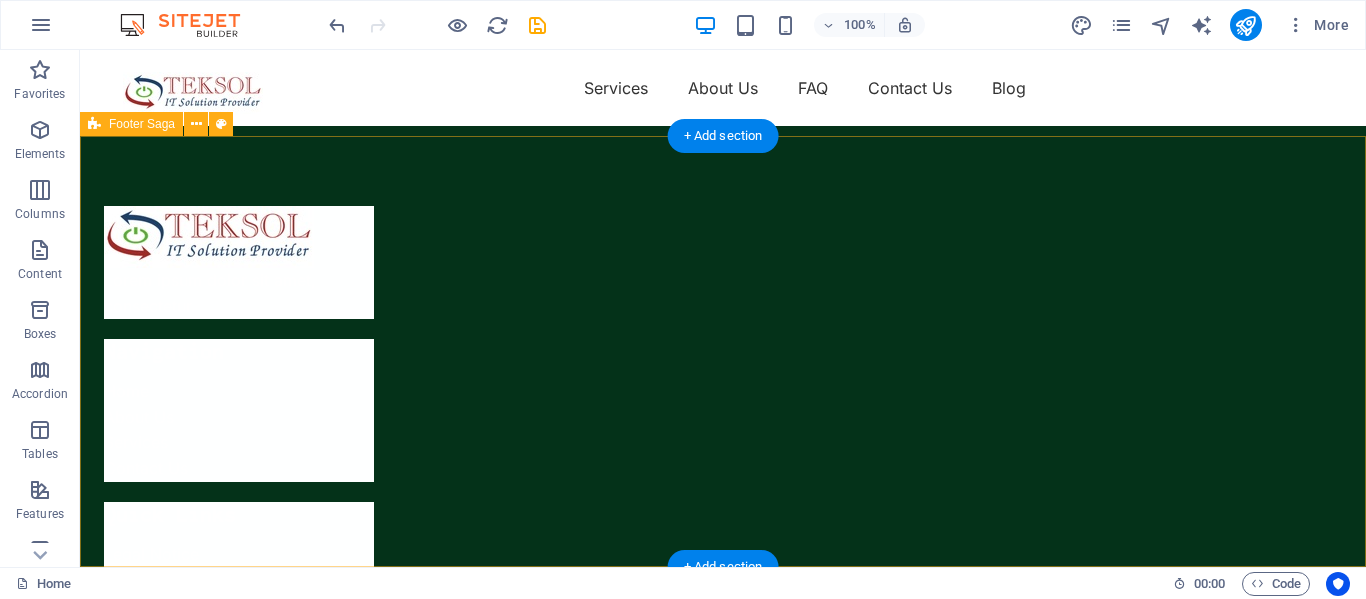 click on "Lorem ipsum dolor sit amet, consectetur. Navigation Home About Us Services Contact Us Quick Links
Legal Notice
Privacy Policy
Blog
FAQ
Contact Us Our Support and Sales team is available 24 /7 to answer your queries
[PHONE]
[EMAIL] Copyright   2024  teksolpk.com" at bounding box center [723, 570] 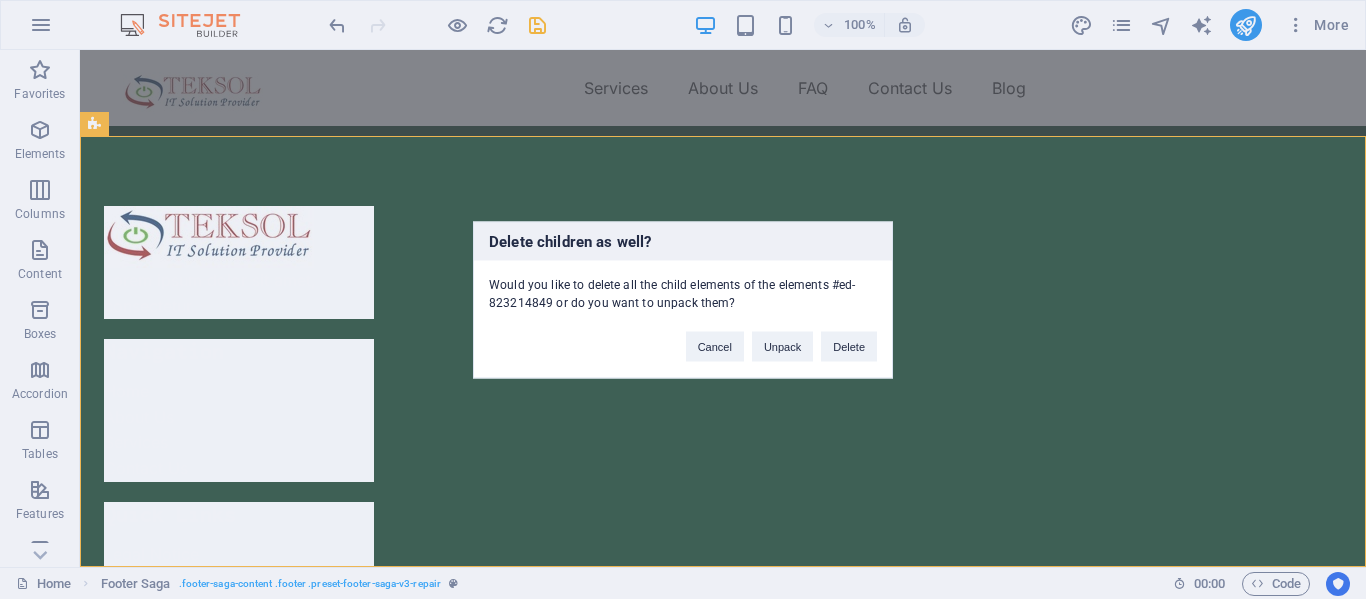 type 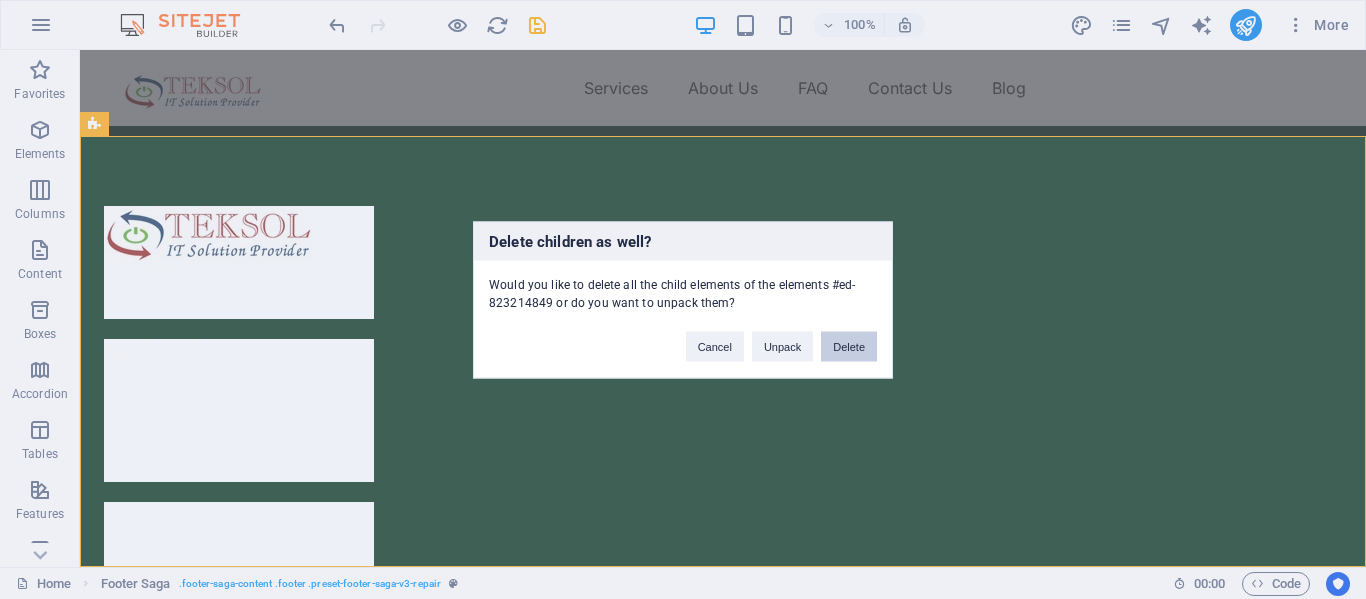 click on "Delete" at bounding box center [849, 346] 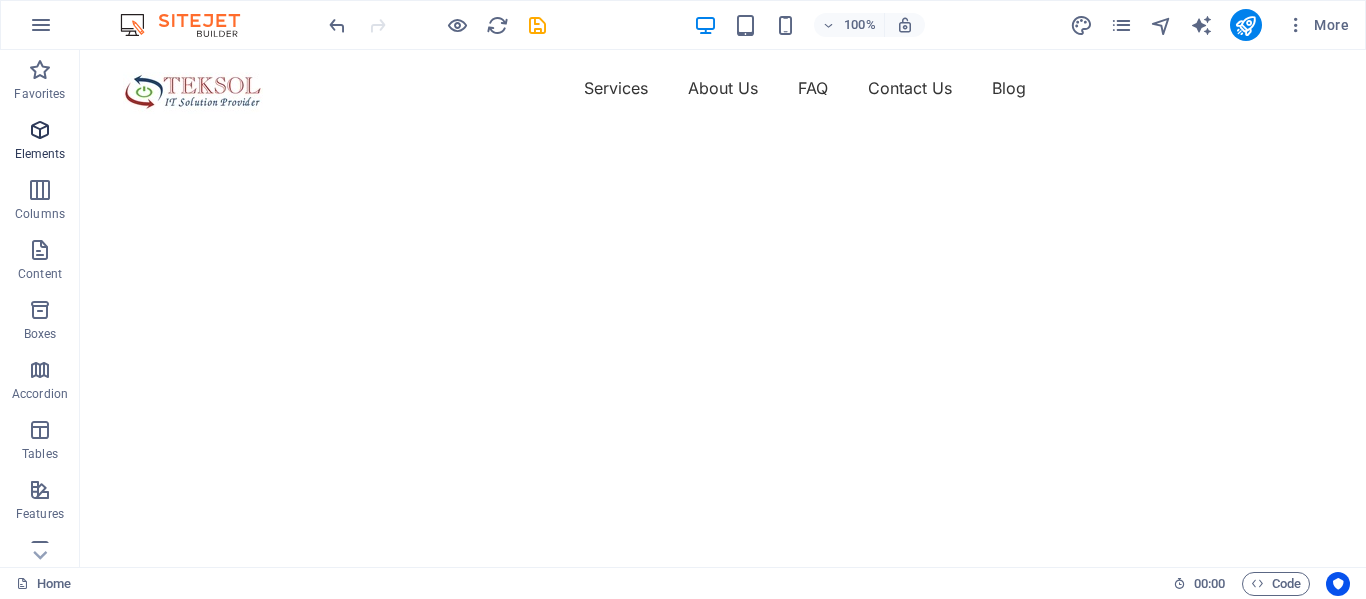 click at bounding box center [40, 130] 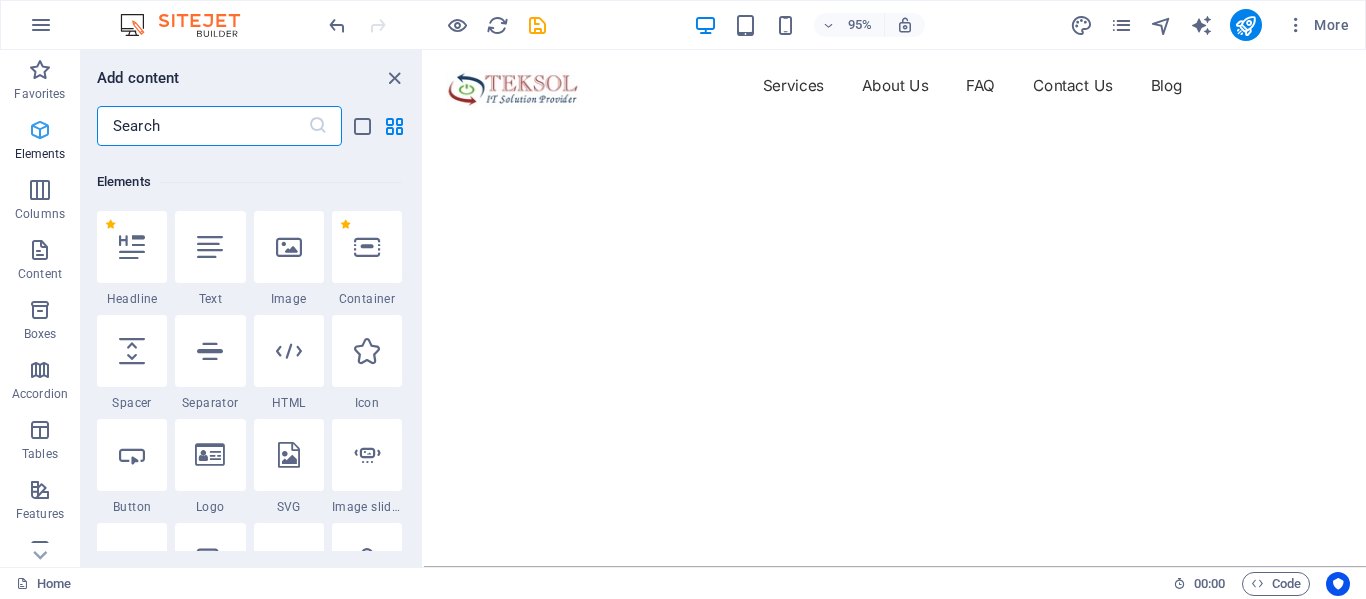 scroll, scrollTop: 213, scrollLeft: 0, axis: vertical 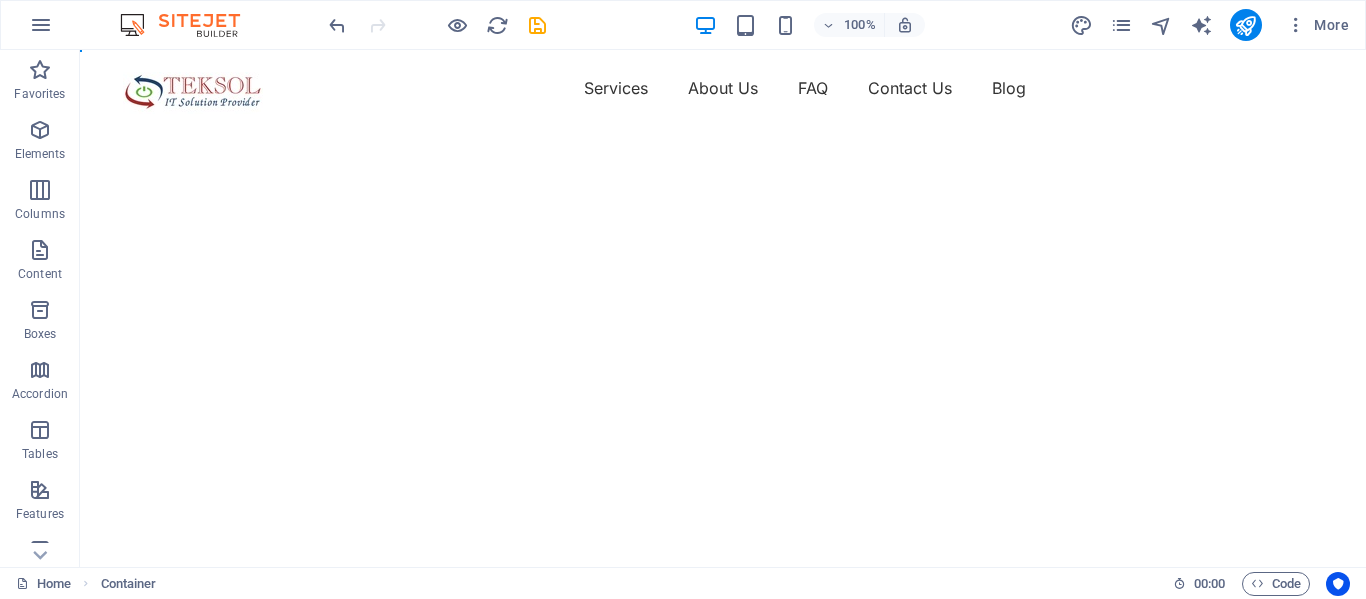 click on "Skip to main content
Services About Us FAQ Contact Us Blog" at bounding box center (723, 88) 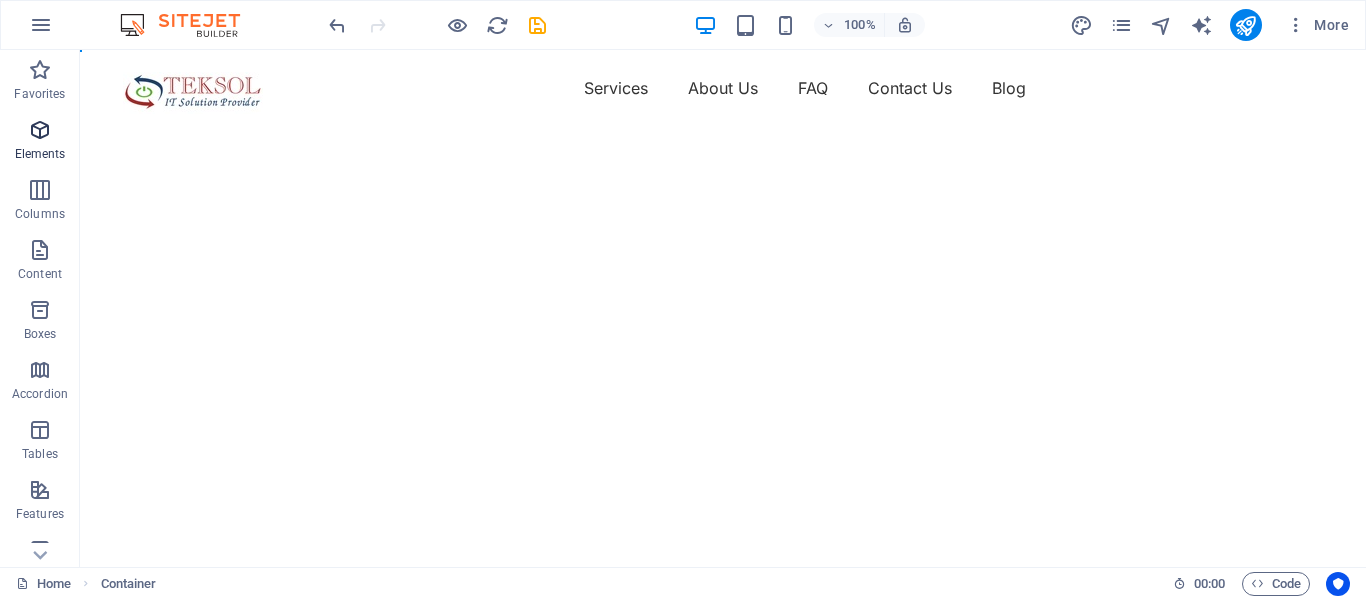 click at bounding box center (40, 130) 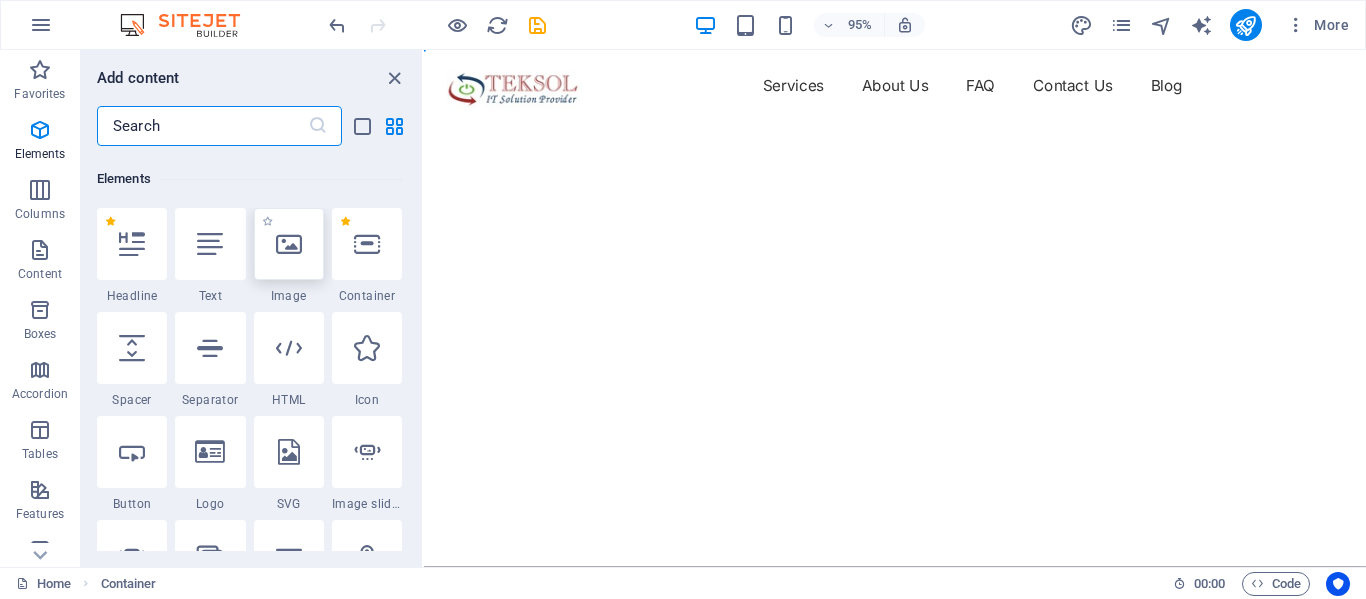 scroll, scrollTop: 213, scrollLeft: 0, axis: vertical 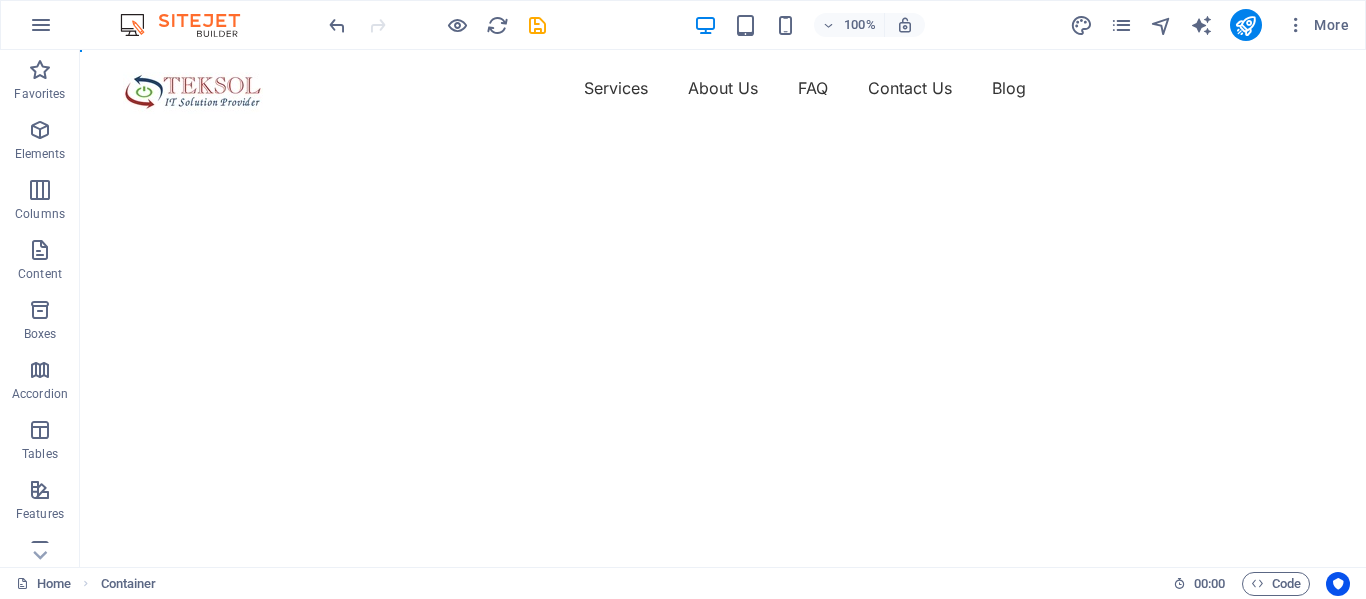 click on "Skip to main content
Services About Us FAQ Contact Us Blog" at bounding box center (723, 88) 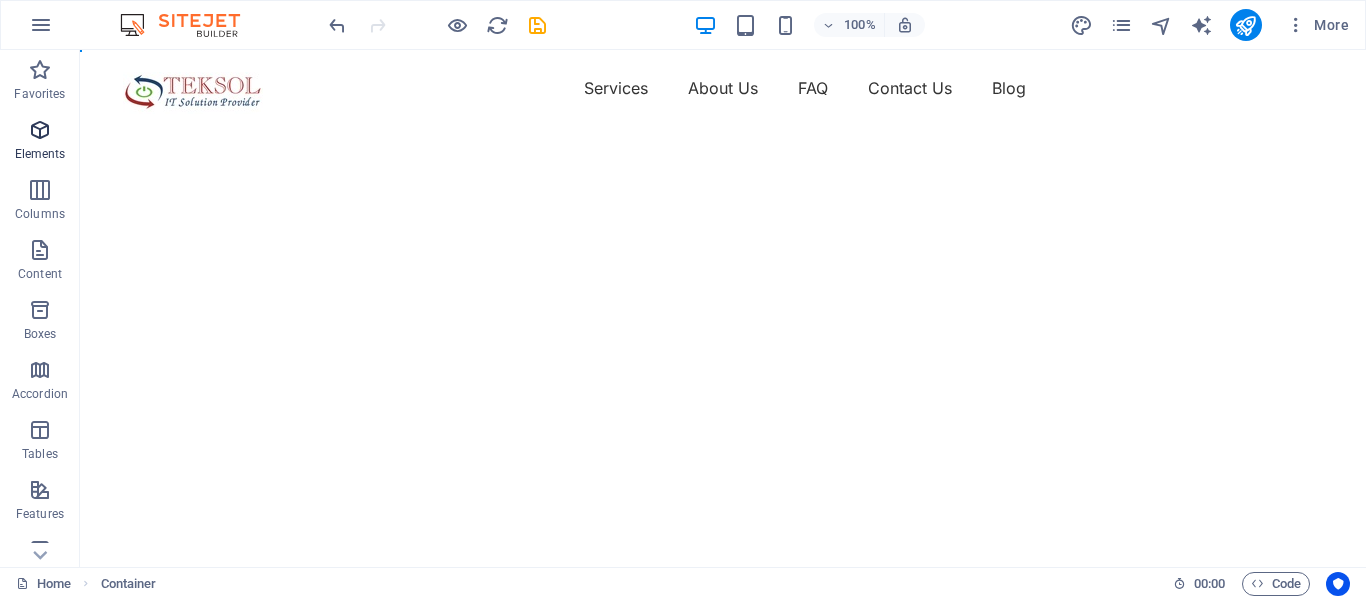 click at bounding box center [40, 130] 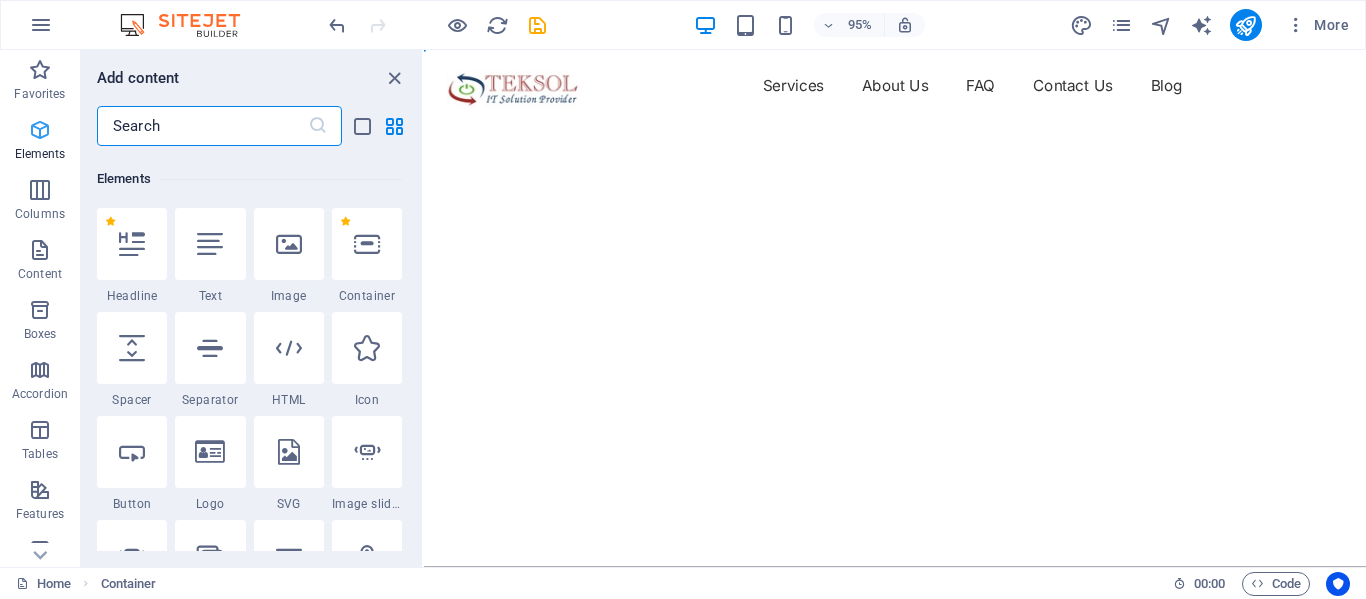 scroll, scrollTop: 213, scrollLeft: 0, axis: vertical 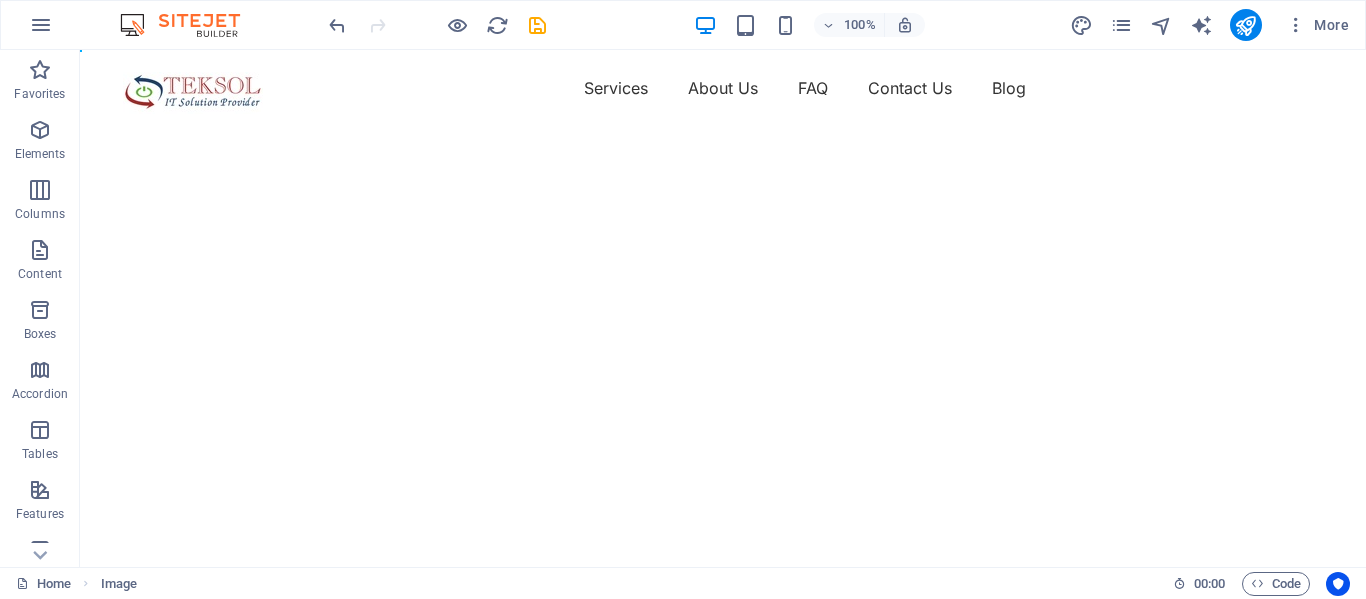 click on "Skip to main content
Services About Us FAQ Contact Us Blog" at bounding box center (723, 88) 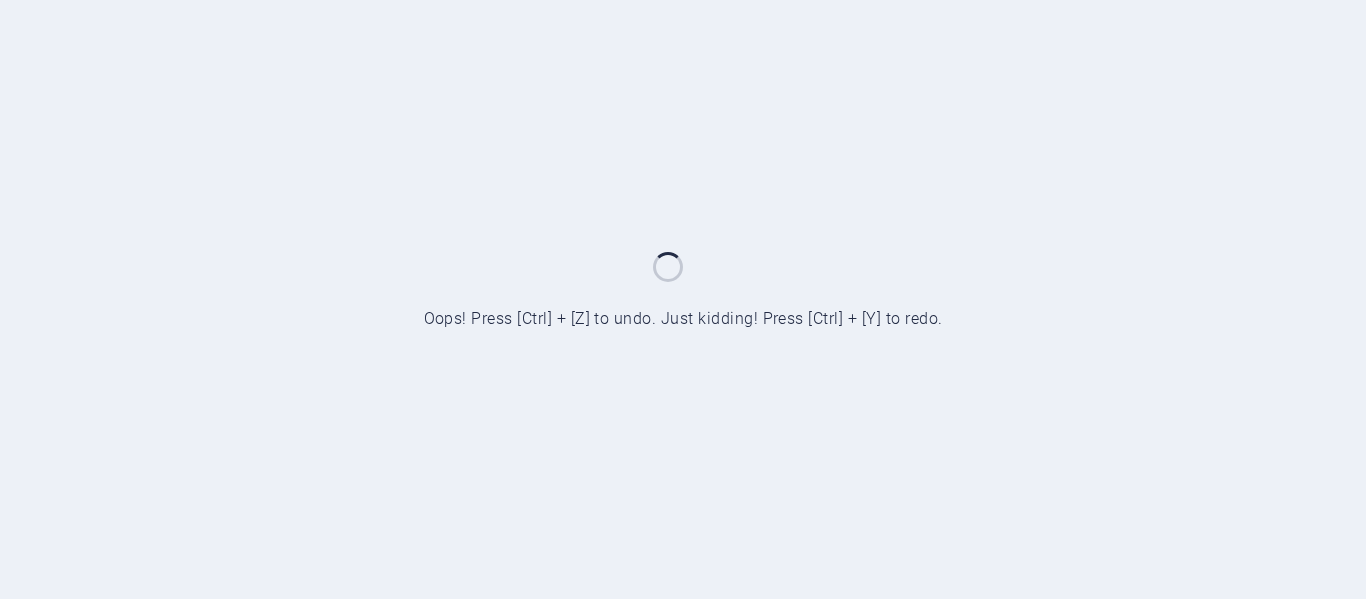 scroll, scrollTop: 0, scrollLeft: 0, axis: both 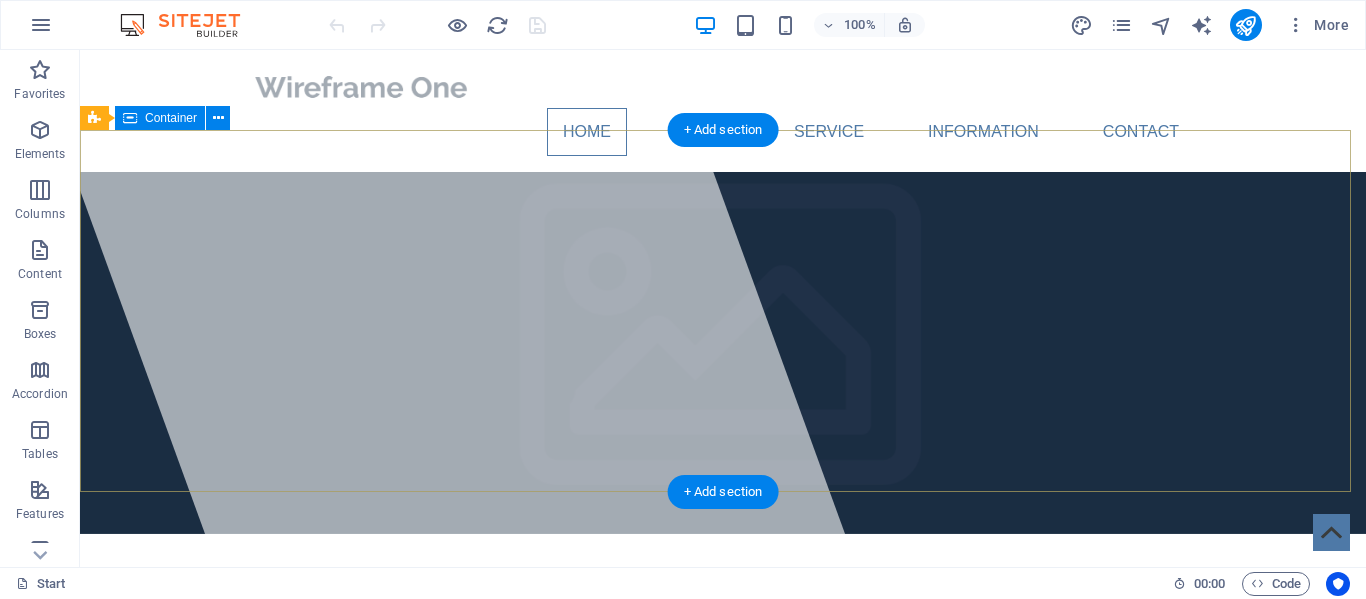 click on "teksolpk.com Lorem ipsum dolor sit amet, consectetuer adipiscing elit. Aenean commodo ligula eget dolor. Aenean massa." at bounding box center (723, 746) 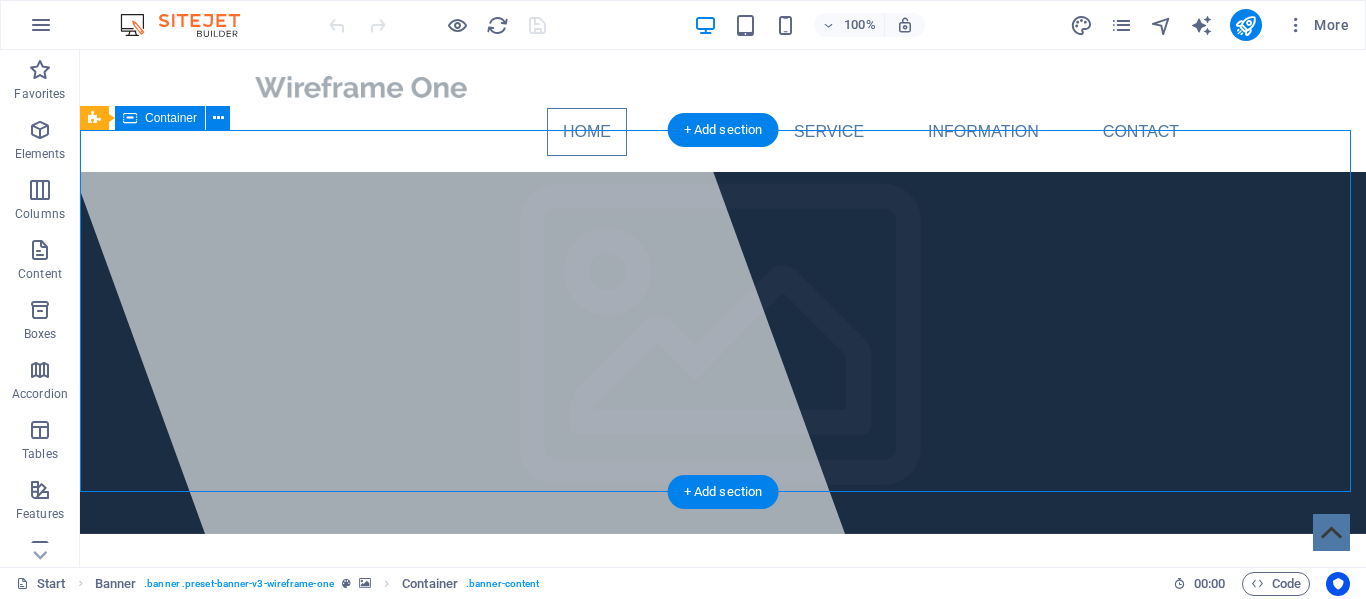 click on "teksolpk.com Lorem ipsum dolor sit amet, consectetuer adipiscing elit. Aenean commodo ligula eget dolor. Aenean massa." at bounding box center [723, 746] 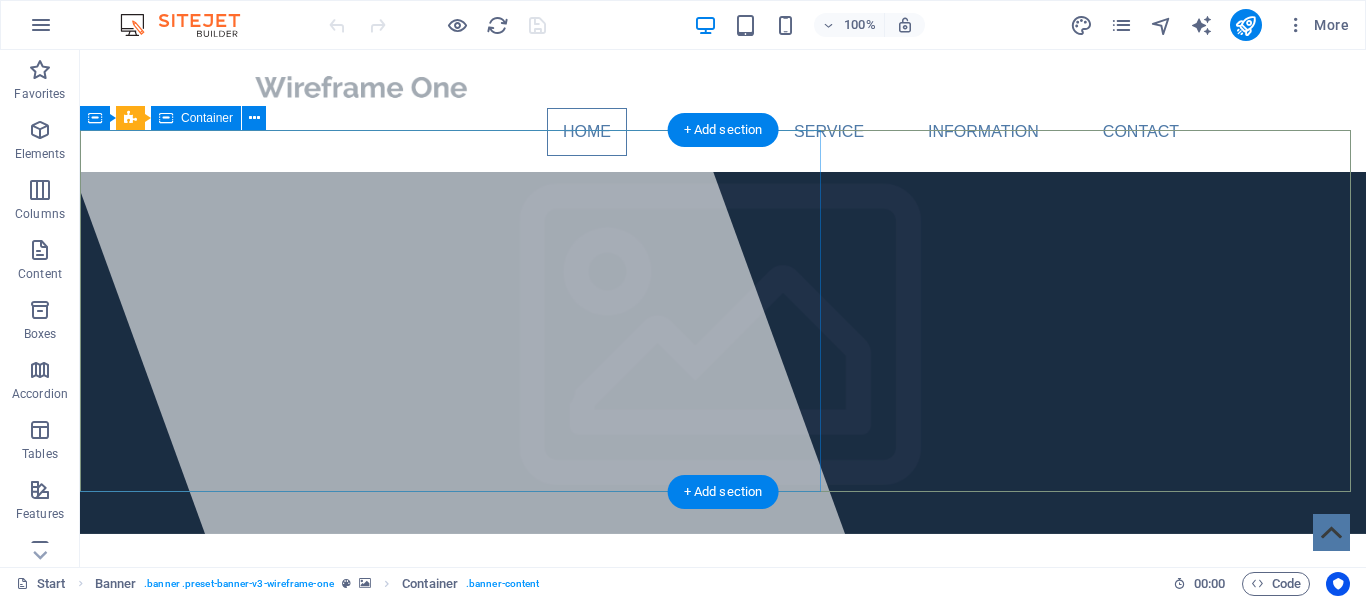 click at bounding box center (443, 308) 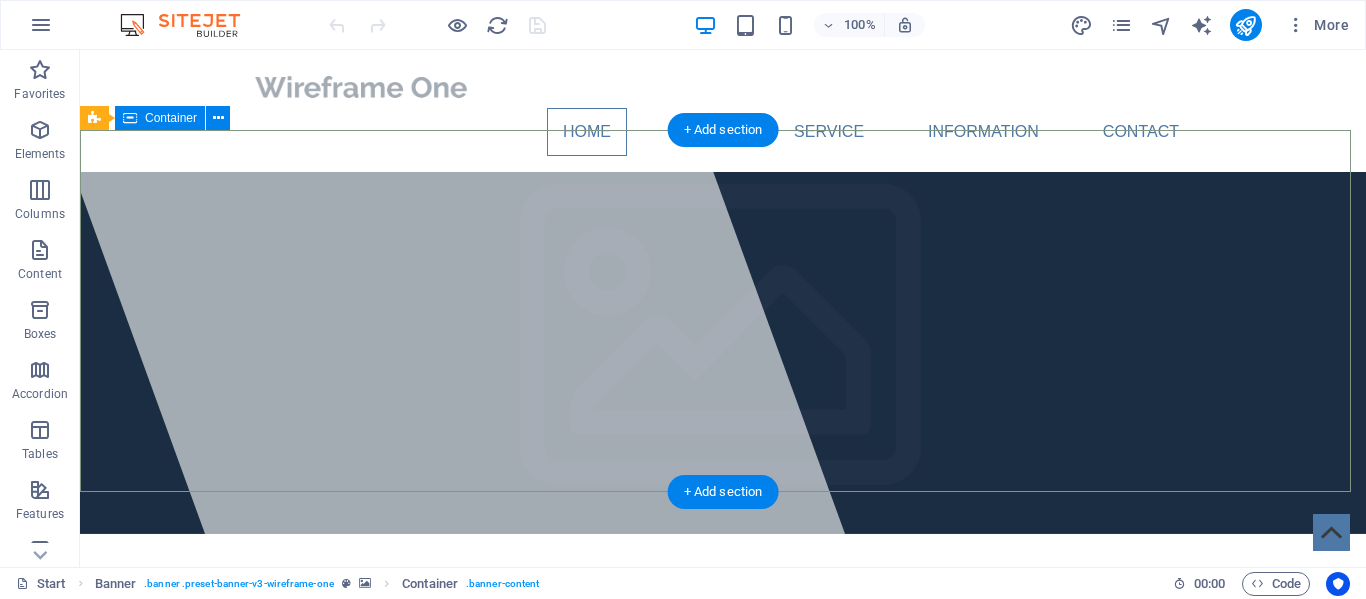 click on "teksolpk.com Lorem ipsum dolor sit amet, consectetuer adipiscing elit. Aenean commodo ligula eget dolor. Aenean massa." at bounding box center [723, 746] 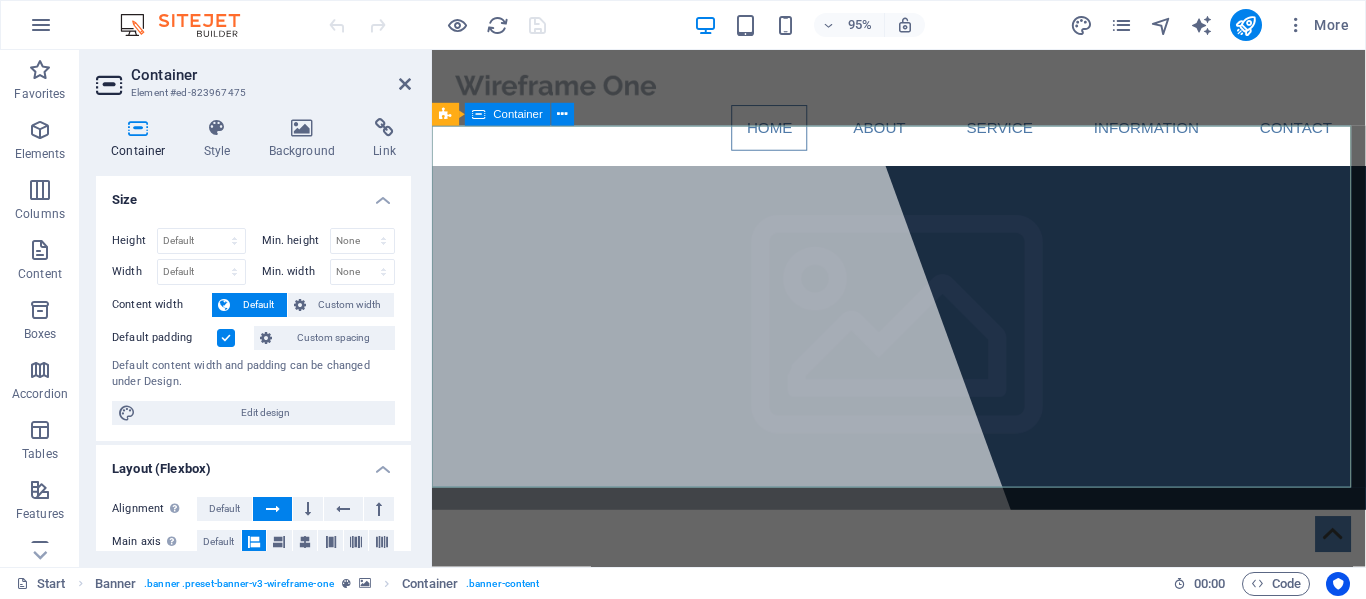 click on "teksolpk.com Lorem ipsum dolor sit amet, consectetuer adipiscing elit. Aenean commodo ligula eget dolor. Aenean massa." at bounding box center (923, 746) 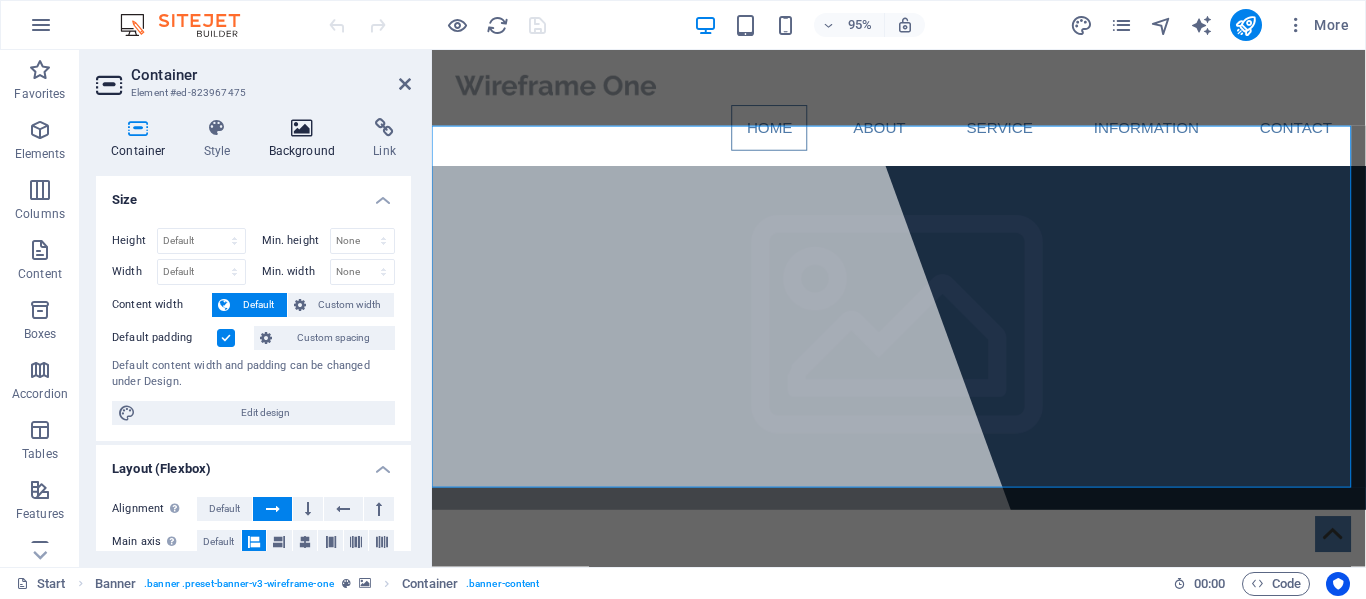 click on "Background" at bounding box center (306, 139) 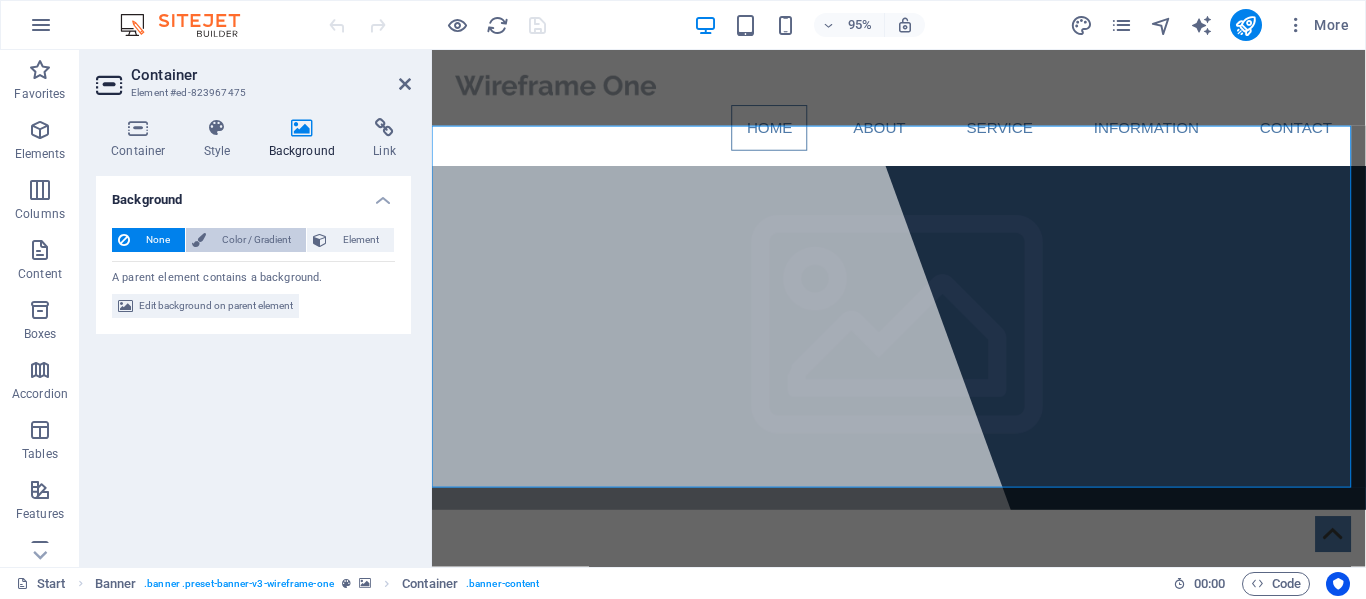click on "Color / Gradient" at bounding box center (256, 240) 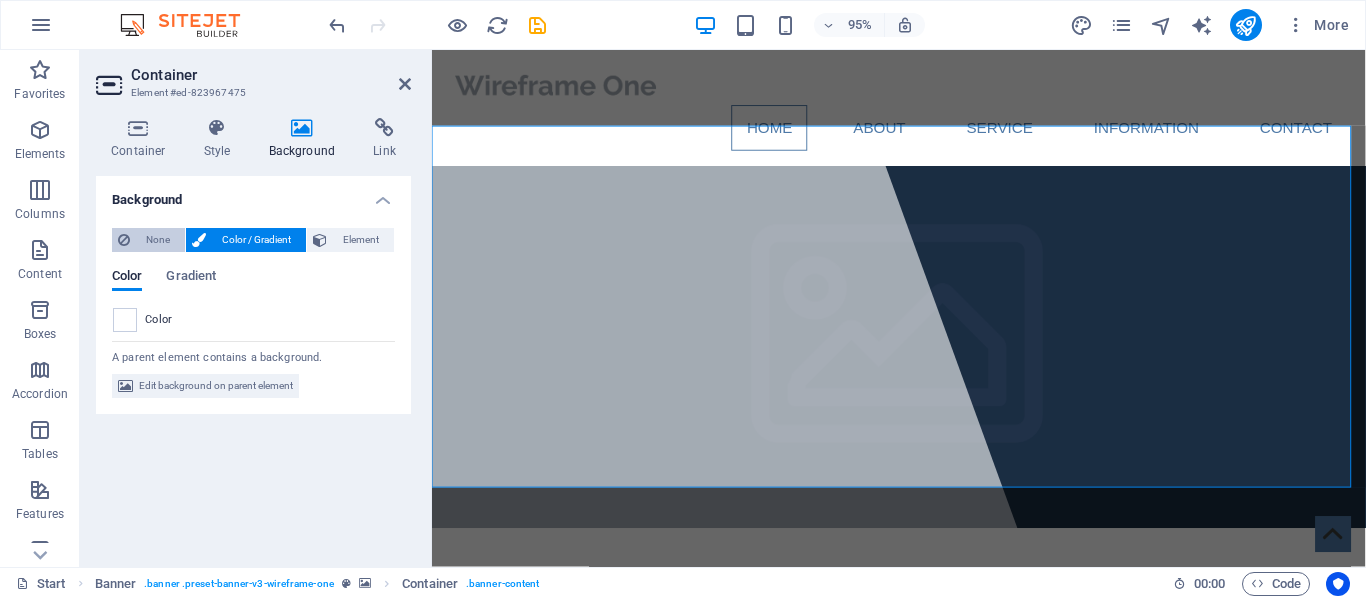 click at bounding box center [124, 240] 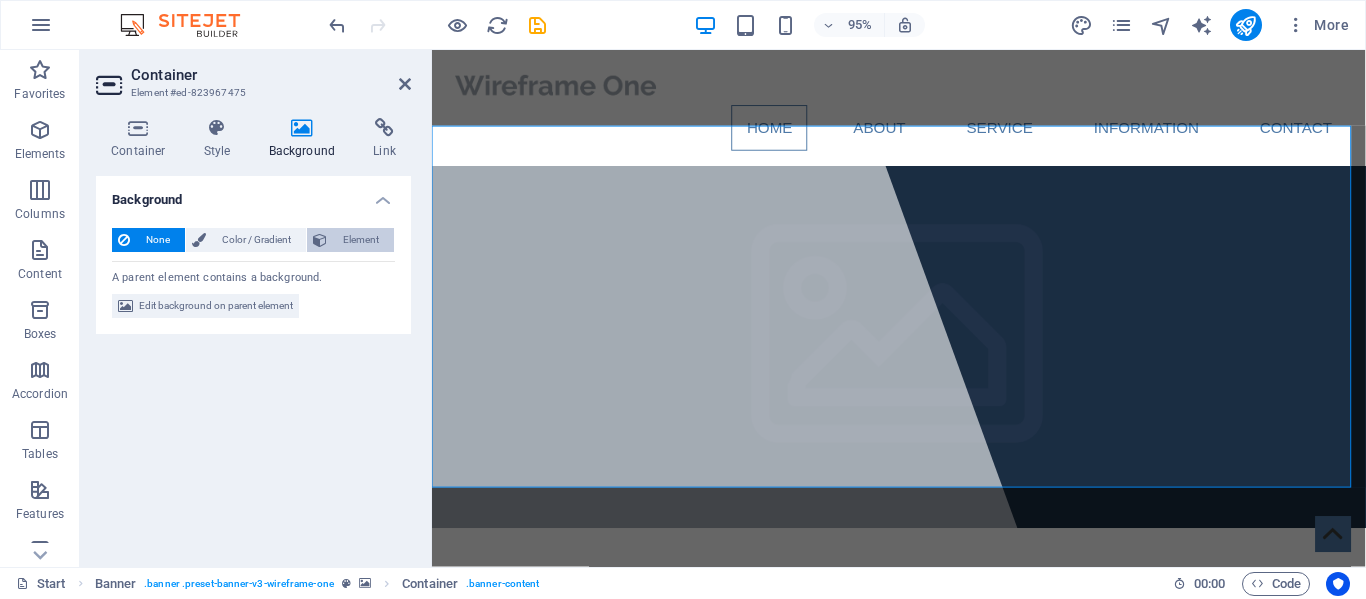 click on "Element" at bounding box center [360, 240] 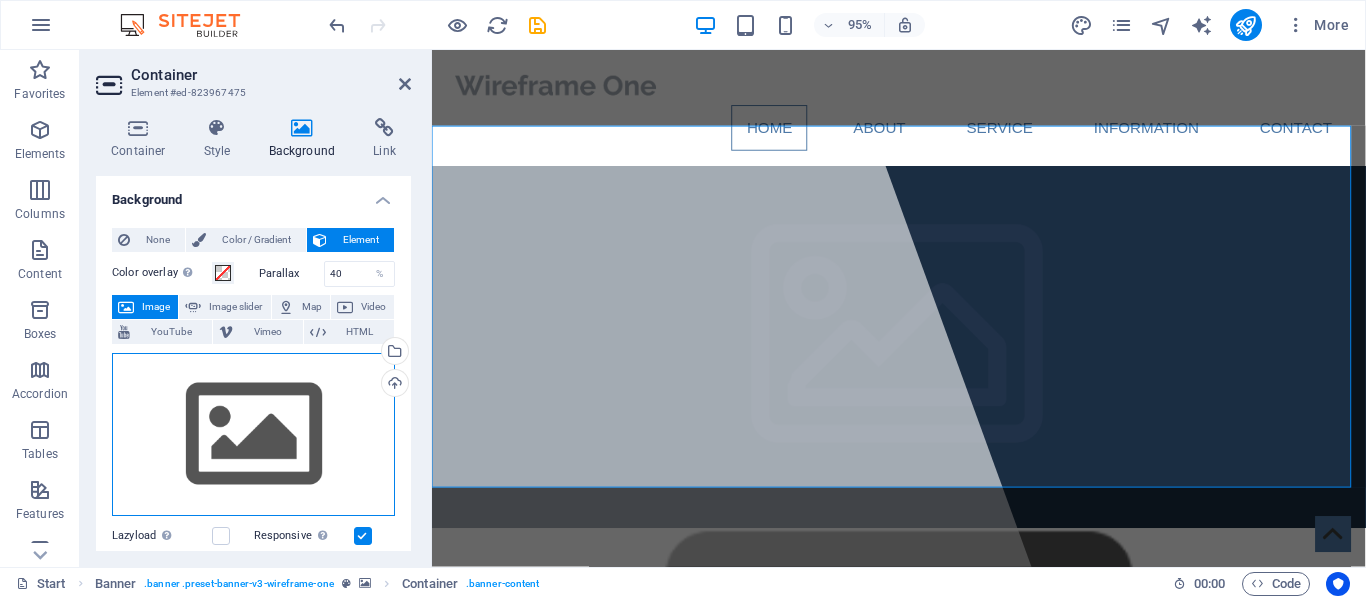 click on "Drag files here, click to choose files or select files from Files or our free stock photos & videos" at bounding box center (253, 435) 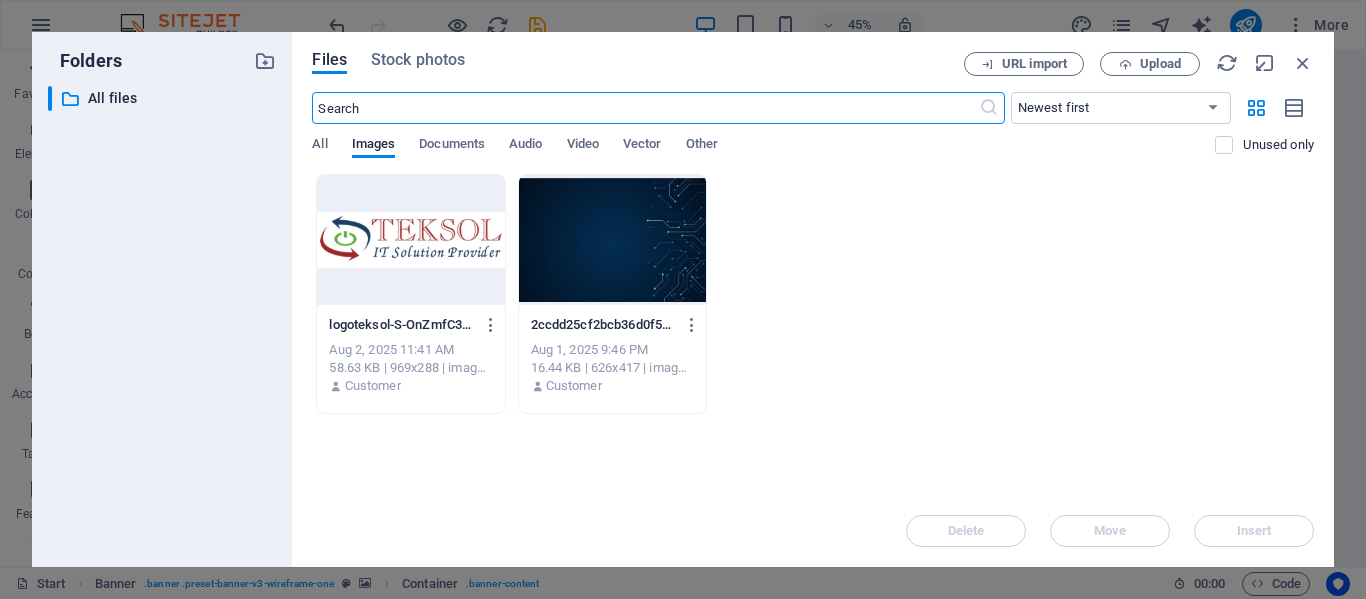 click at bounding box center (612, 240) 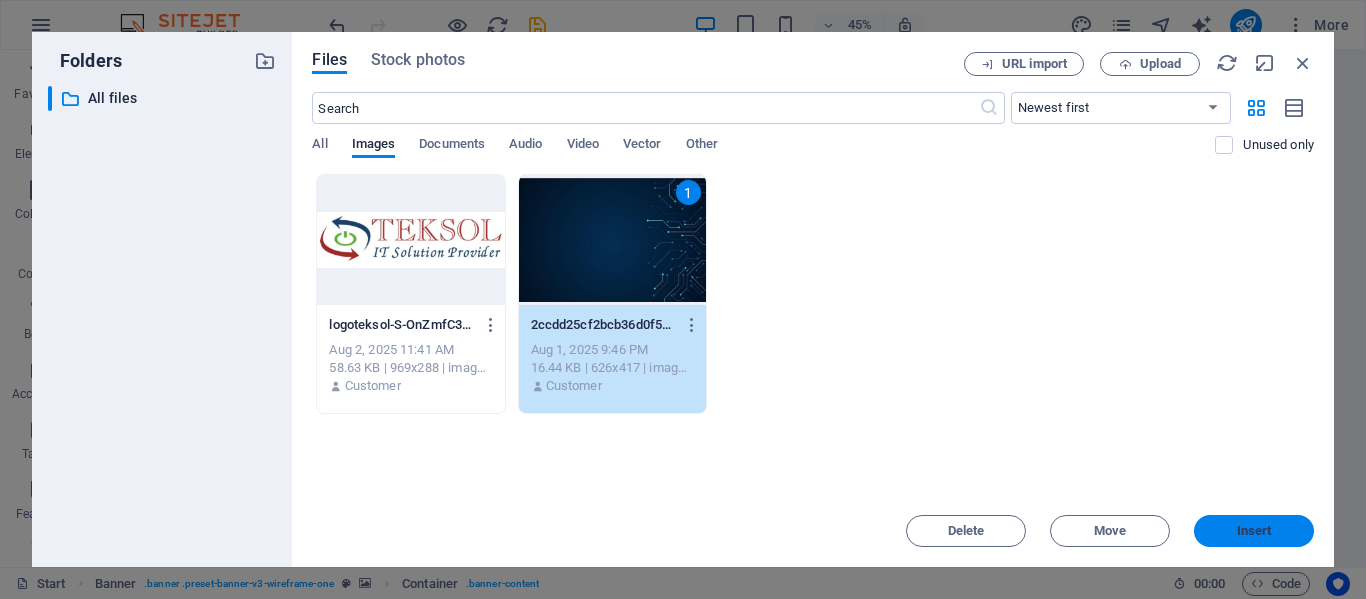 click on "Insert" at bounding box center [1254, 531] 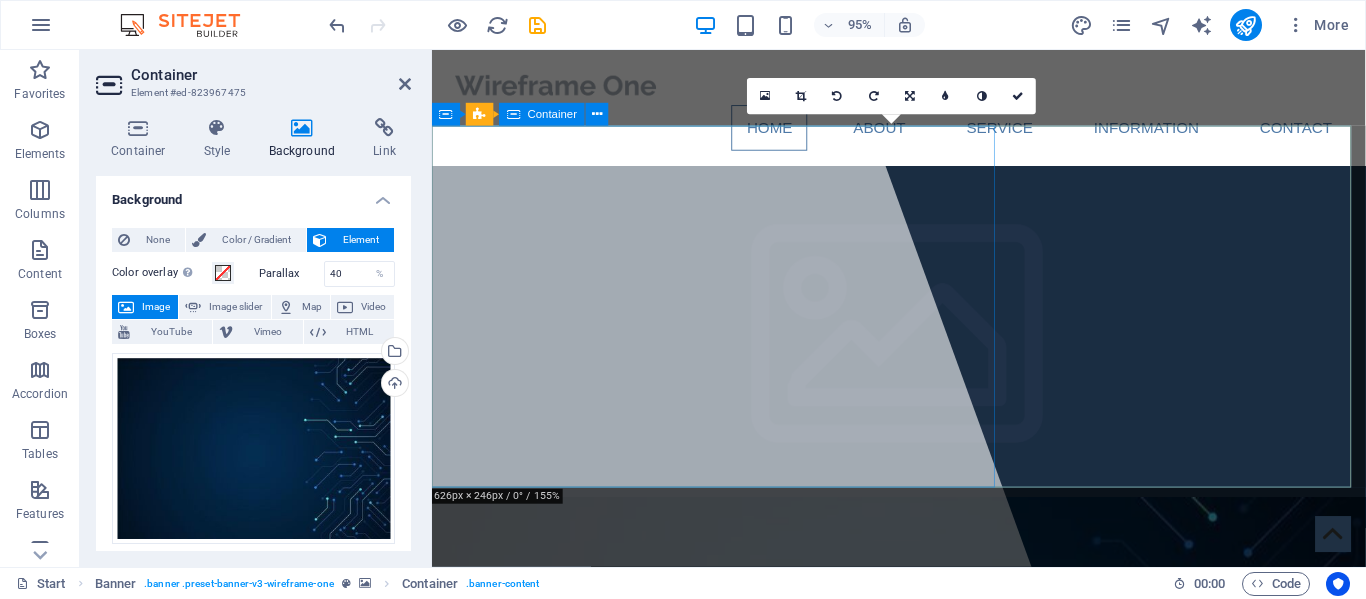 click at bounding box center [644, 322] 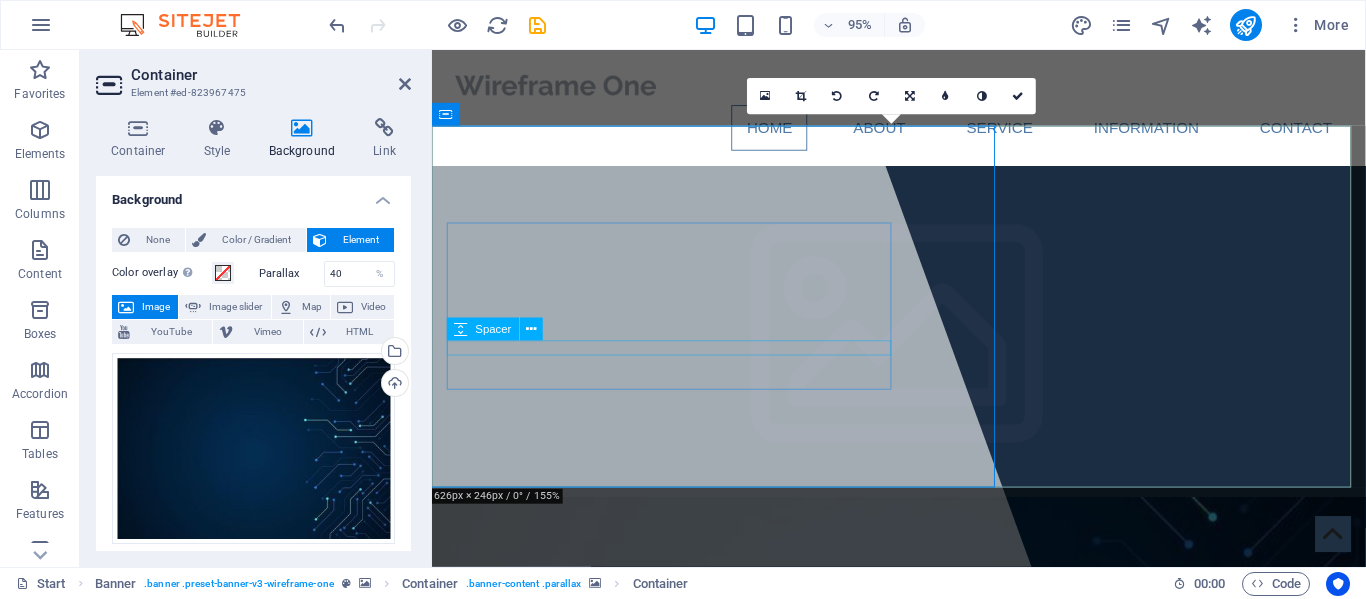 click at bounding box center (924, 1212) 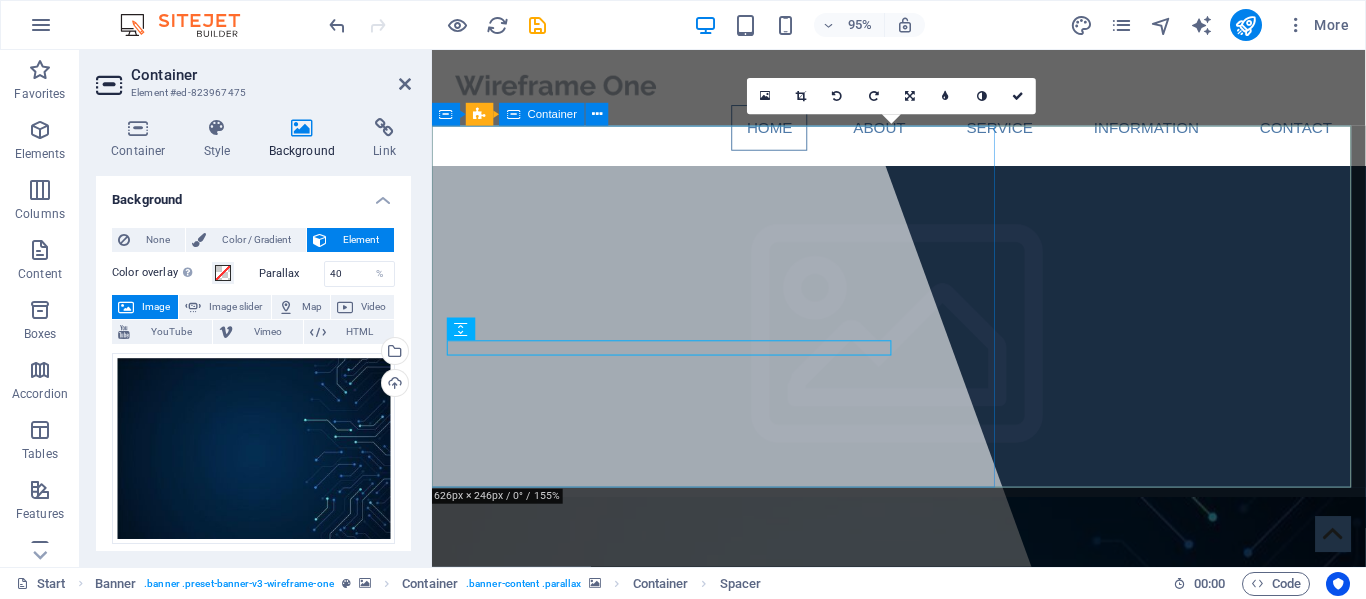 click at bounding box center (644, 322) 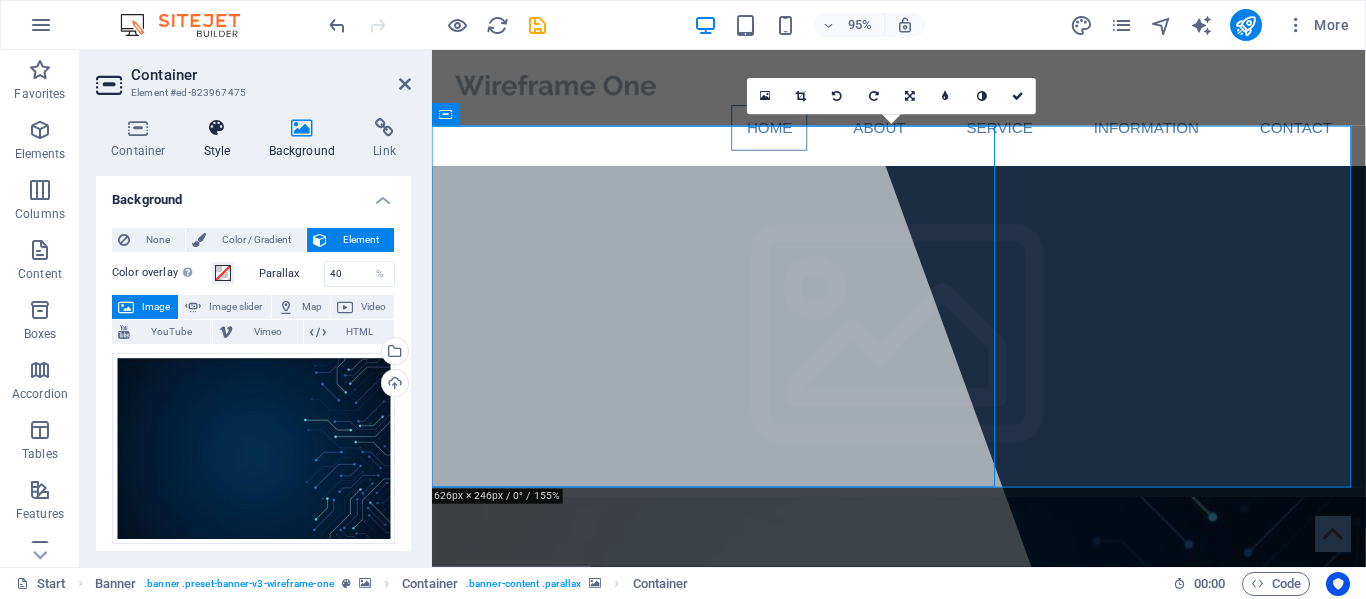 click at bounding box center (217, 128) 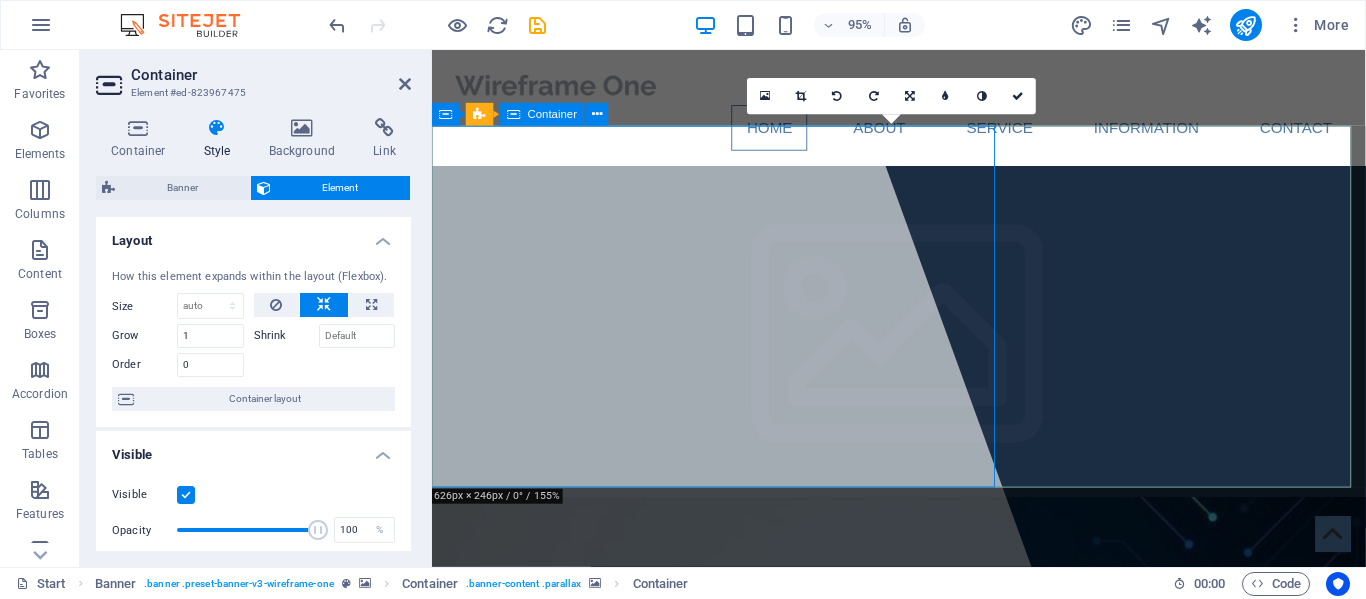 click at bounding box center (644, 322) 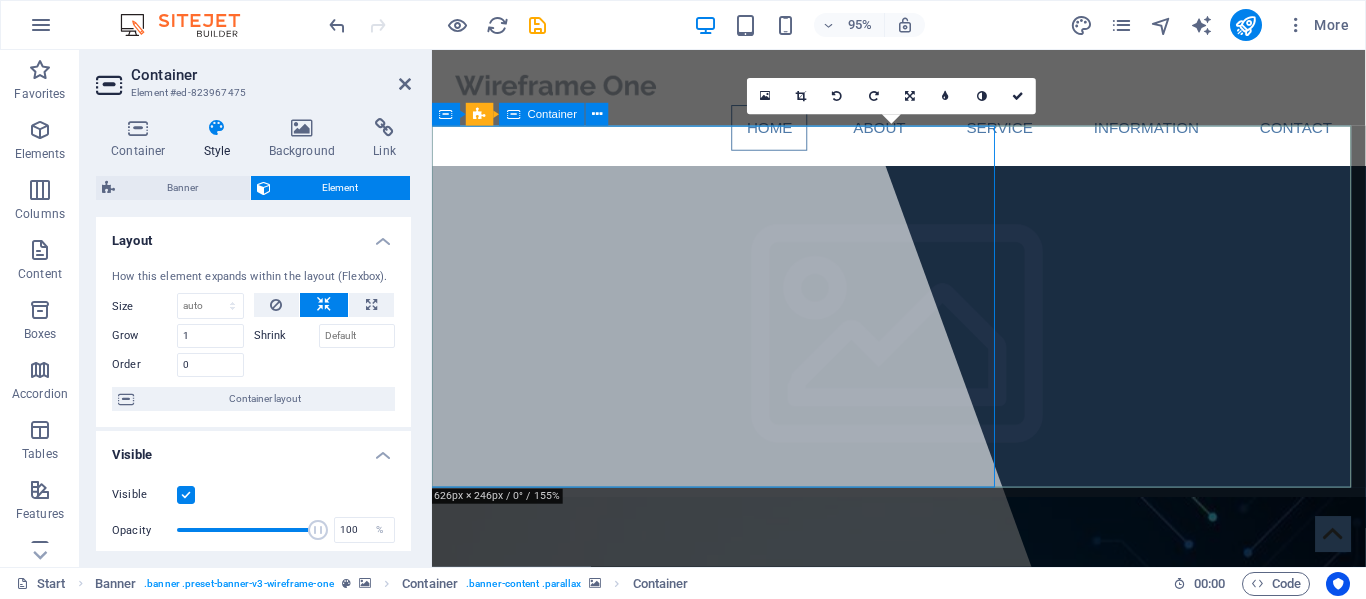 click at bounding box center (644, 322) 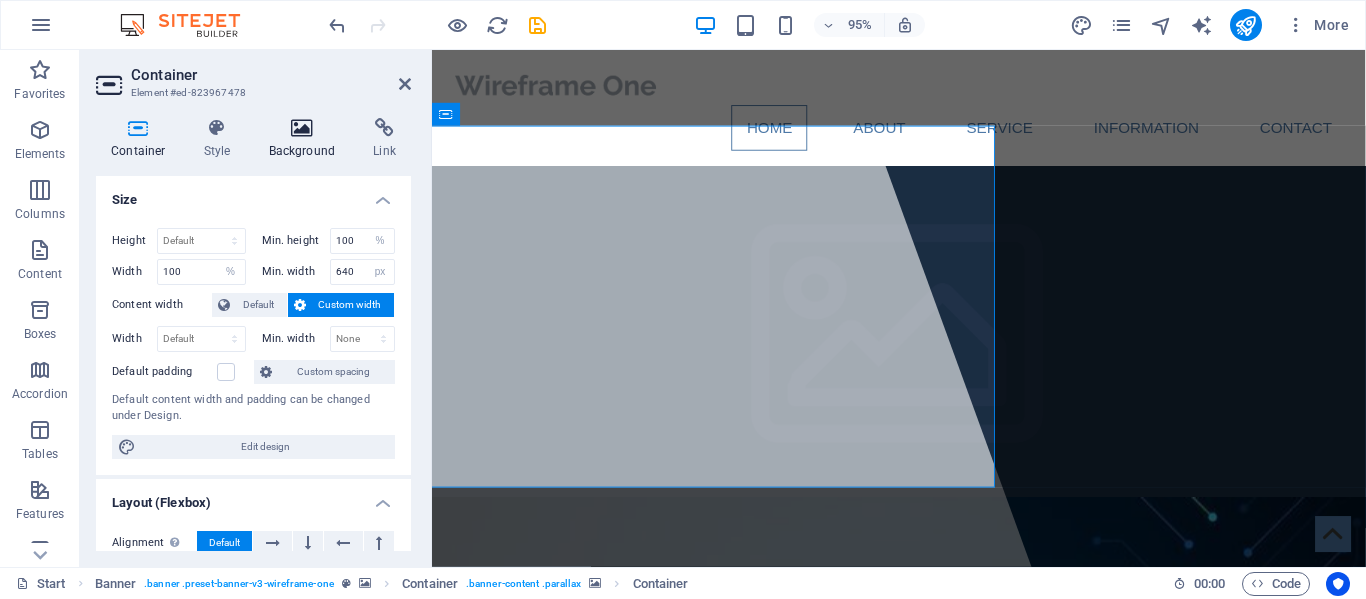 click on "Background" at bounding box center [306, 139] 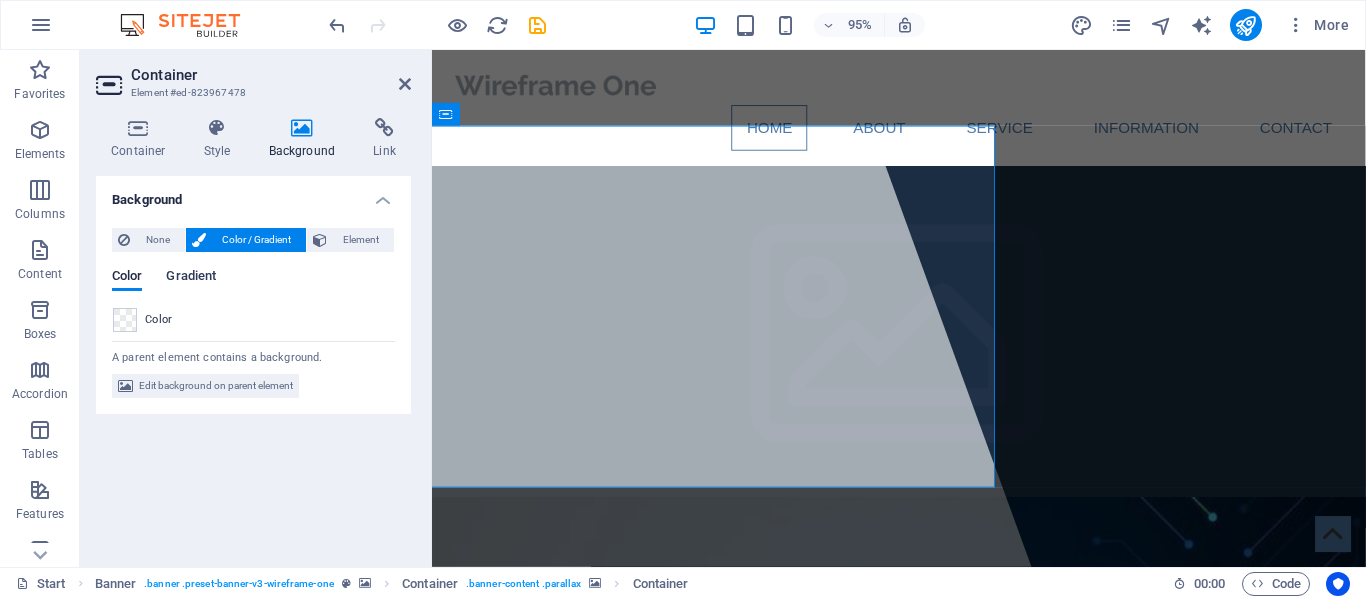 click on "Gradient" at bounding box center [191, 278] 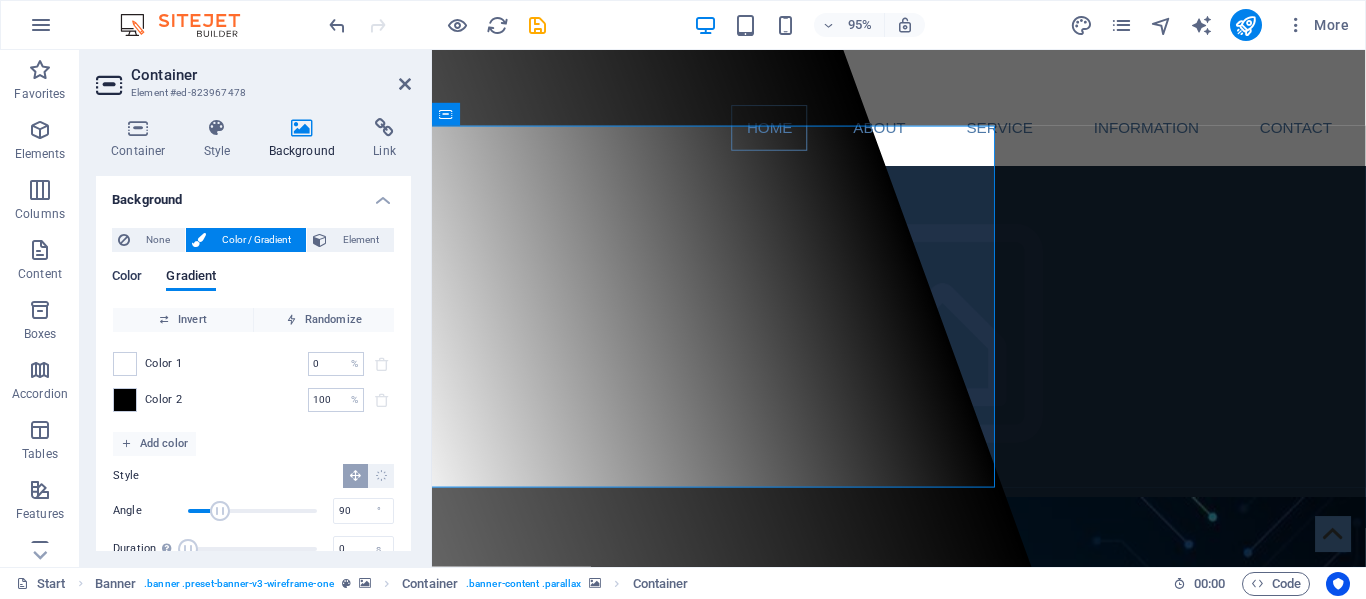 click on "Color" at bounding box center (127, 278) 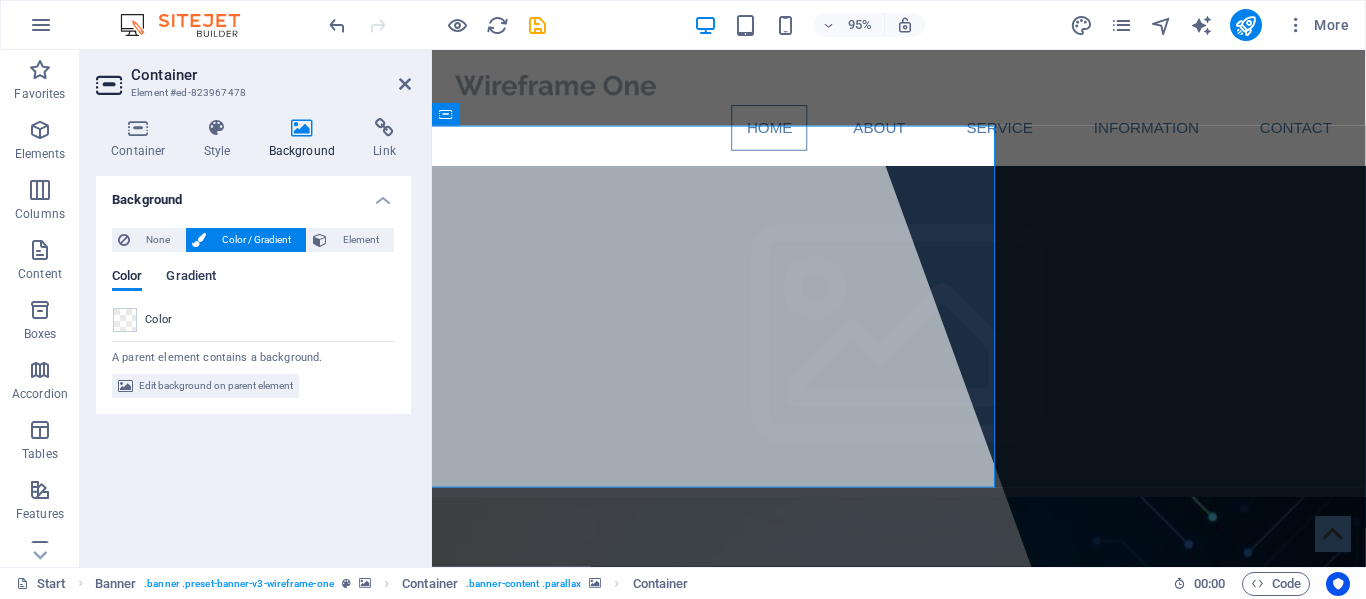 click on "Gradient" at bounding box center (191, 278) 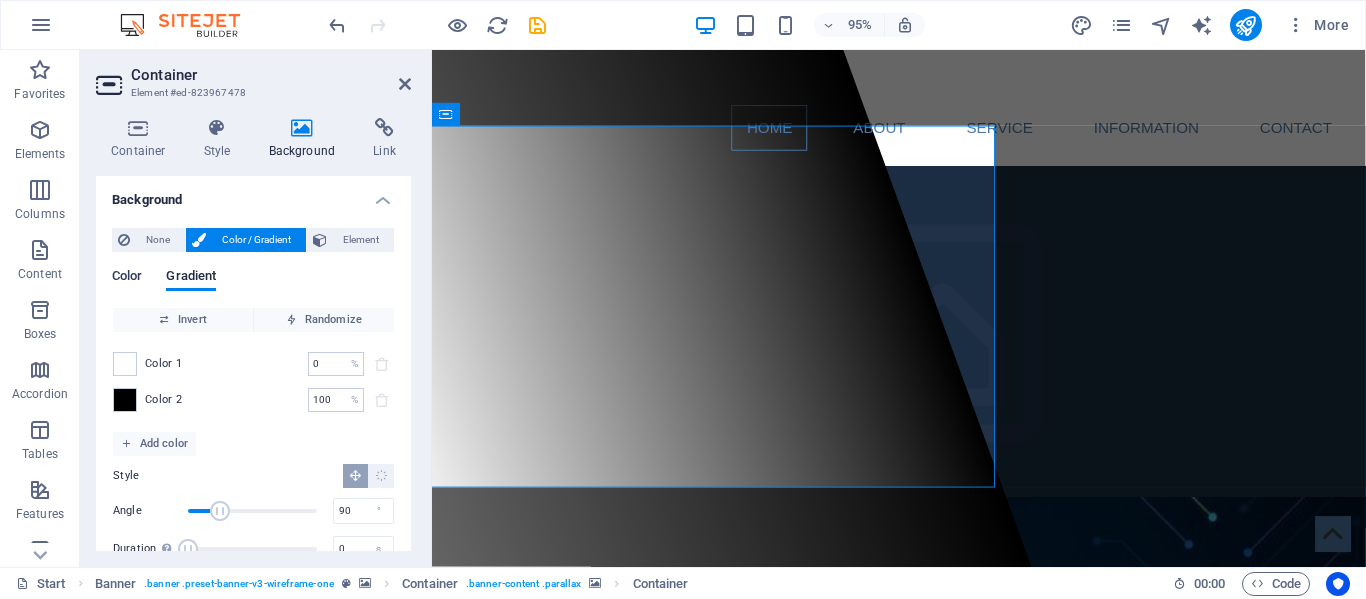 click on "Color" at bounding box center (127, 278) 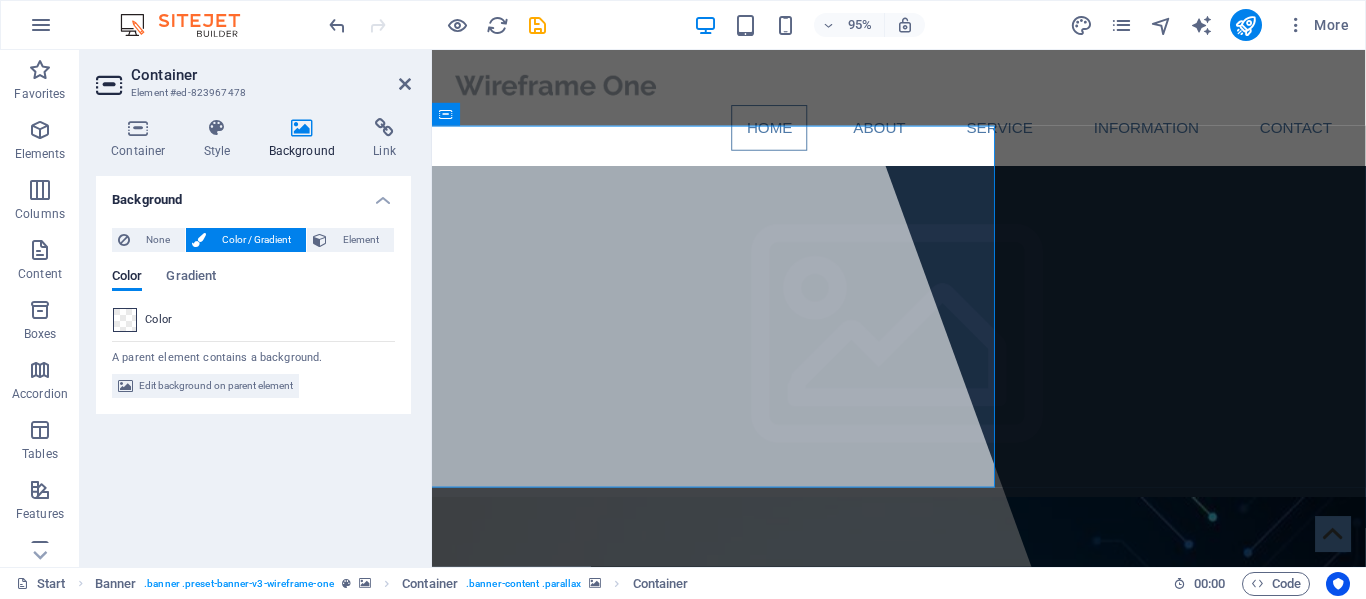 click at bounding box center (125, 320) 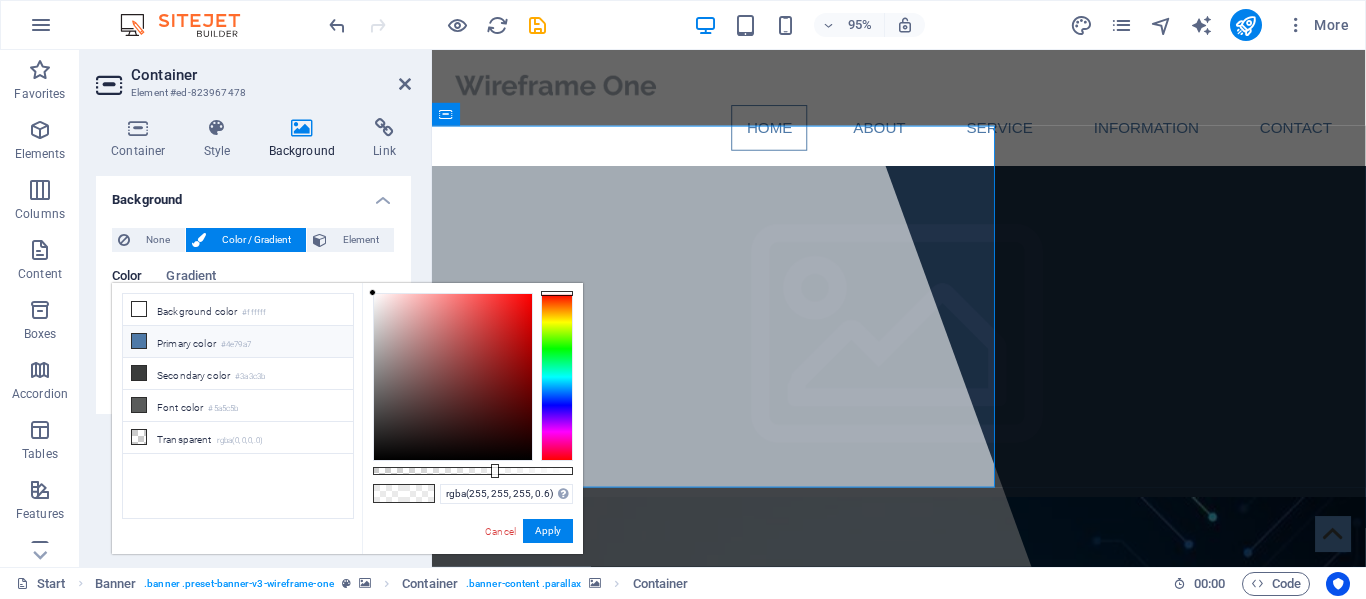 click on "#4e79a7" at bounding box center (236, 345) 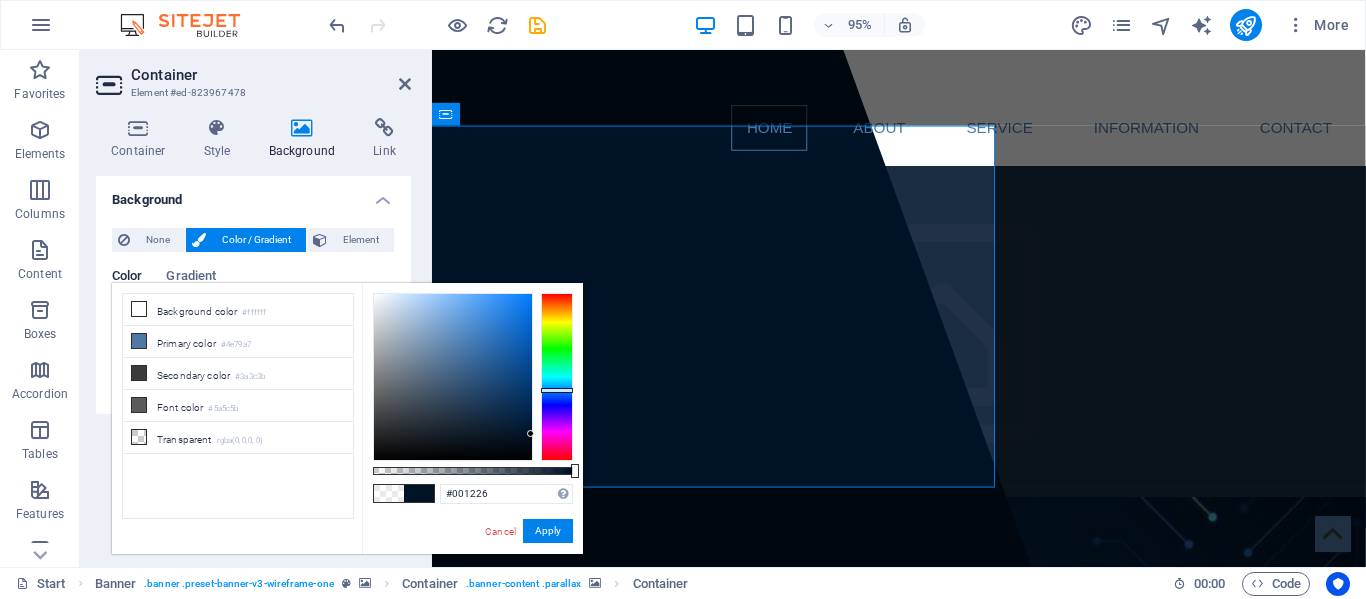 type on "#001327" 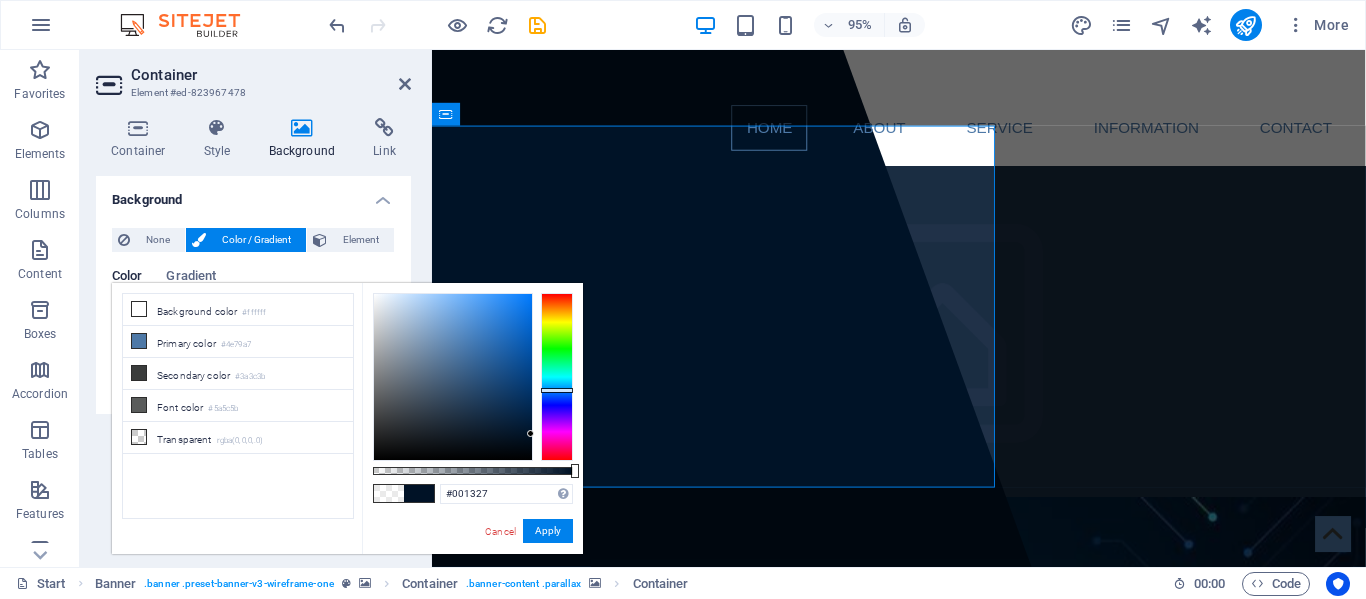 drag, startPoint x: 472, startPoint y: 336, endPoint x: 548, endPoint y: 433, distance: 123.22743 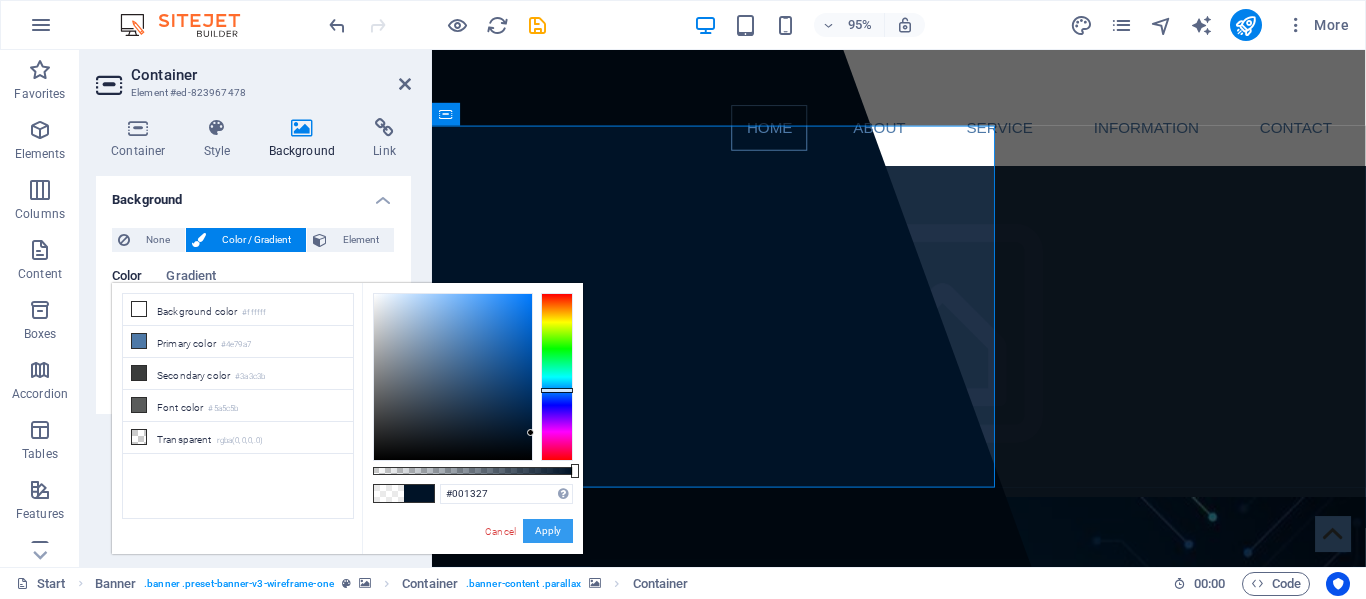 click on "Apply" at bounding box center [548, 531] 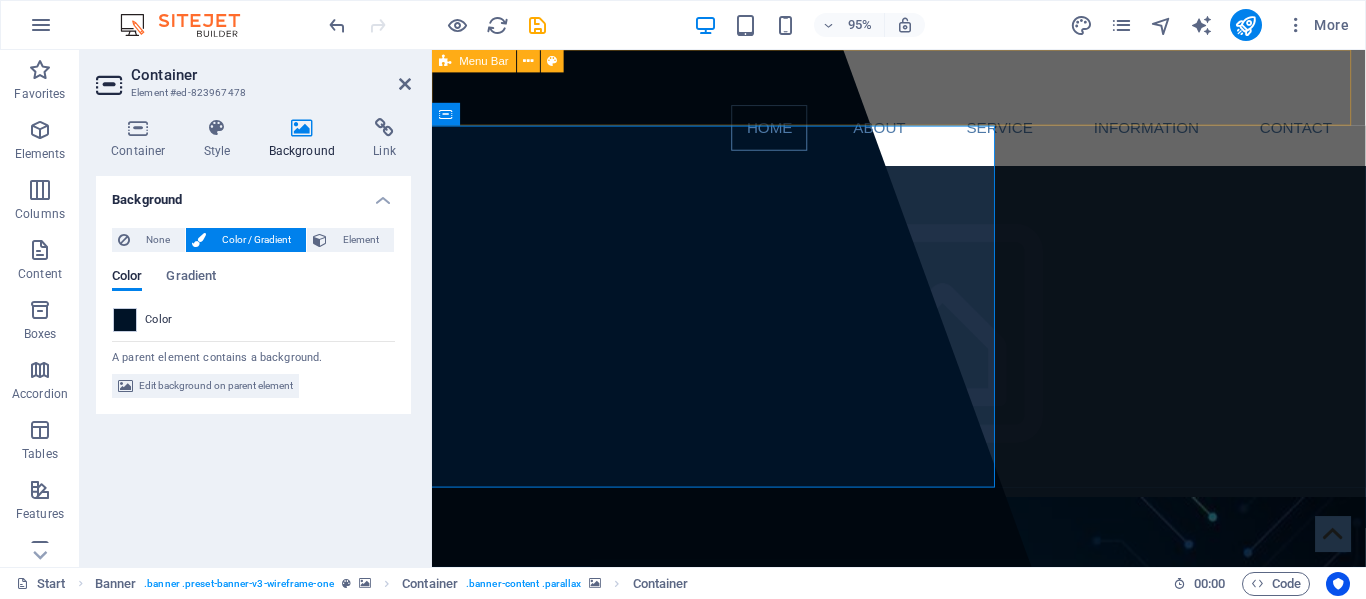 click on "Home About Service Information Contact" at bounding box center (923, 111) 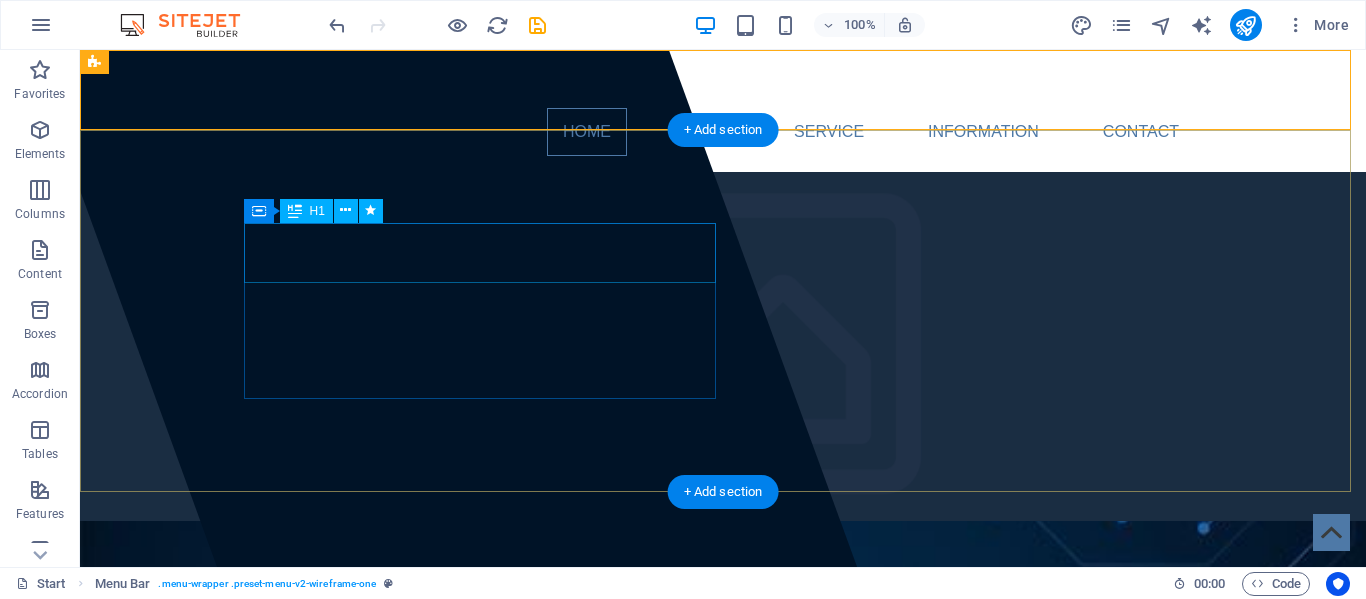 click on "teksolpk.com" at bounding box center (379, 1110) 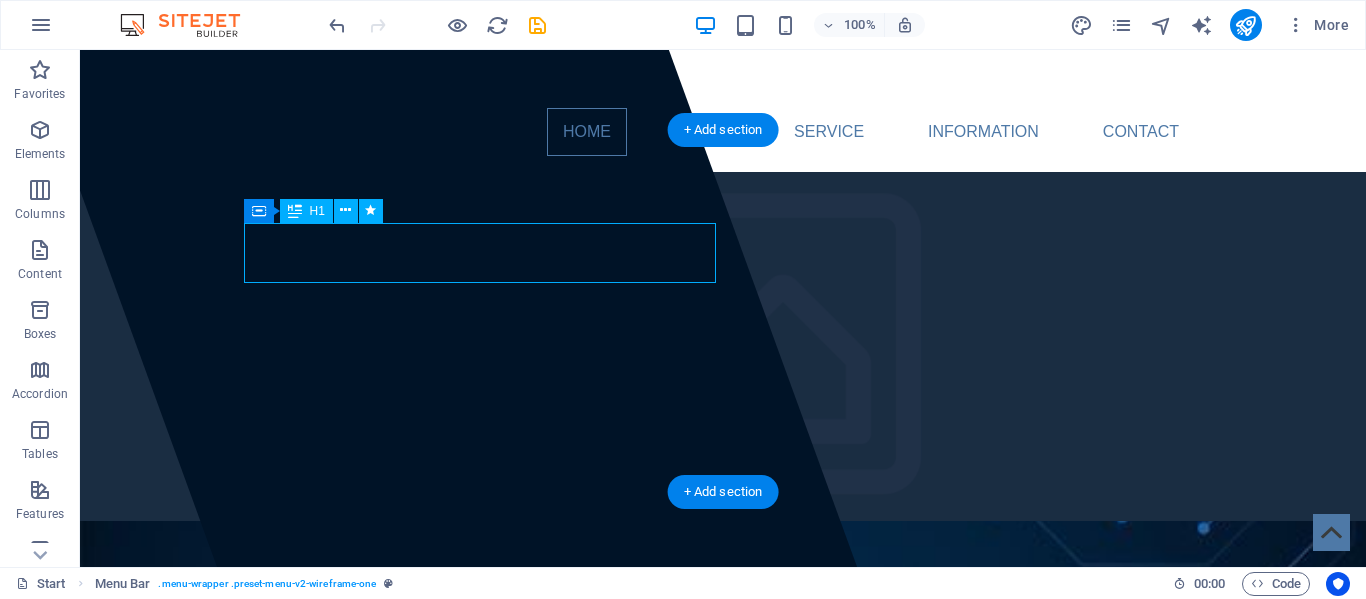 click on "teksolpk.com" at bounding box center (379, 1110) 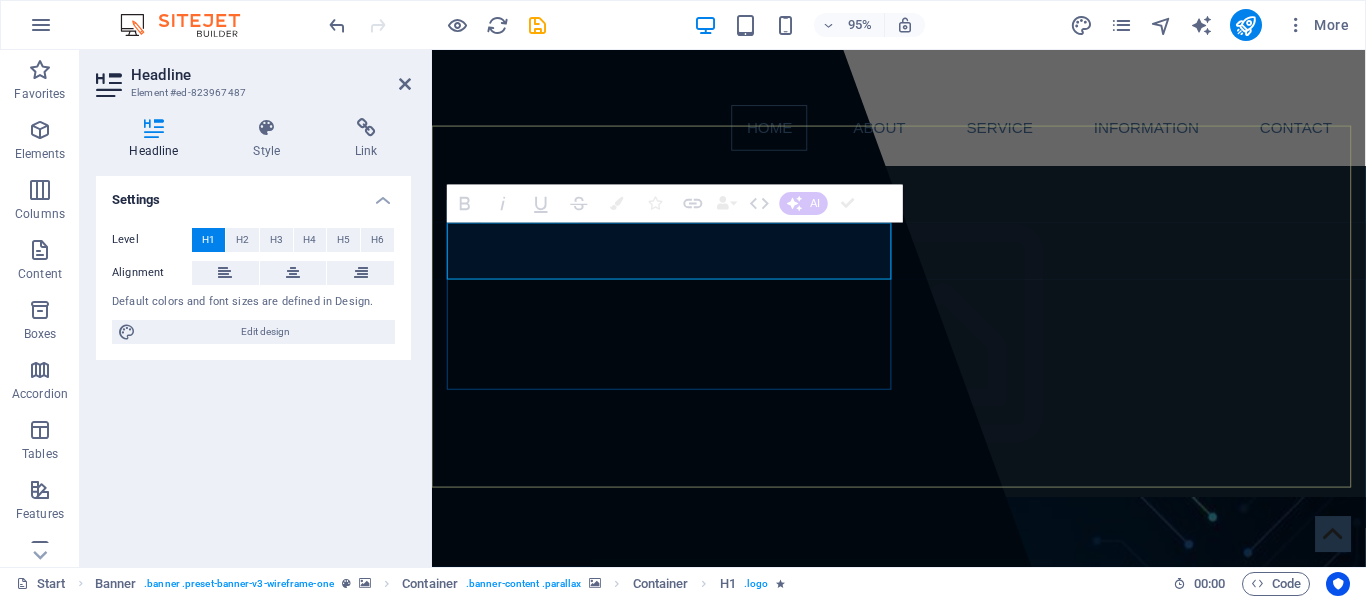 click on "​" at bounding box center (924, 1110) 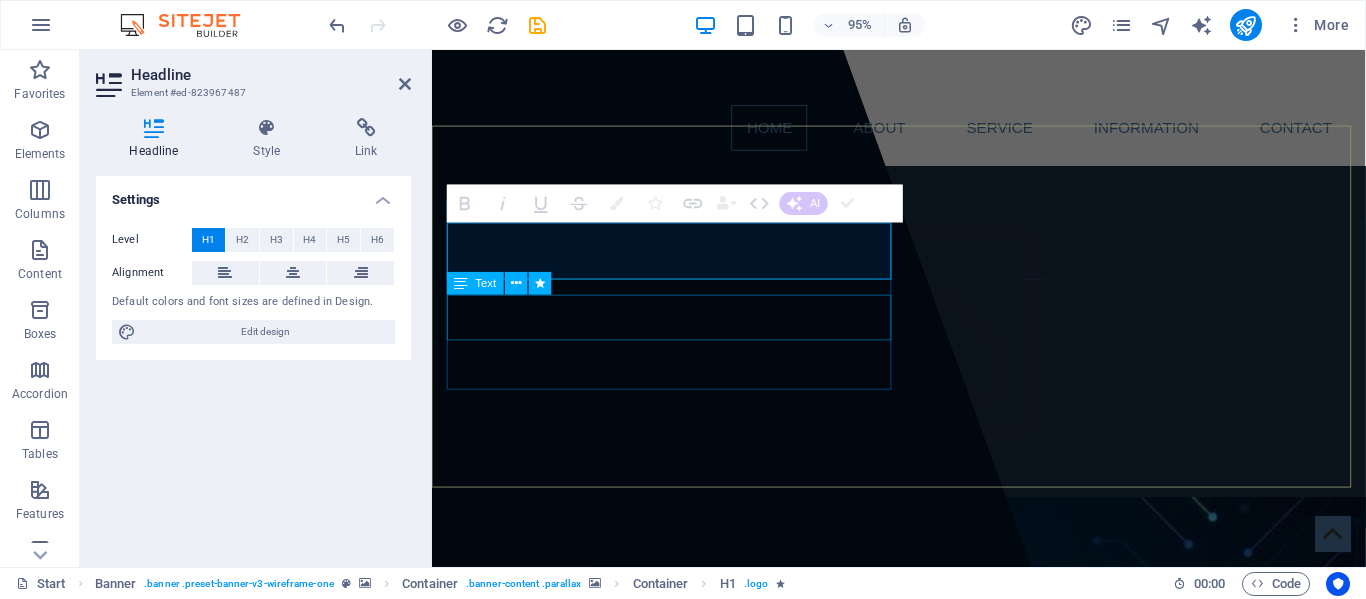 click on "Lorem ipsum dolor sit amet, consectetuer adipiscing elit. Aenean commodo ligula eget dolor. Aenean massa." at bounding box center (924, 1180) 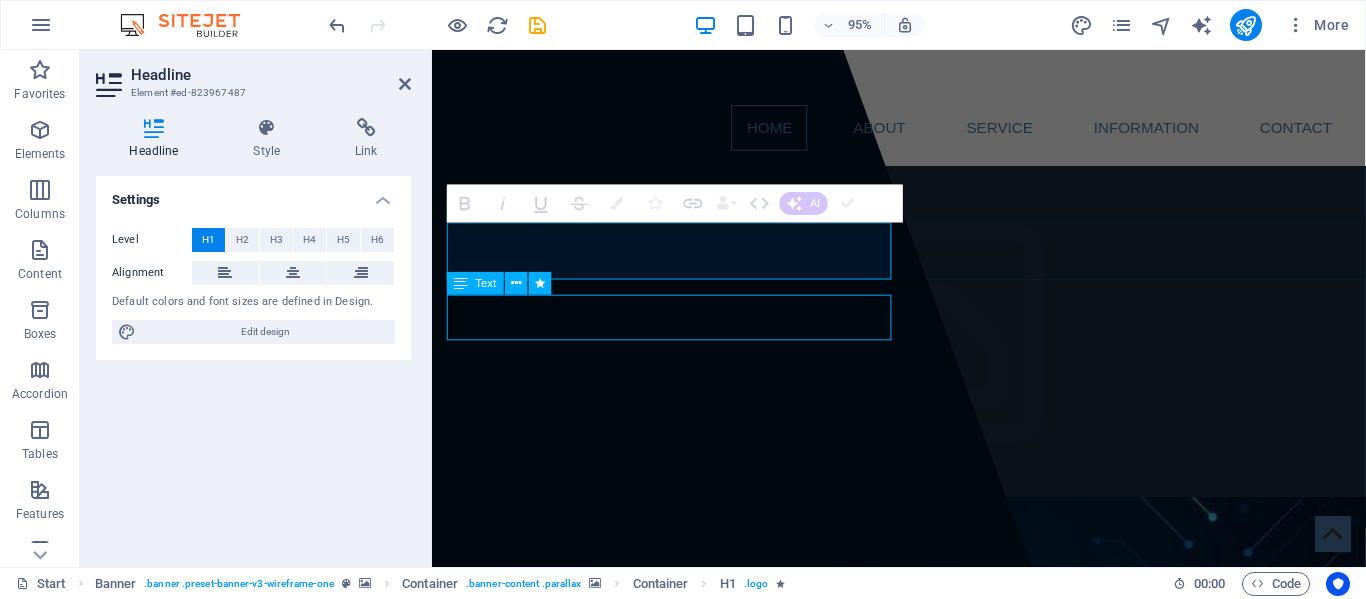 click on "Lorem ipsum dolor sit amet, consectetuer adipiscing elit. Aenean commodo ligula eget dolor. Aenean massa." at bounding box center [924, 1180] 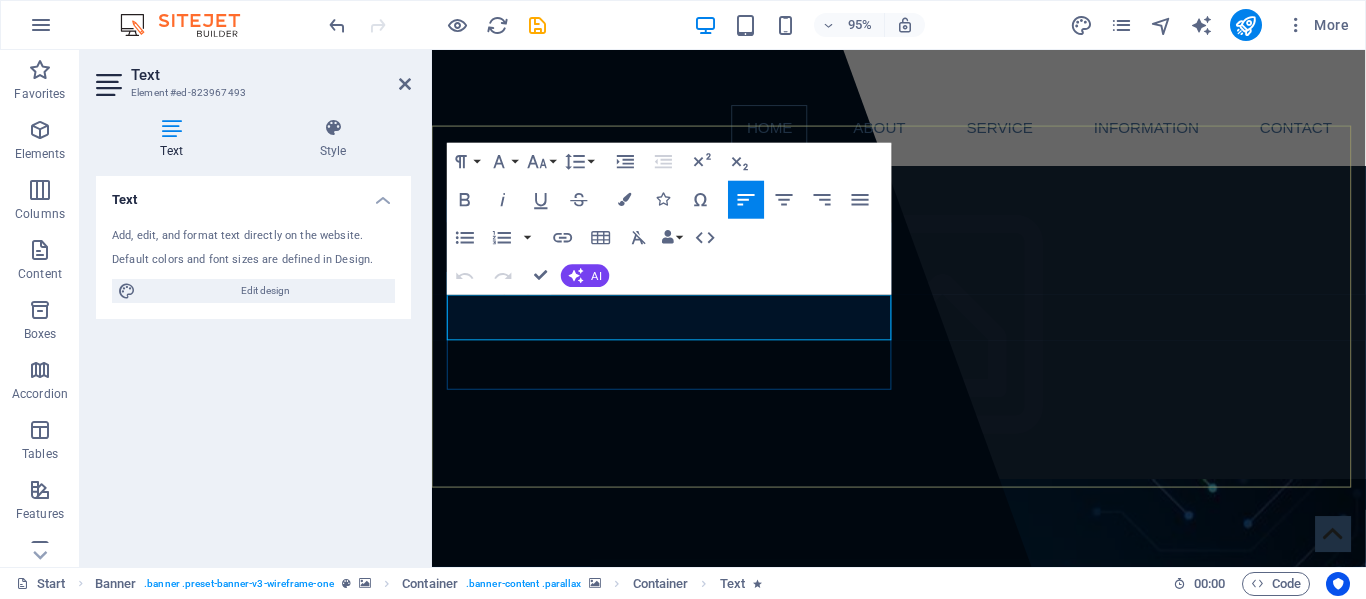 click on "Aenean commodo ligula eget dolor. Aenean massa." at bounding box center [924, 1150] 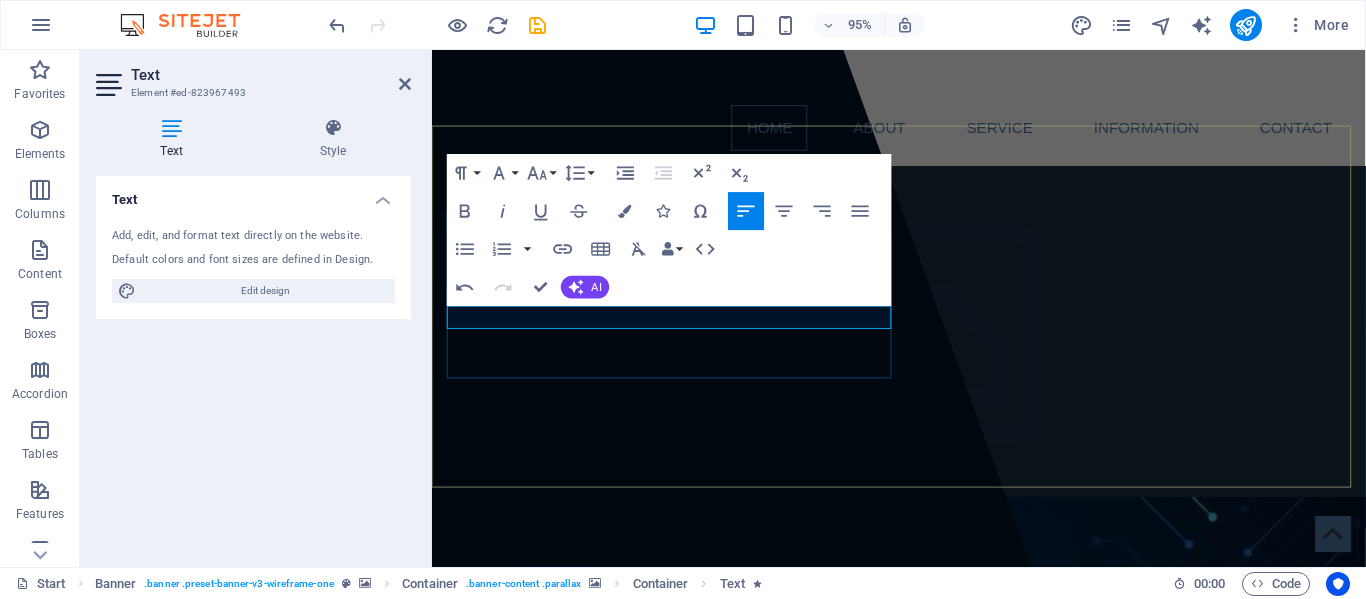 click at bounding box center [924, 1168] 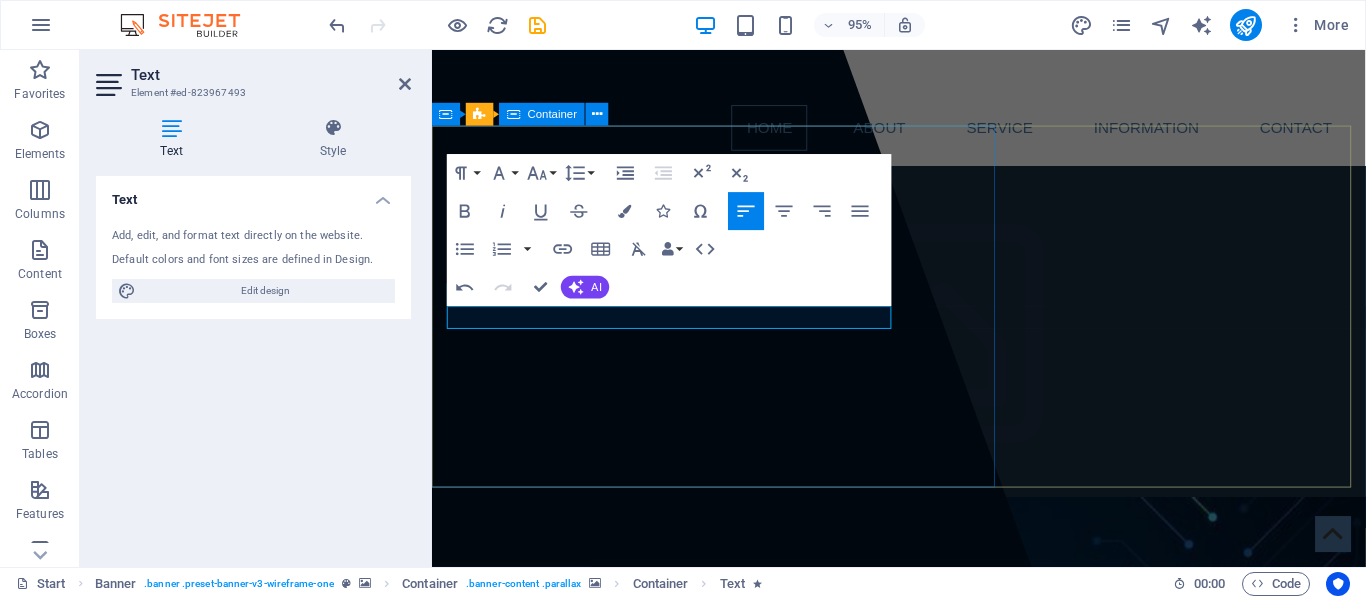 click at bounding box center [644, 322] 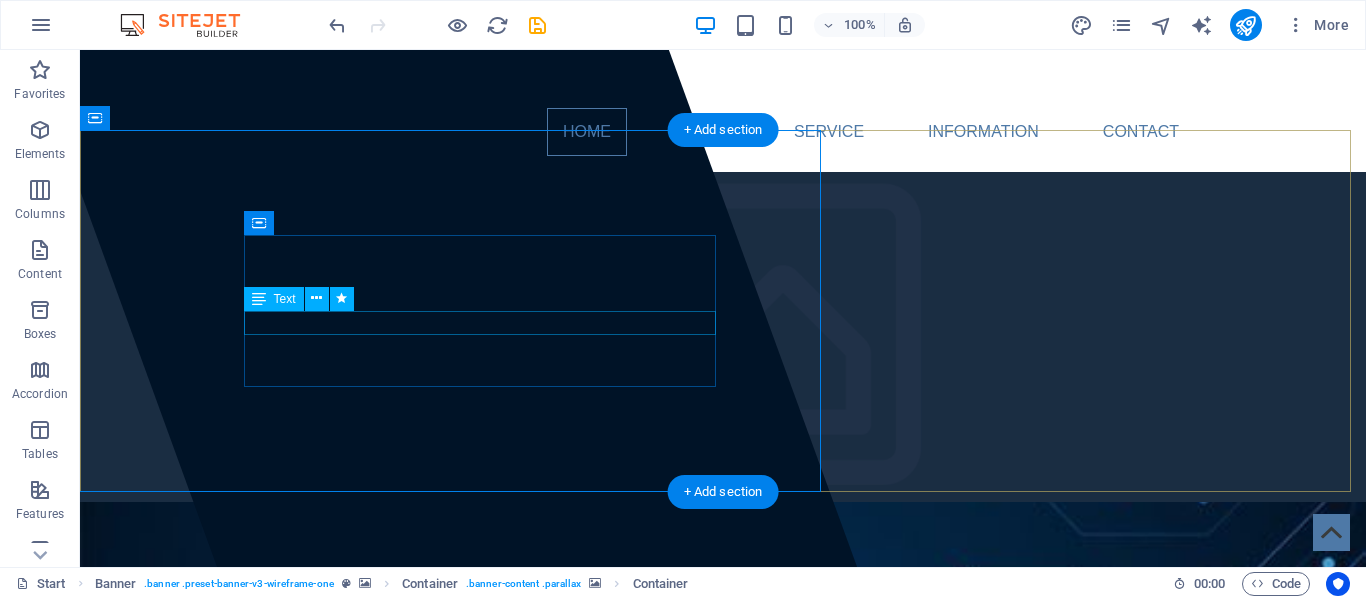click on "The Best IT service provider in Pakistan" at bounding box center [723, 1126] 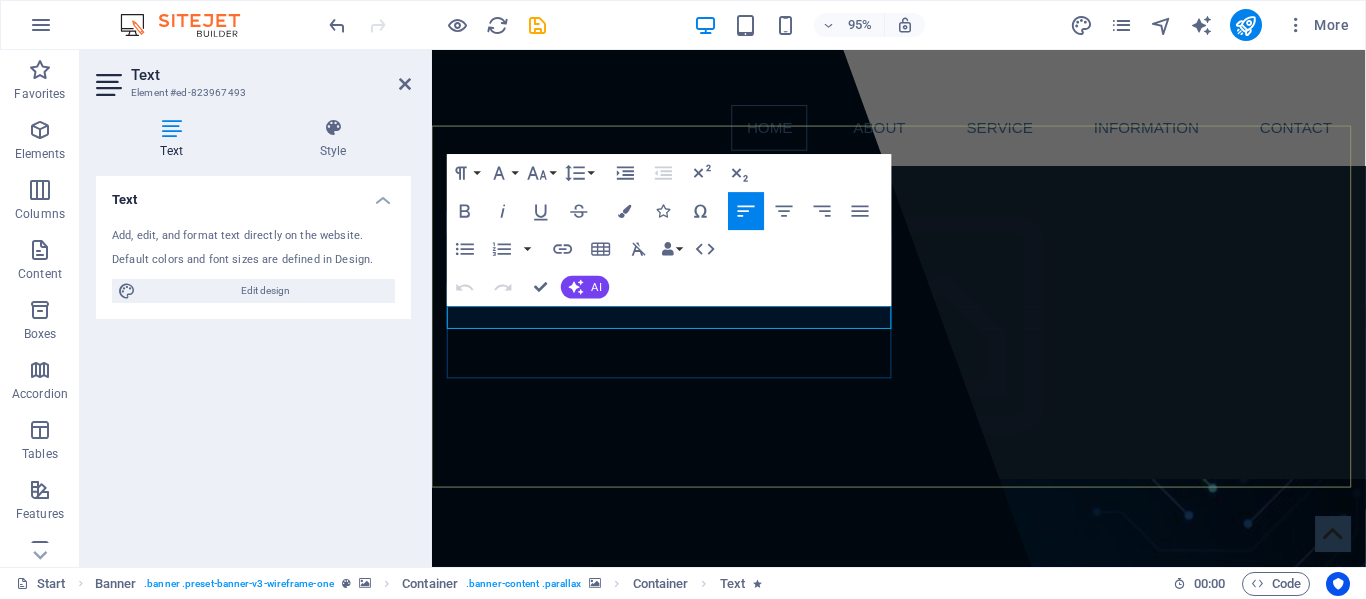 drag, startPoint x: 737, startPoint y: 327, endPoint x: 453, endPoint y: 333, distance: 284.0634 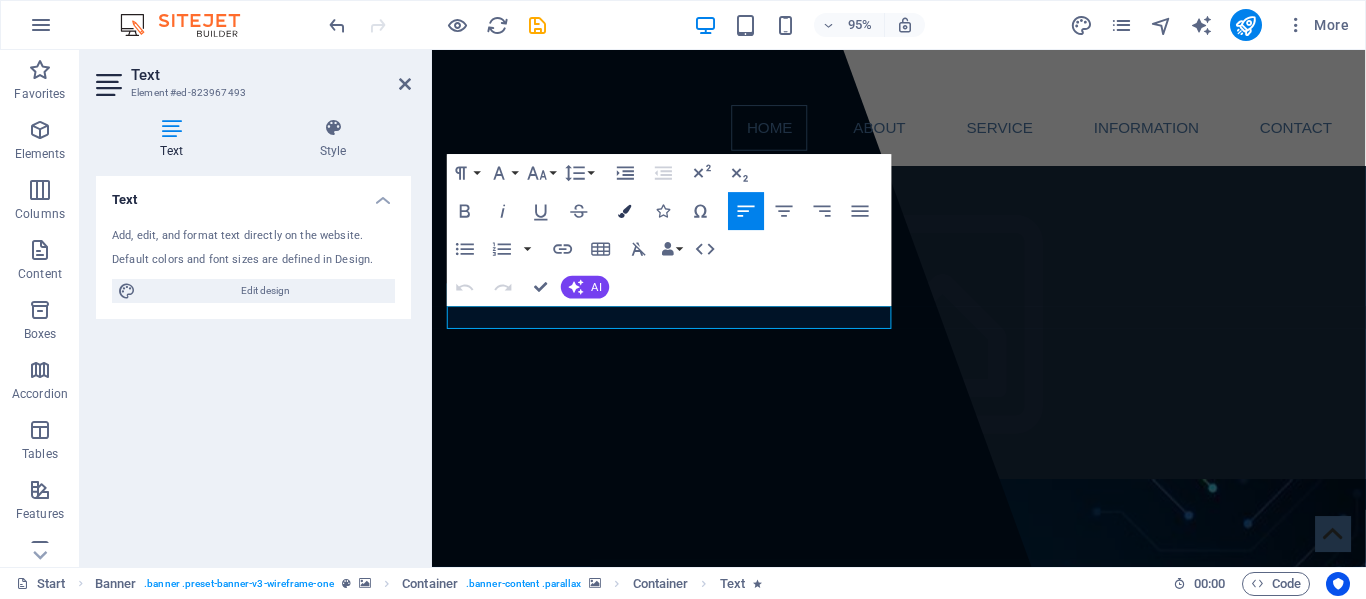 click at bounding box center (624, 211) 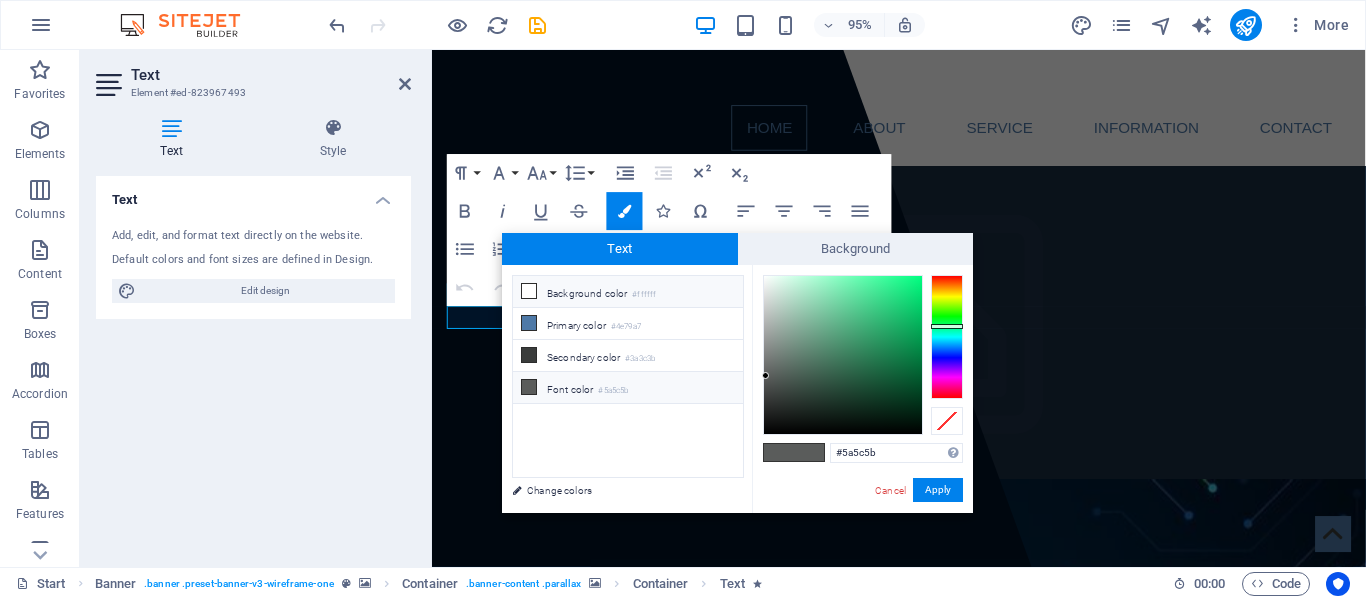 click on "Background color
#ffffff" at bounding box center [628, 292] 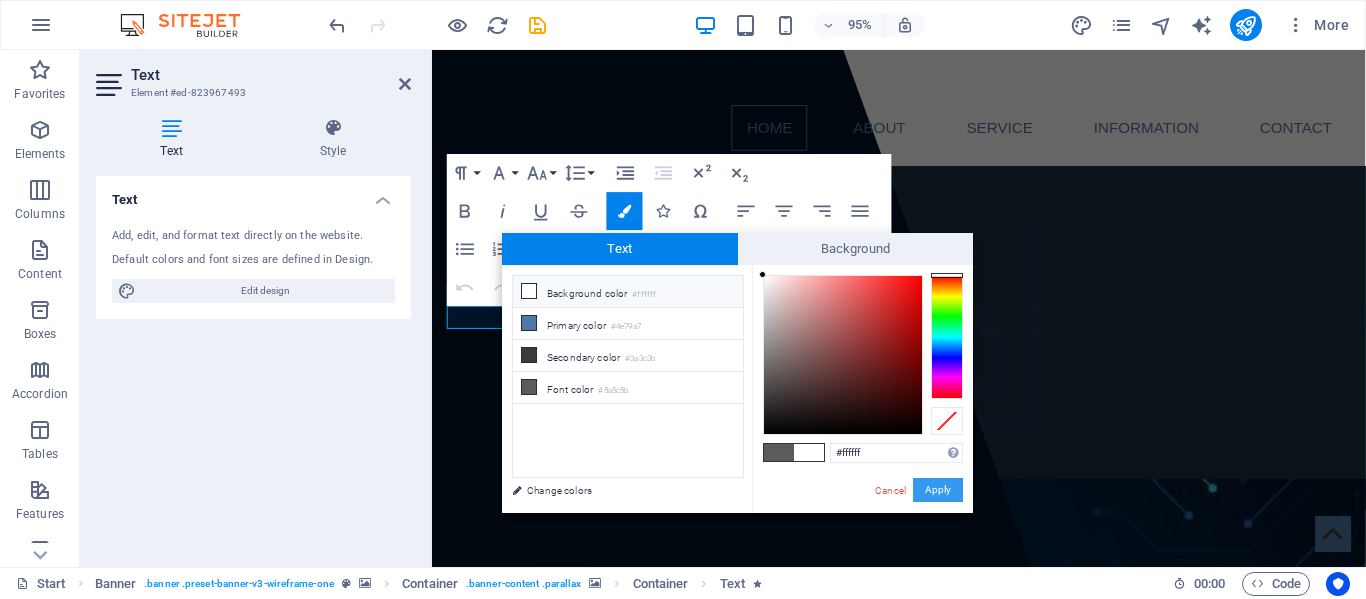 click on "Apply" at bounding box center [938, 490] 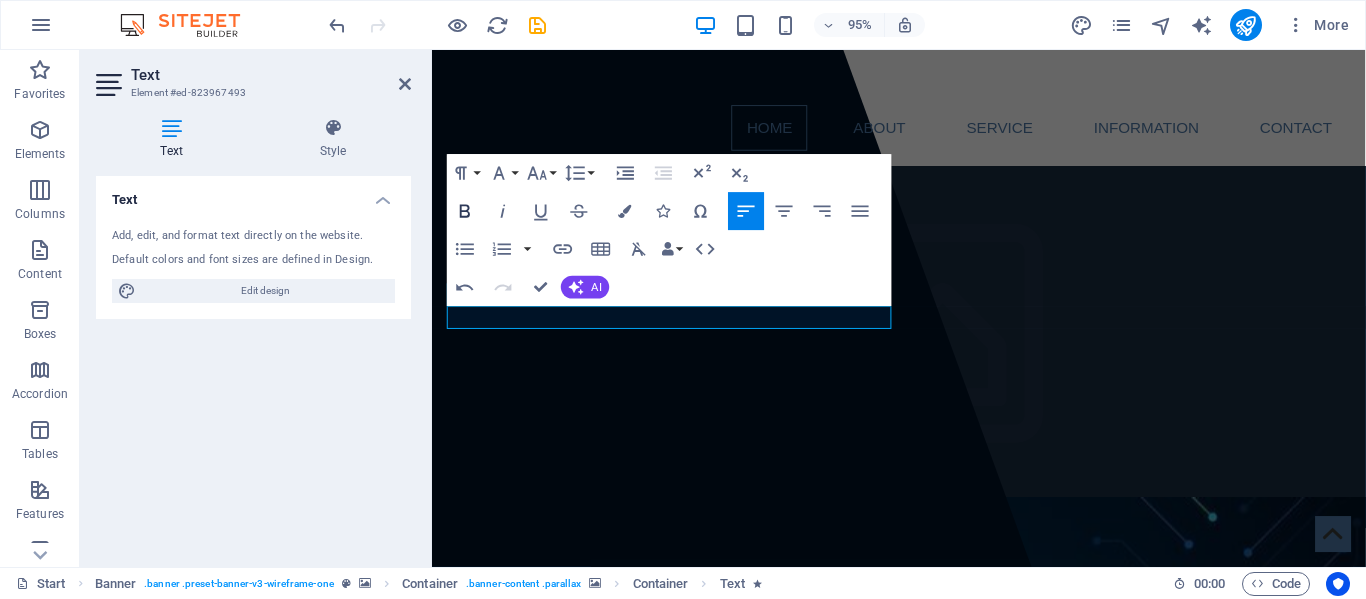 click 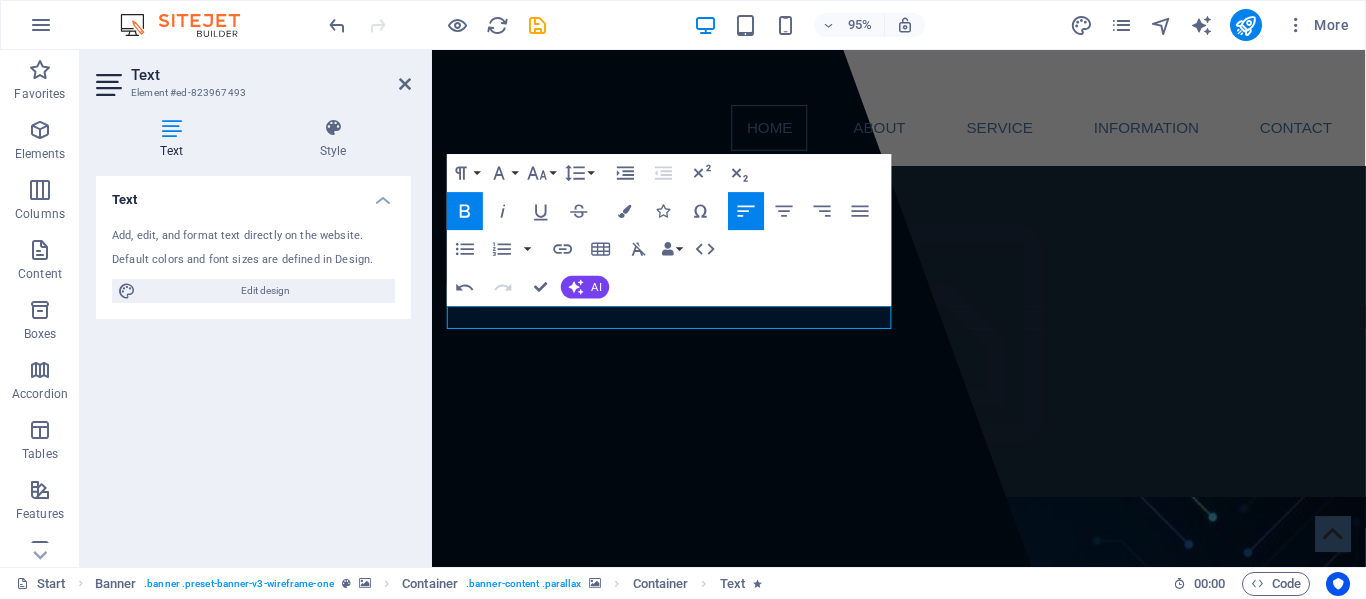 click 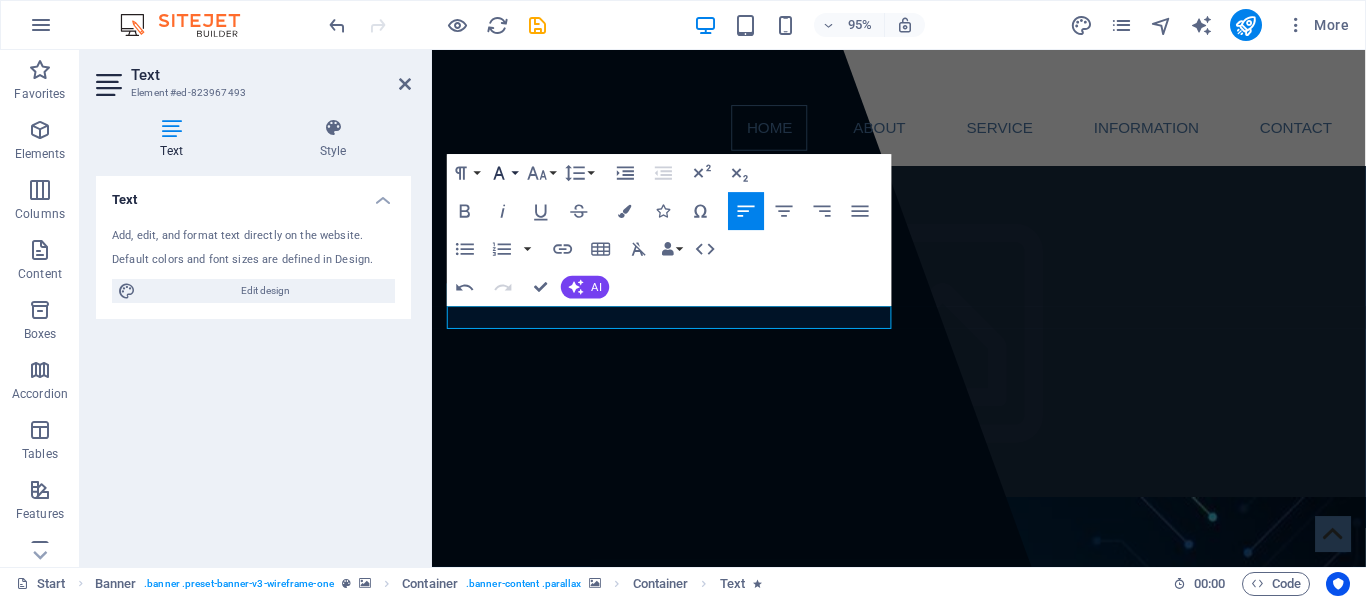 click on "Font Family" at bounding box center (503, 174) 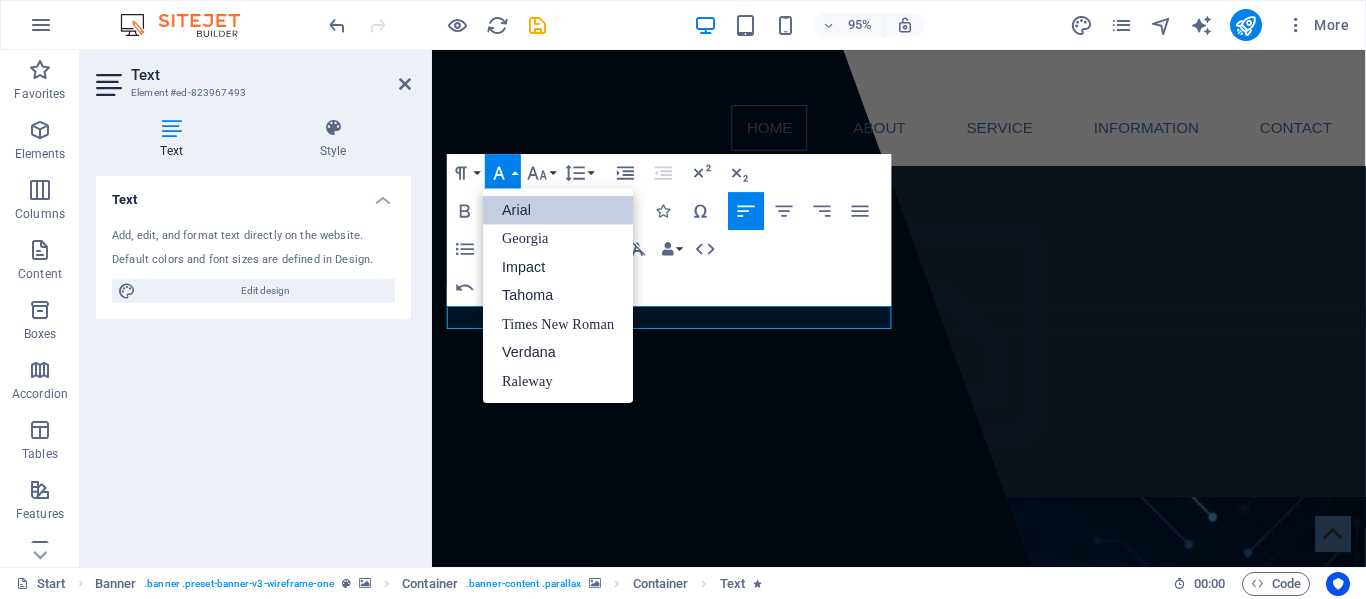 scroll, scrollTop: 0, scrollLeft: 0, axis: both 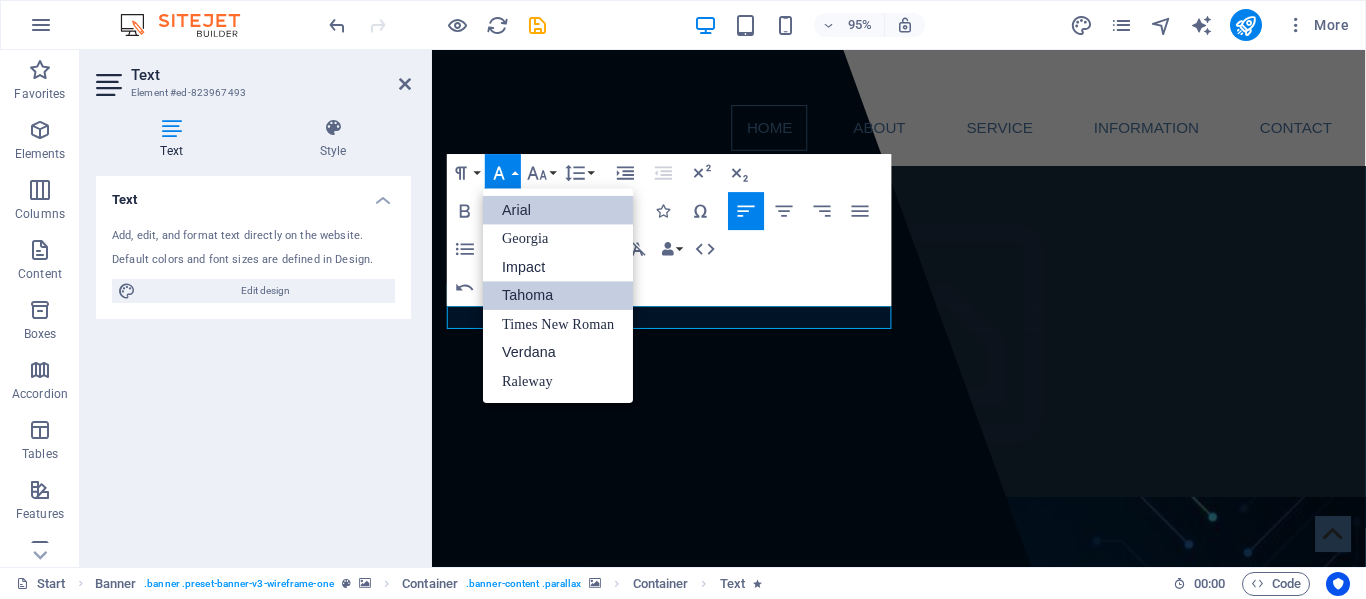 click on "Tahoma" at bounding box center (558, 296) 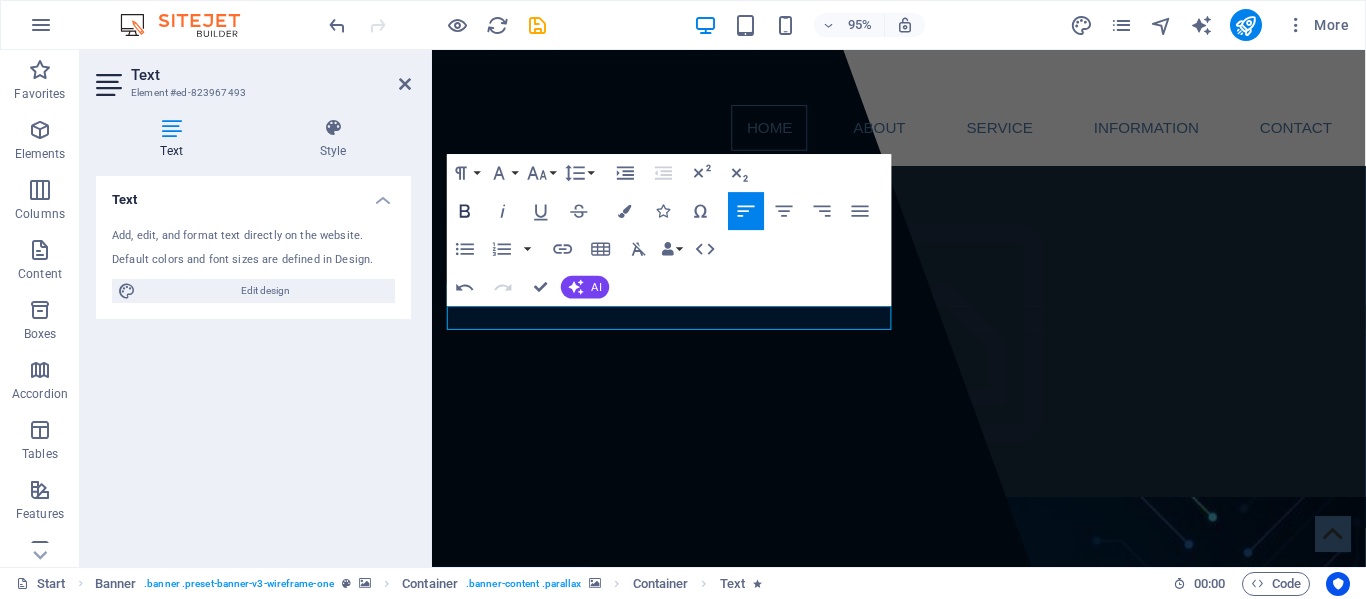 click 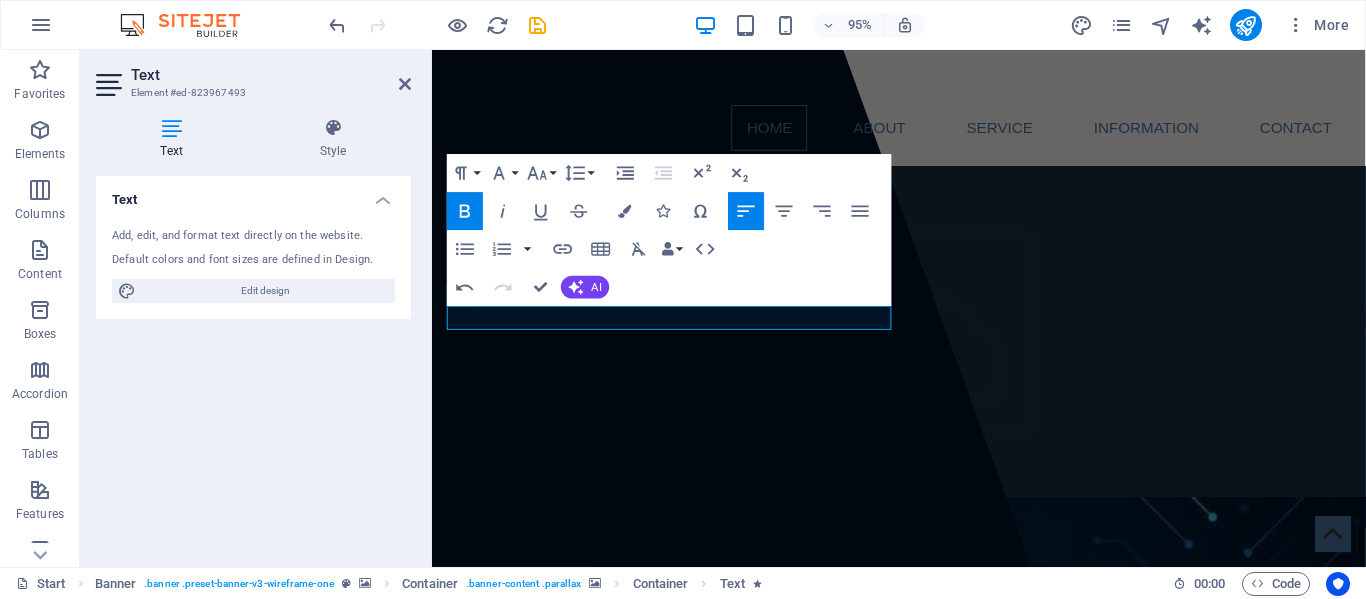 click 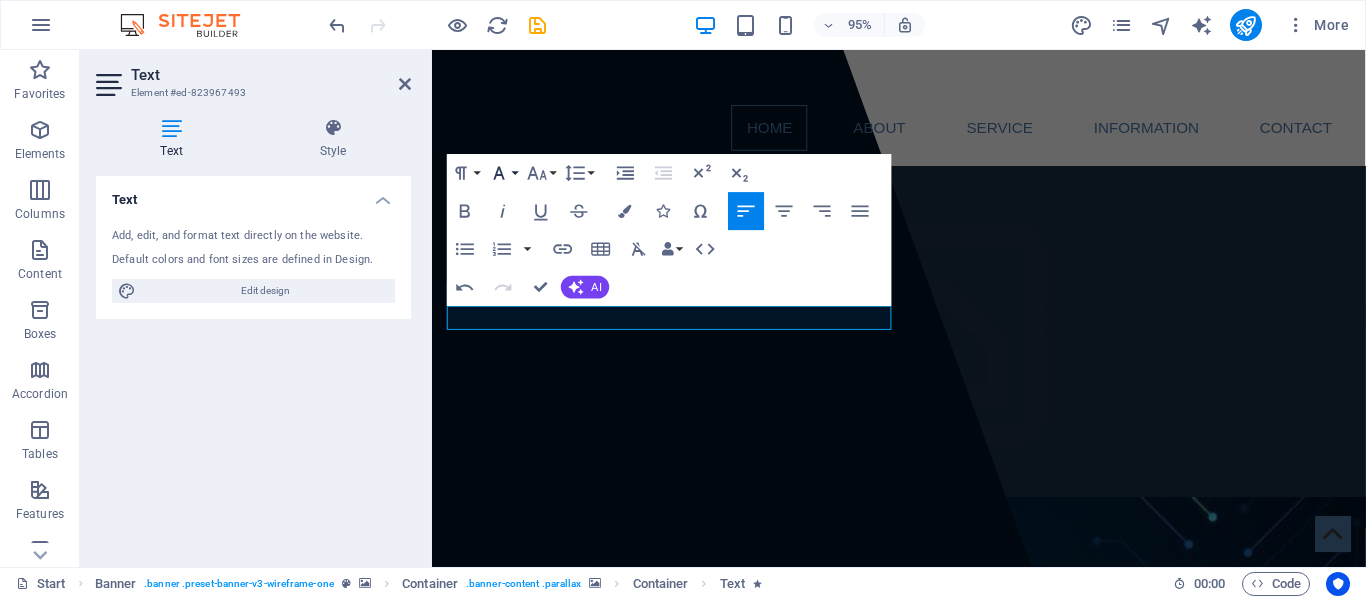 click 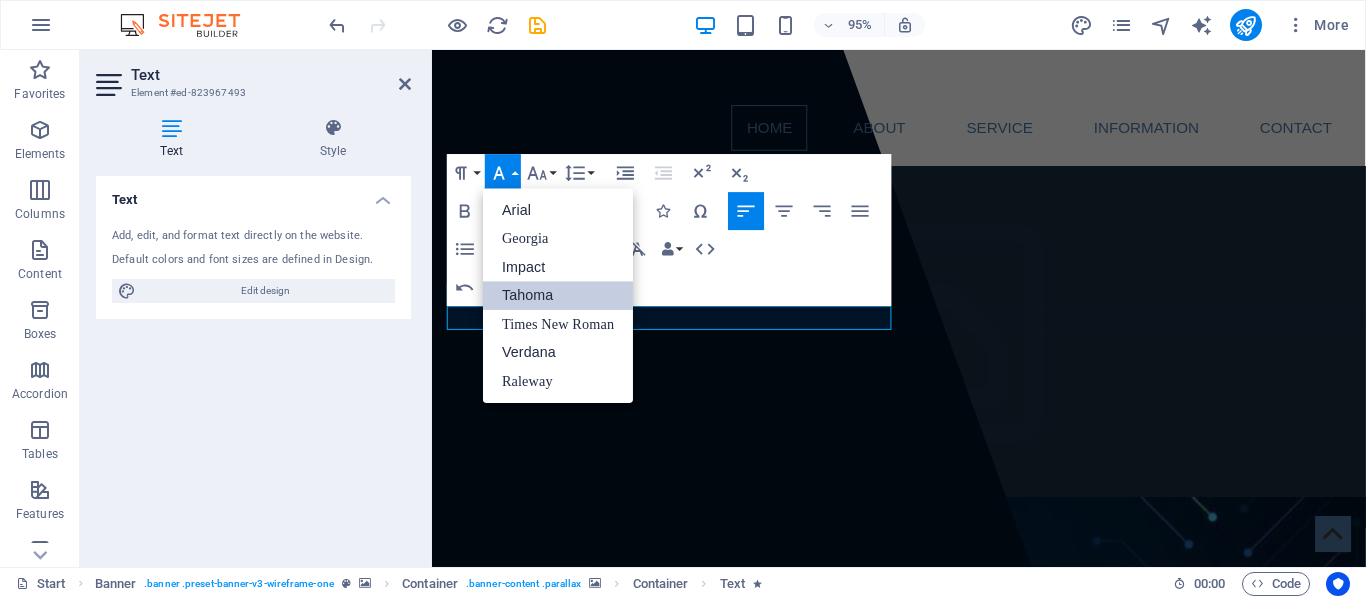 scroll, scrollTop: 0, scrollLeft: 0, axis: both 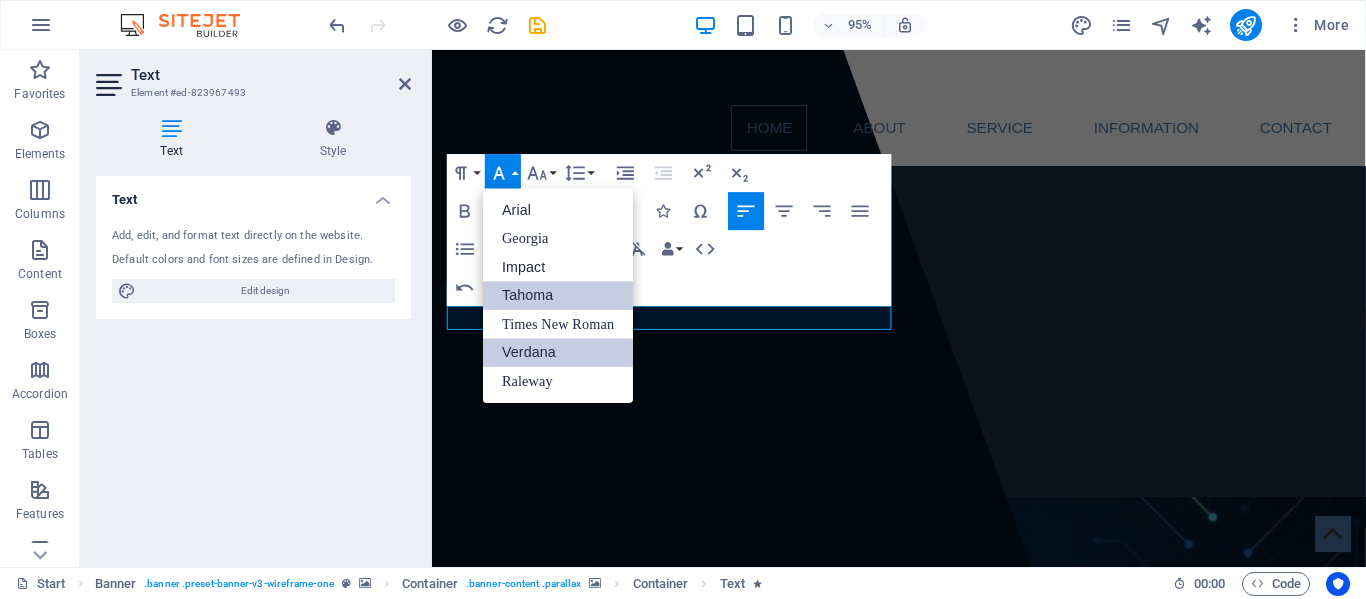 click on "Verdana" at bounding box center [558, 353] 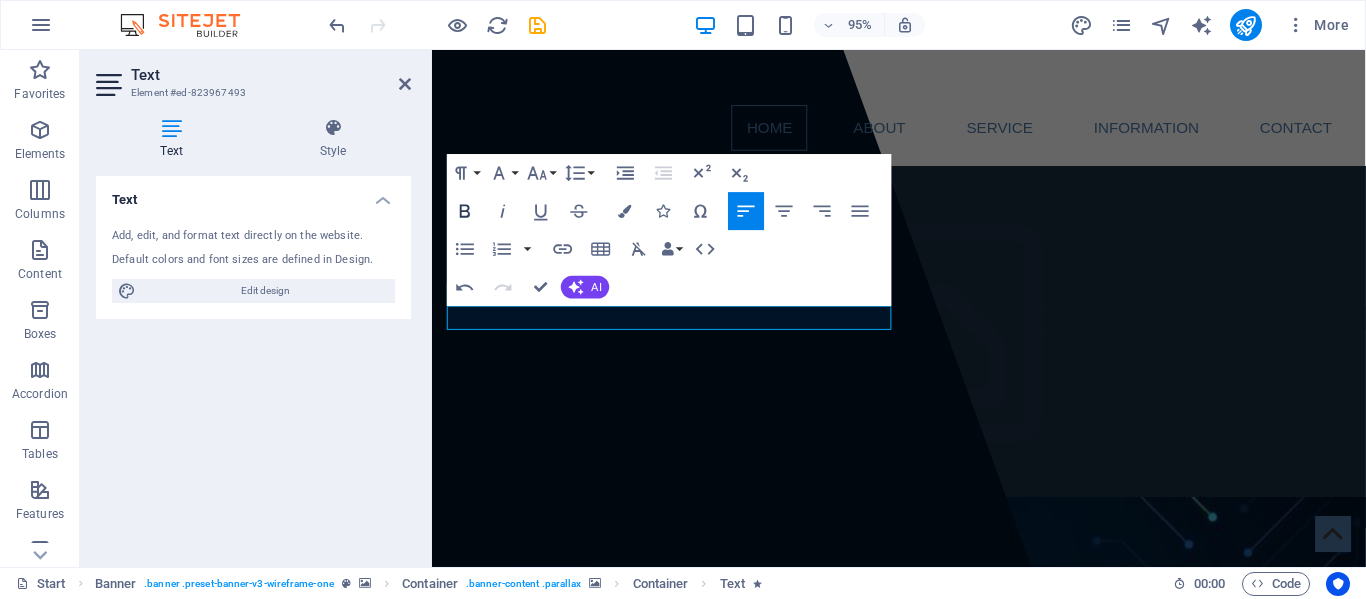 click 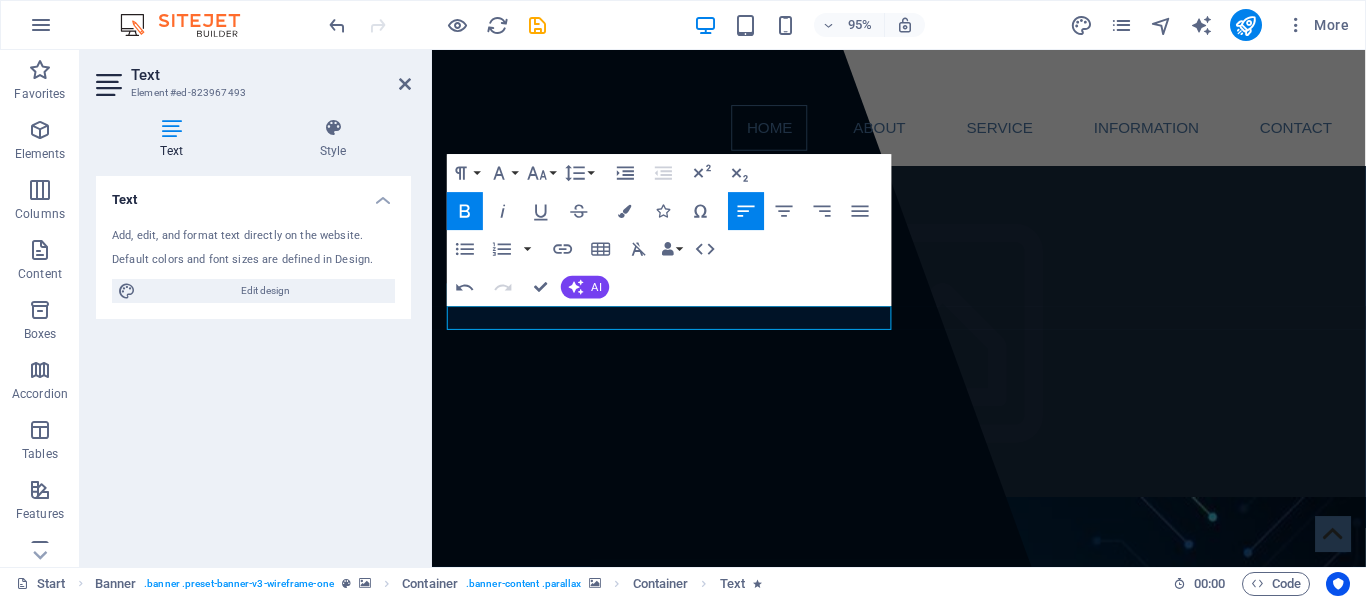 click 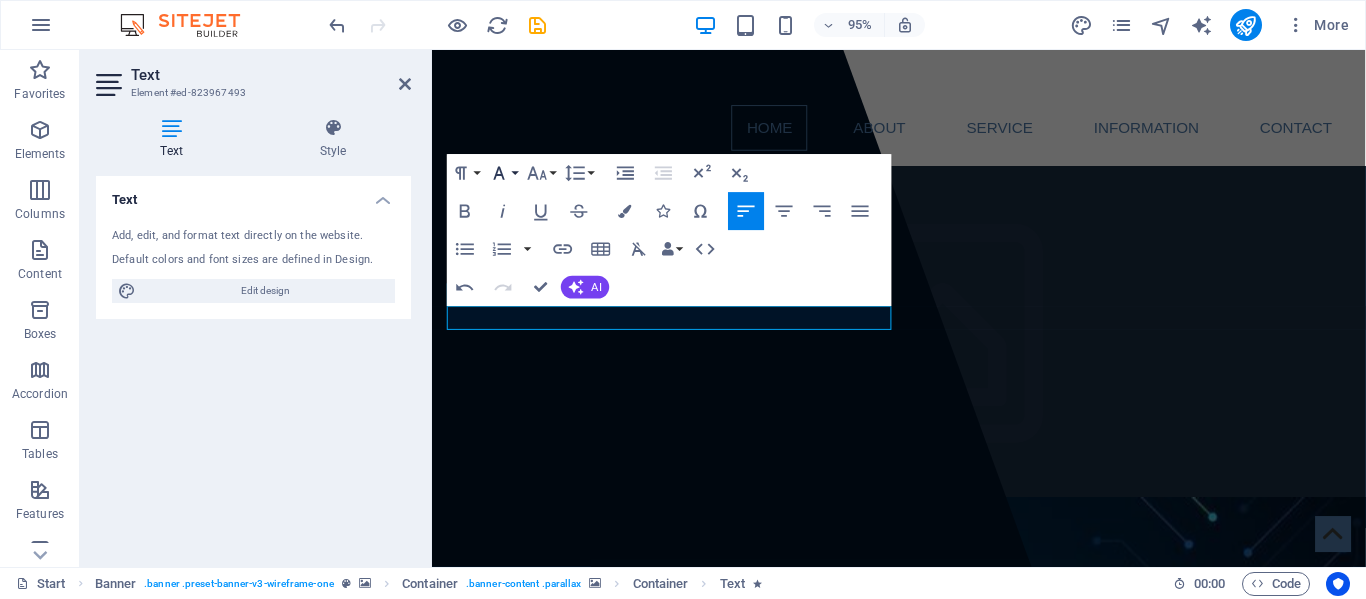 click 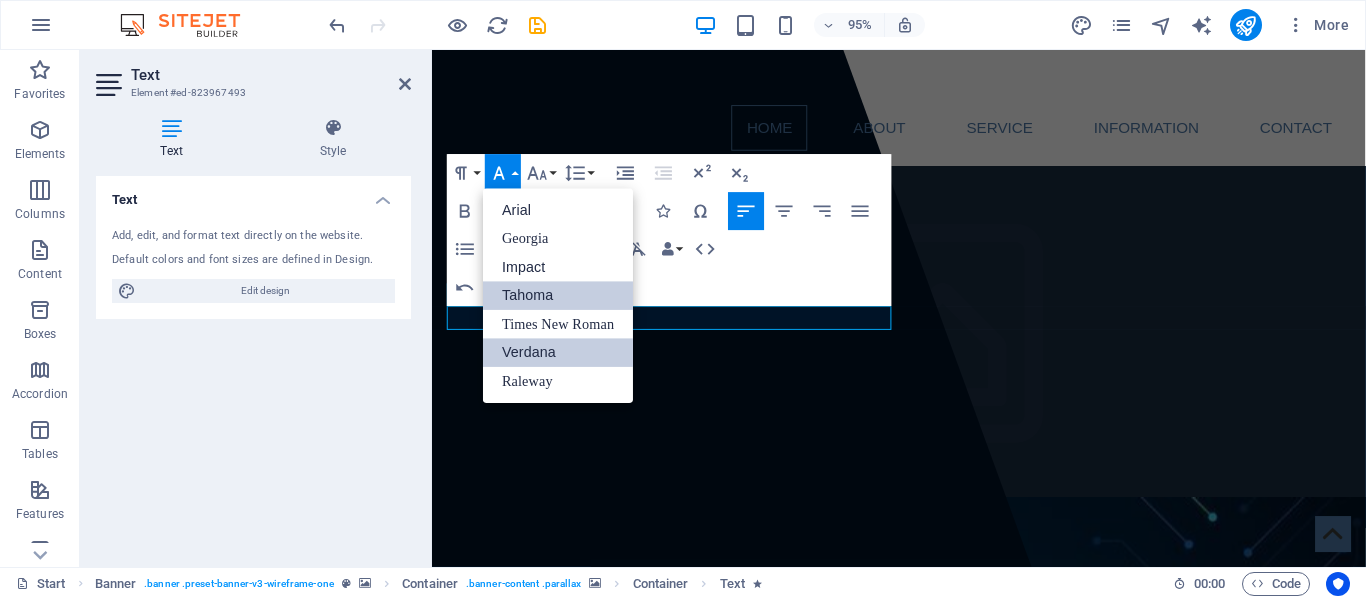 scroll, scrollTop: 0, scrollLeft: 0, axis: both 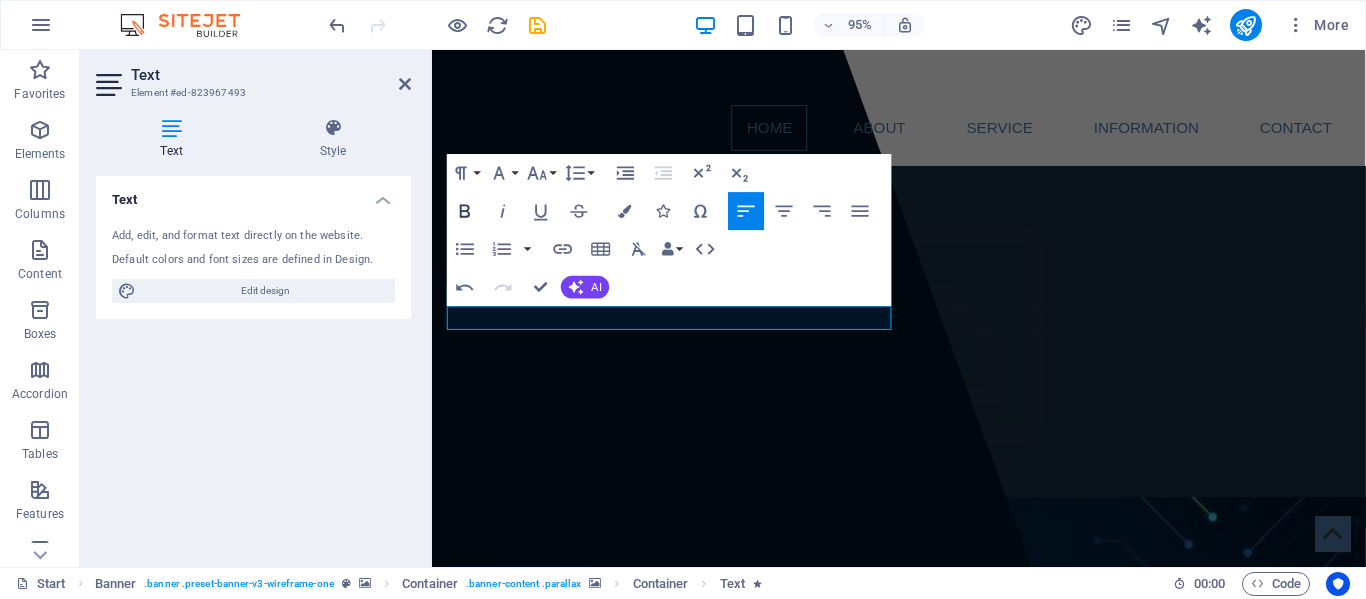 click 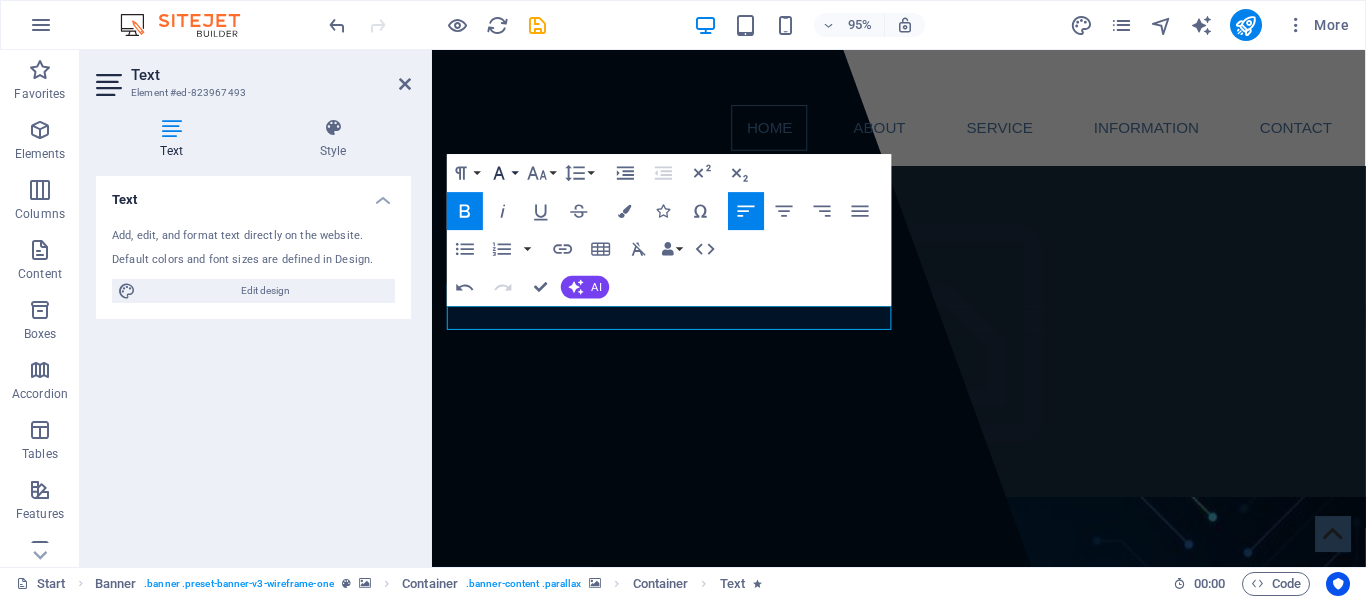 click 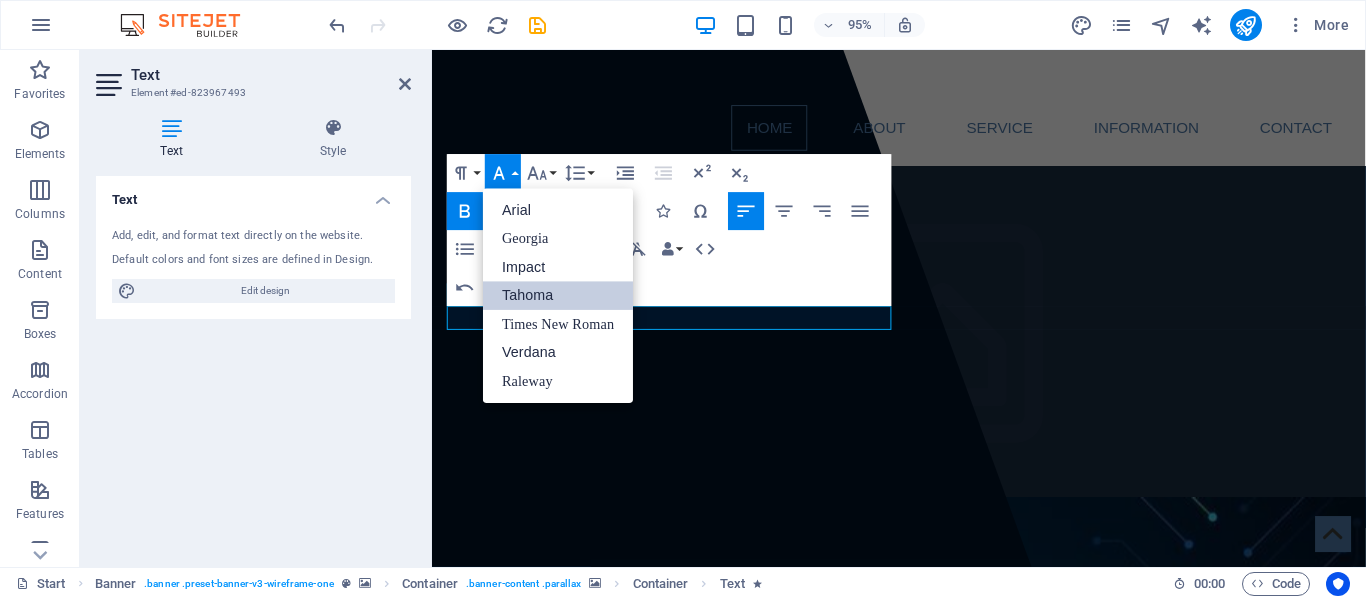 scroll, scrollTop: 0, scrollLeft: 0, axis: both 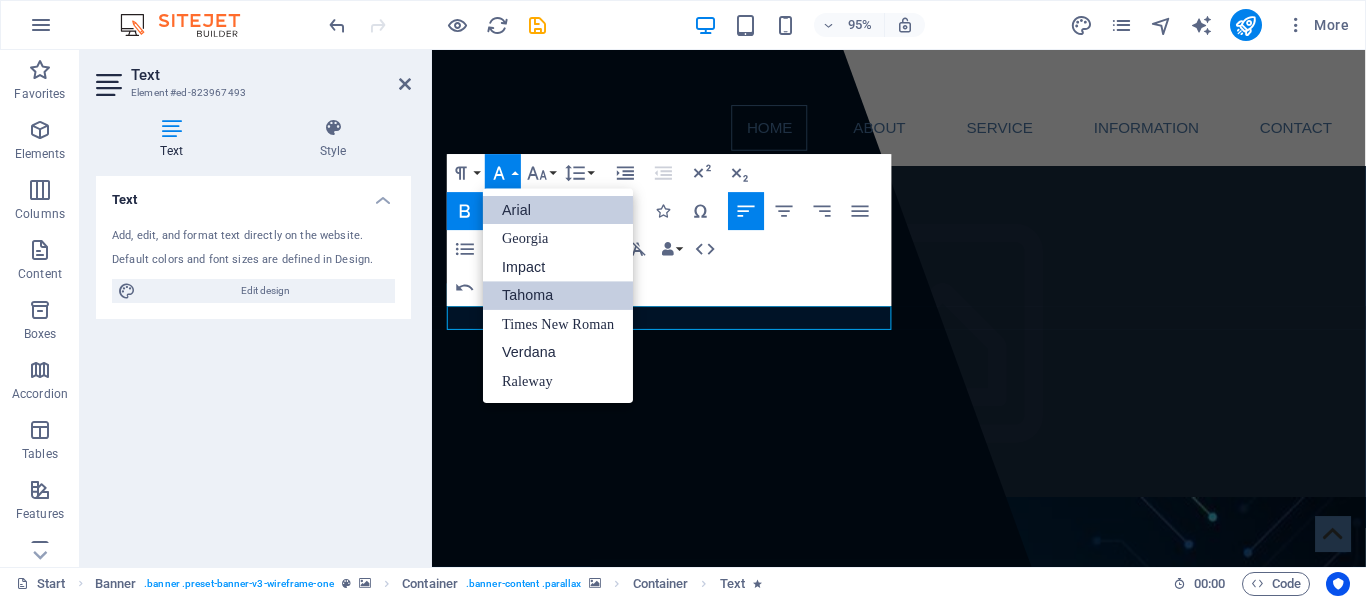click on "Arial" at bounding box center [558, 210] 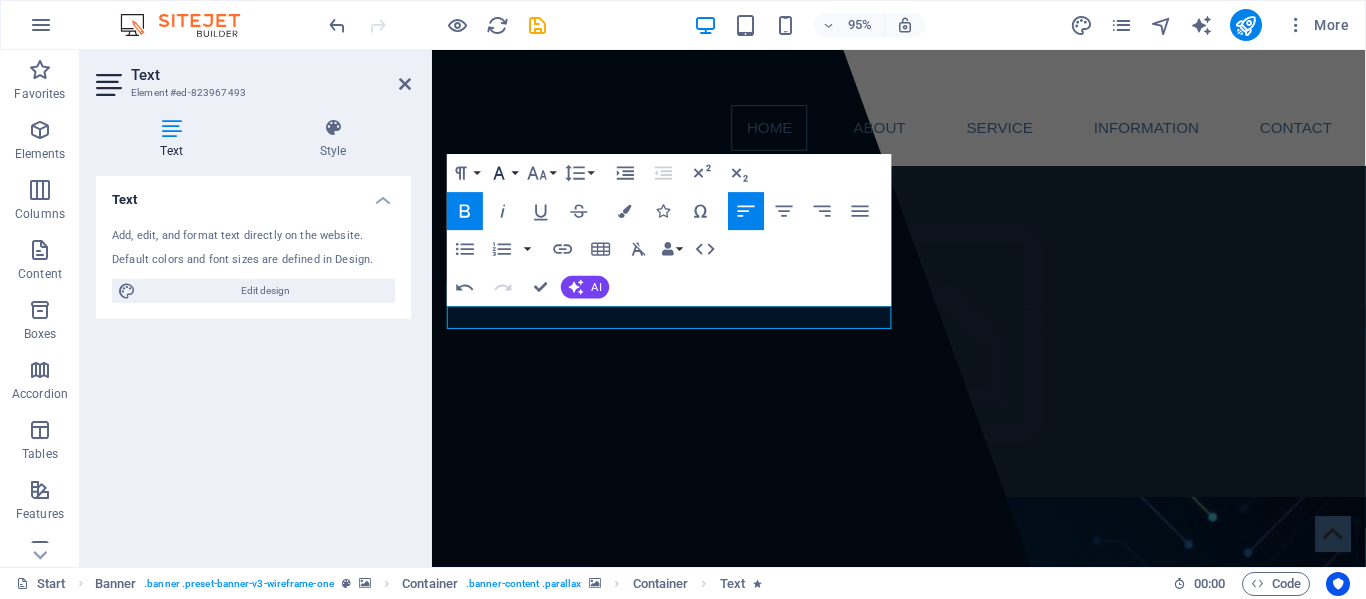 click 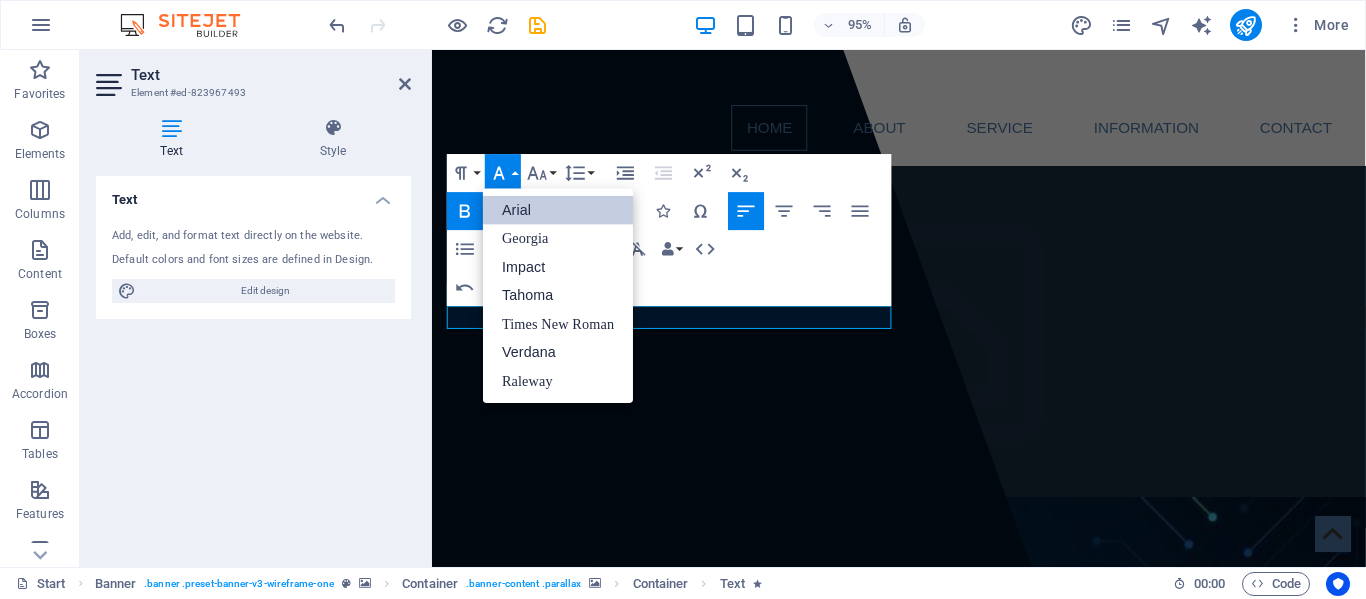 scroll, scrollTop: 0, scrollLeft: 0, axis: both 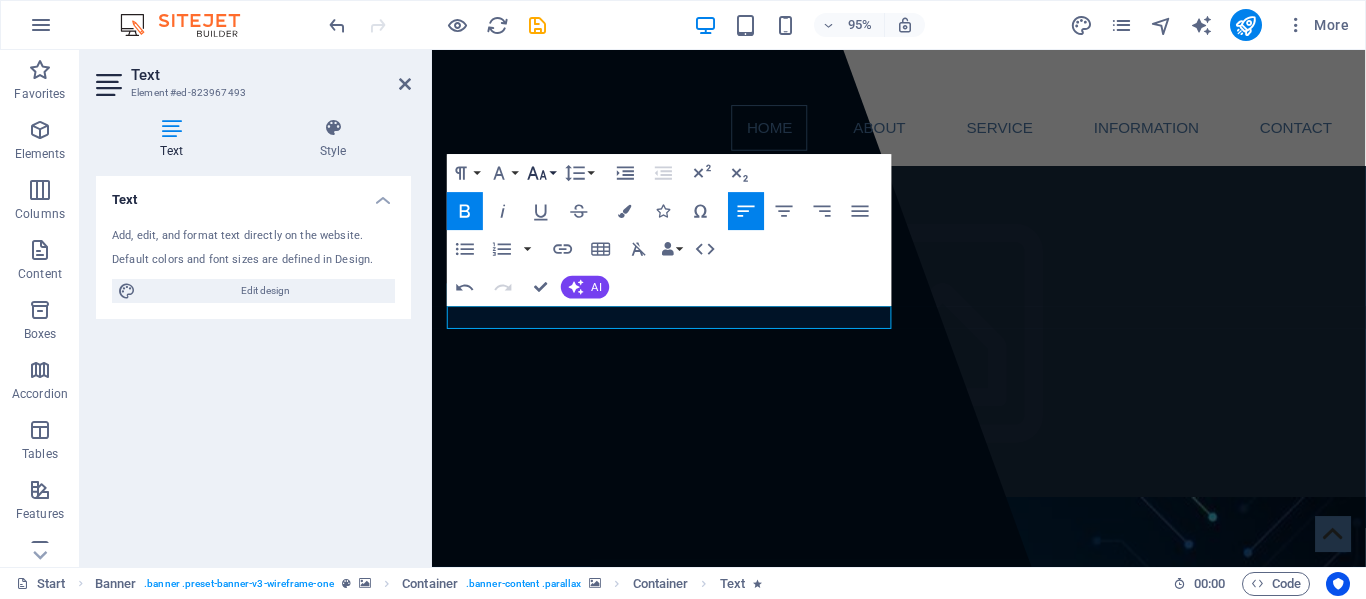 click 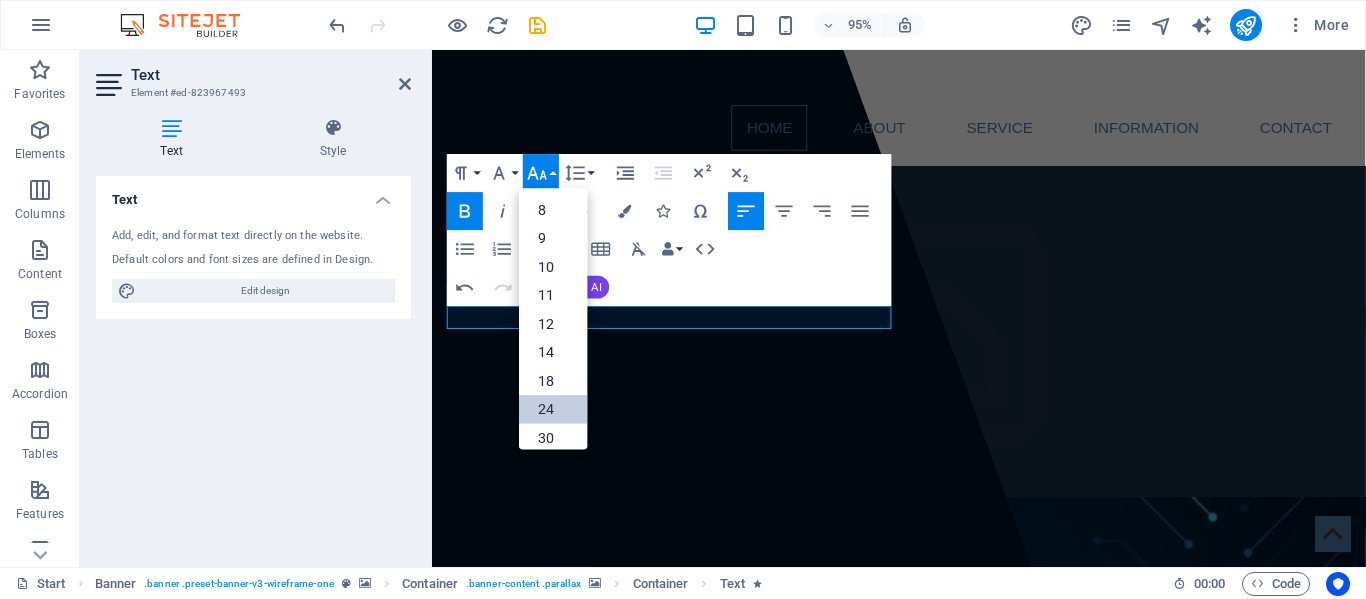 click on "24" at bounding box center (553, 410) 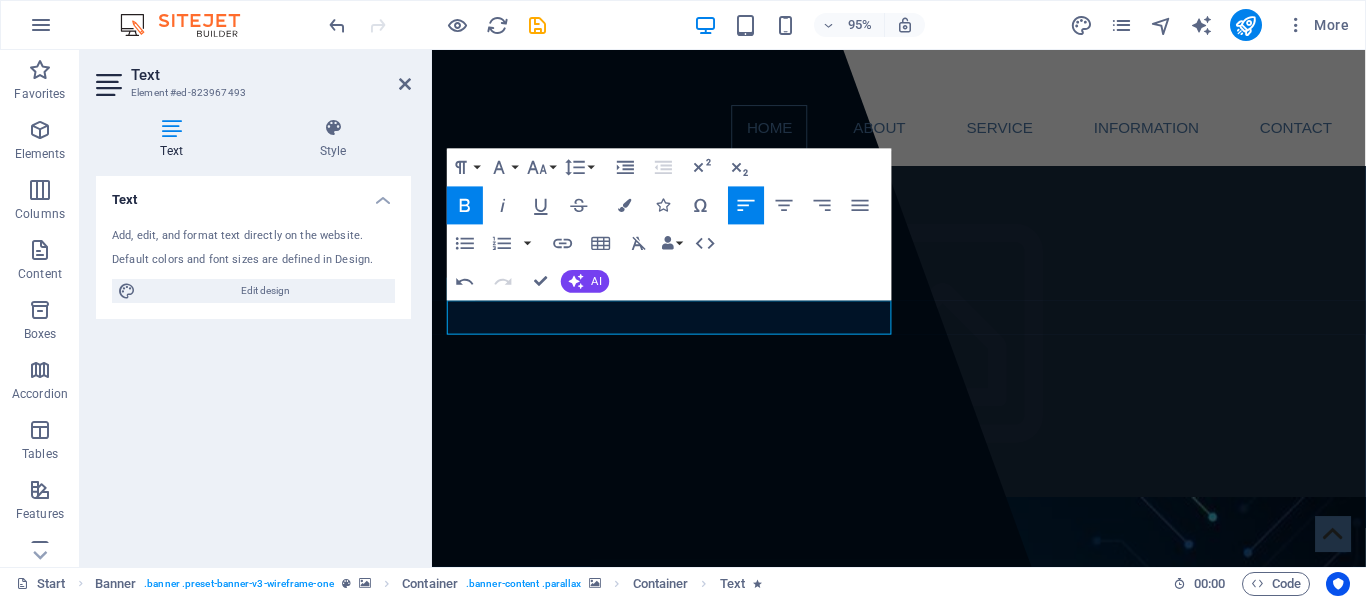 click at bounding box center [923, 744] 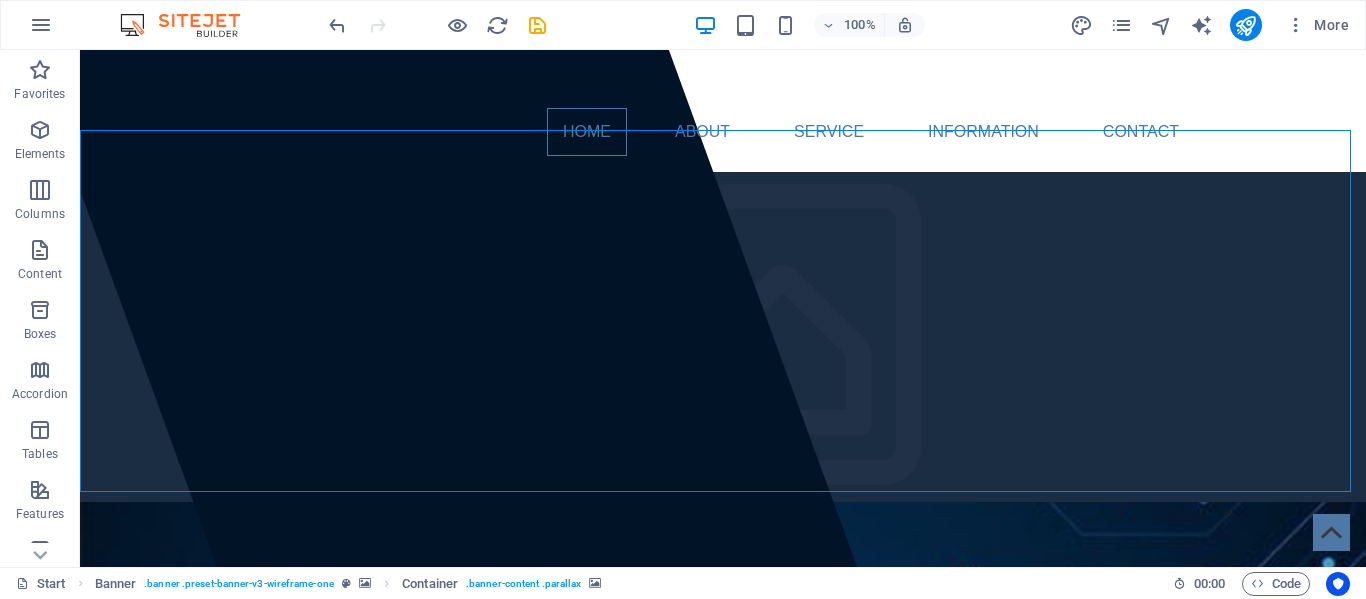 click at bounding box center [723, 714] 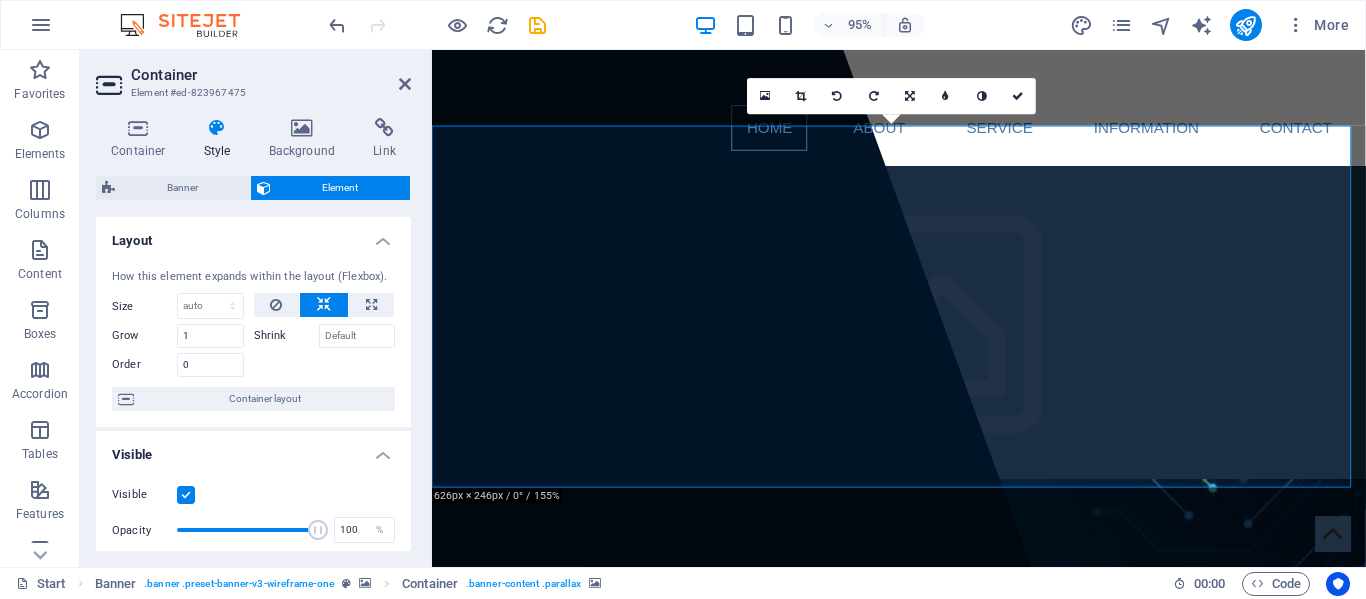 click at bounding box center (923, 714) 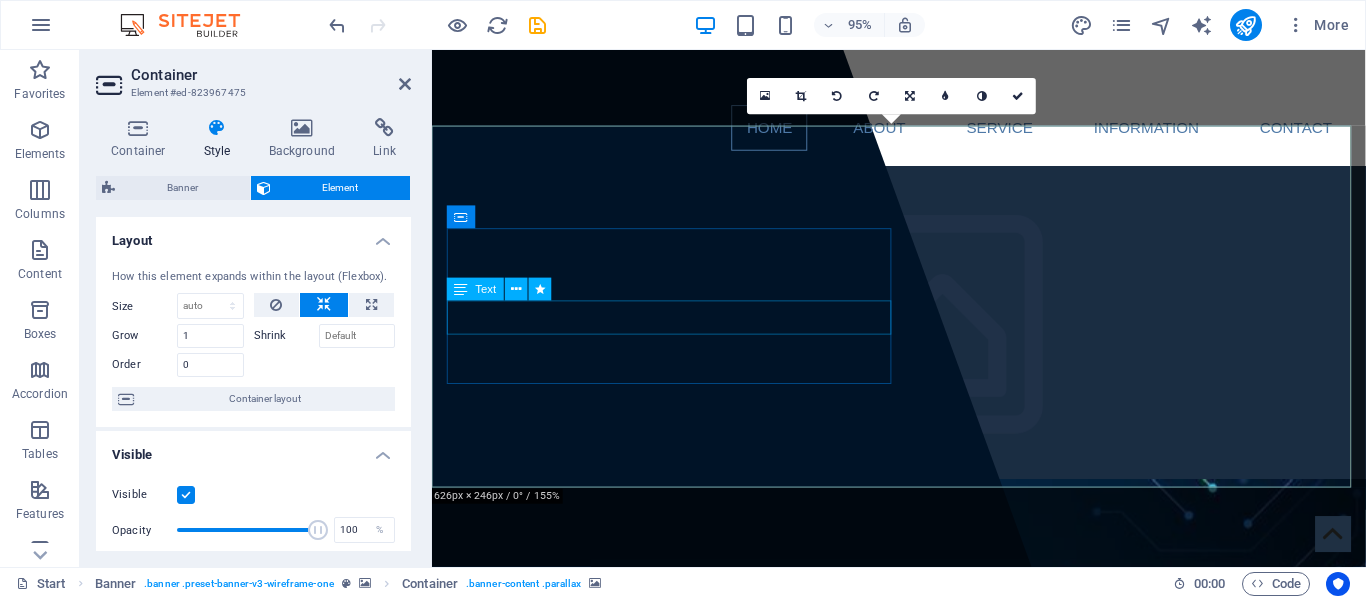 click on "The Best IT service provider in Pakistan" at bounding box center [924, 1132] 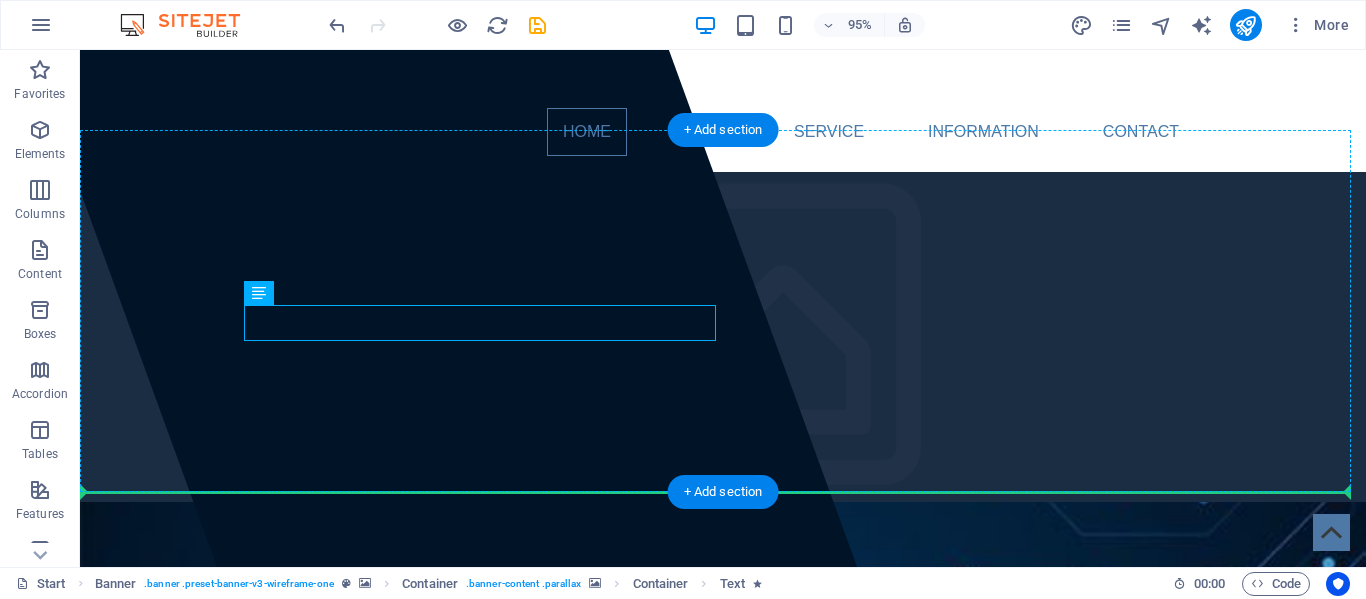 drag, startPoint x: 550, startPoint y: 332, endPoint x: 854, endPoint y: 317, distance: 304.36984 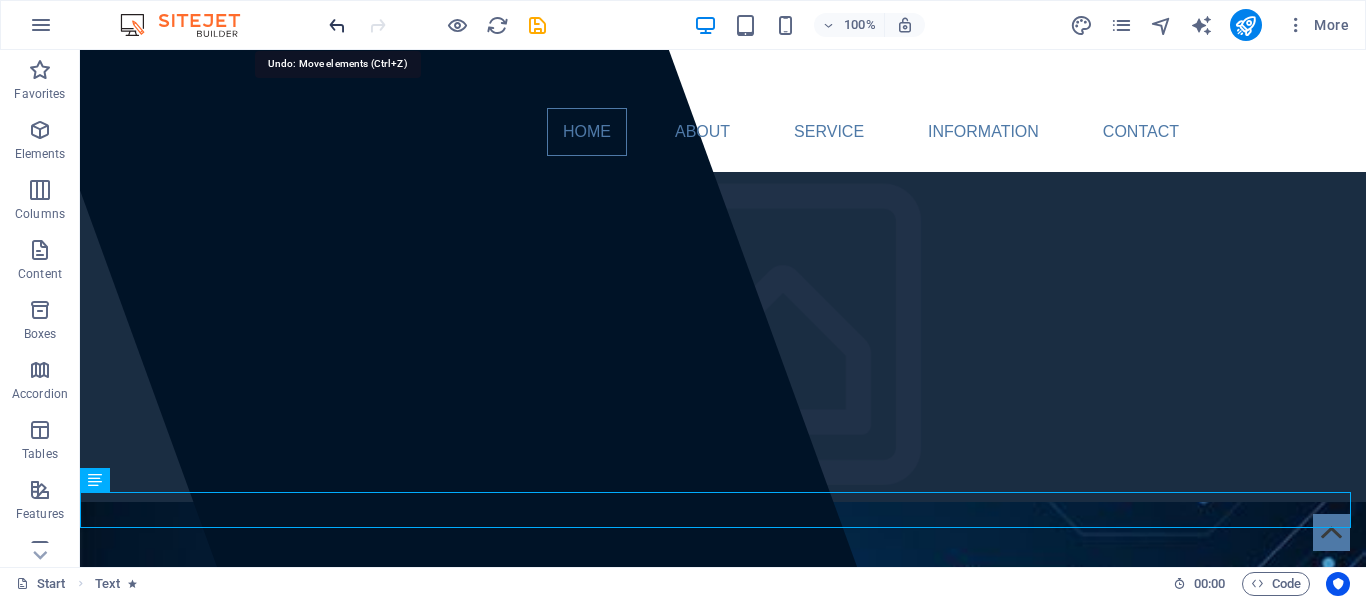 click at bounding box center [337, 25] 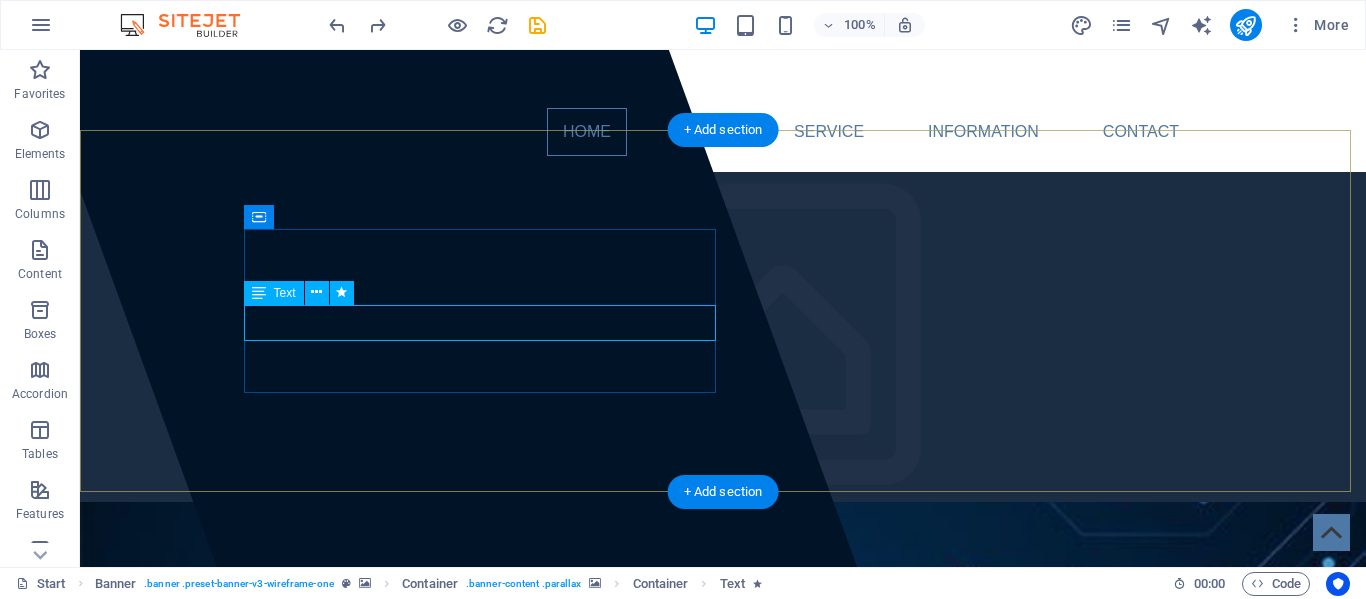 click on "The Best IT service provider in Pakistan" at bounding box center (723, 1132) 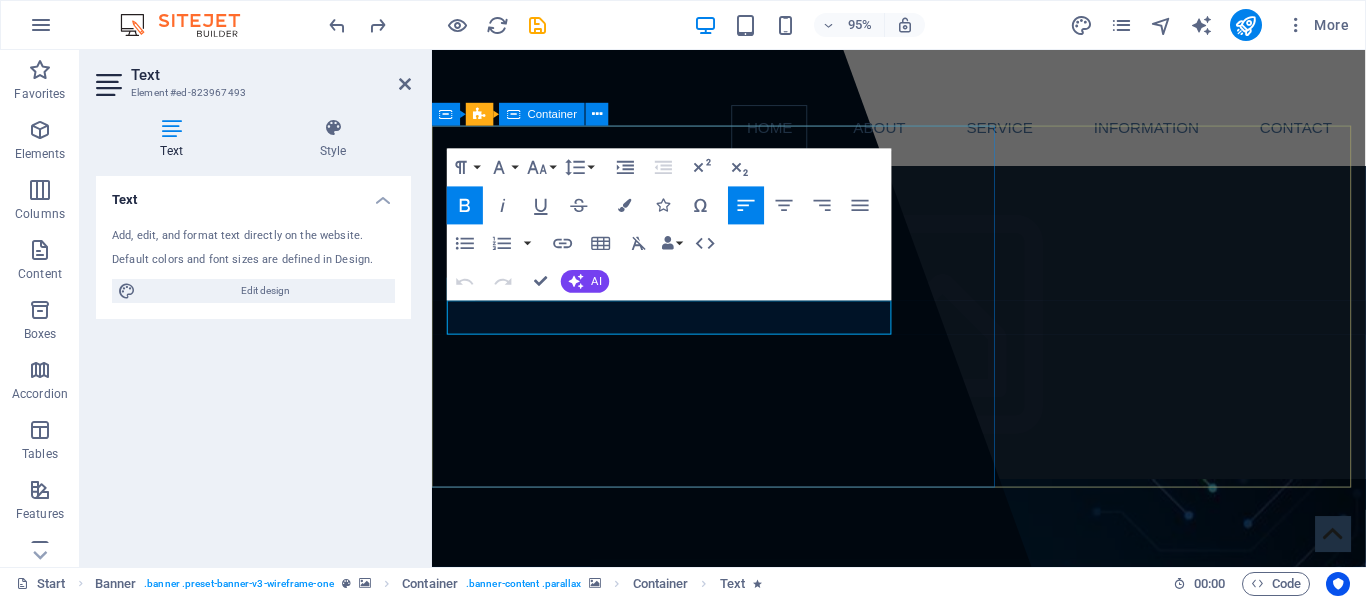 drag, startPoint x: 899, startPoint y: 336, endPoint x: 445, endPoint y: 339, distance: 454.00992 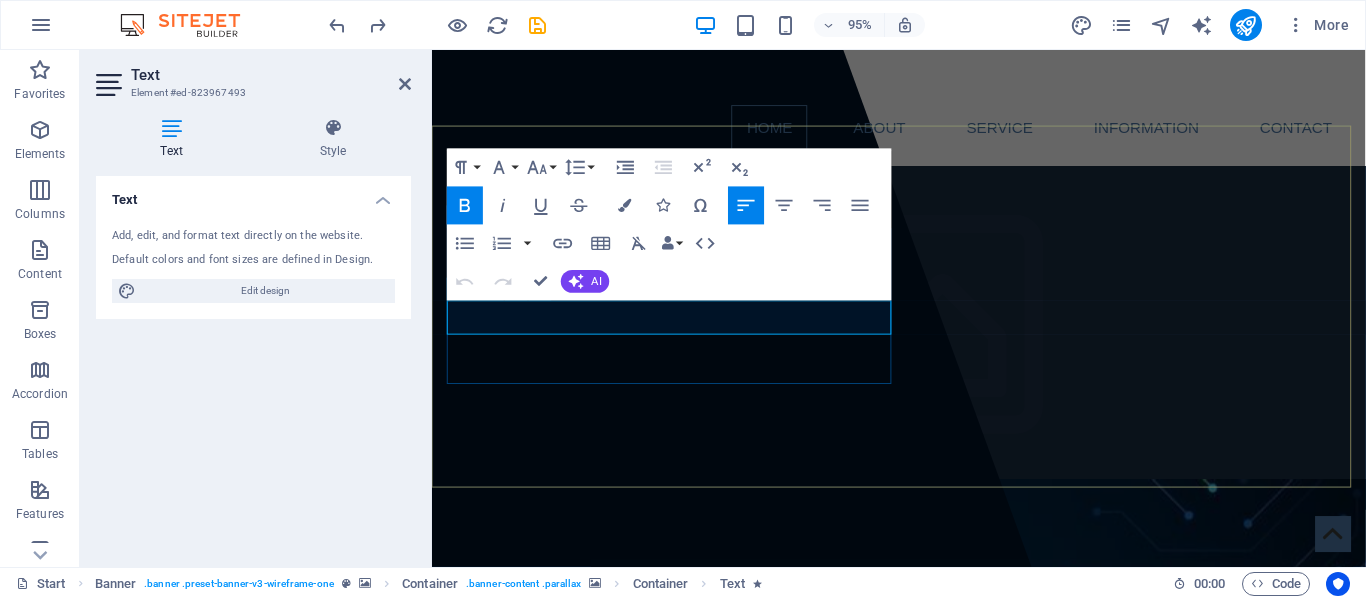 drag, startPoint x: 454, startPoint y: 332, endPoint x: 908, endPoint y: 347, distance: 454.24774 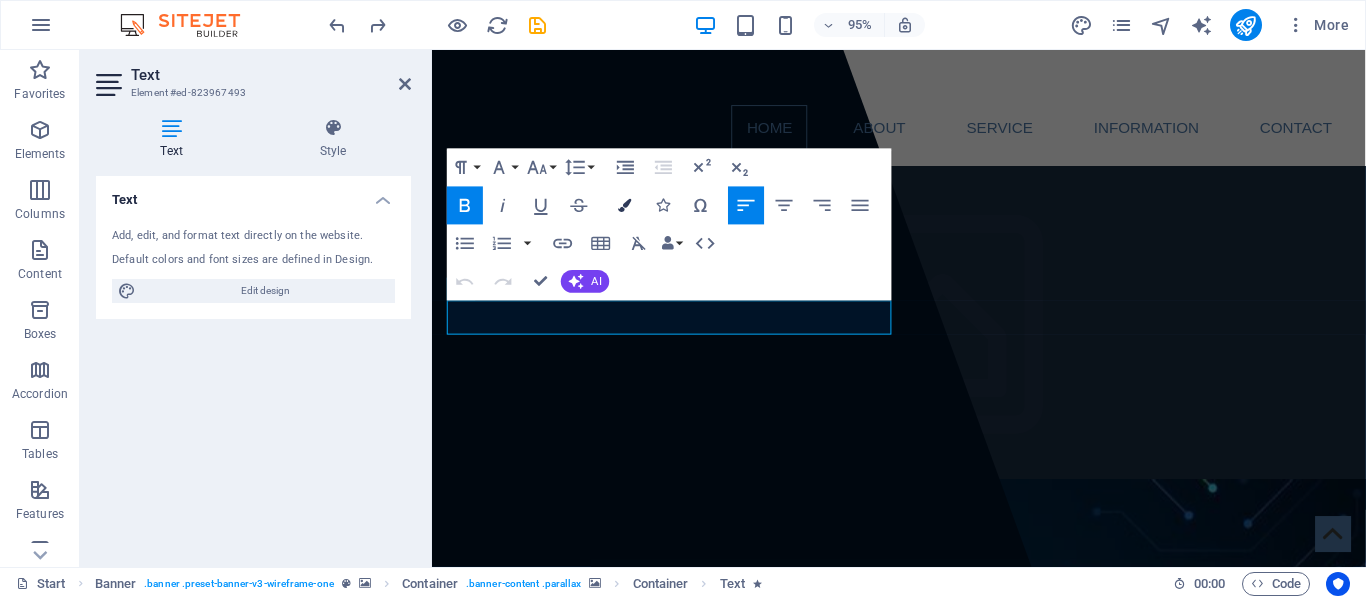 click at bounding box center (624, 206) 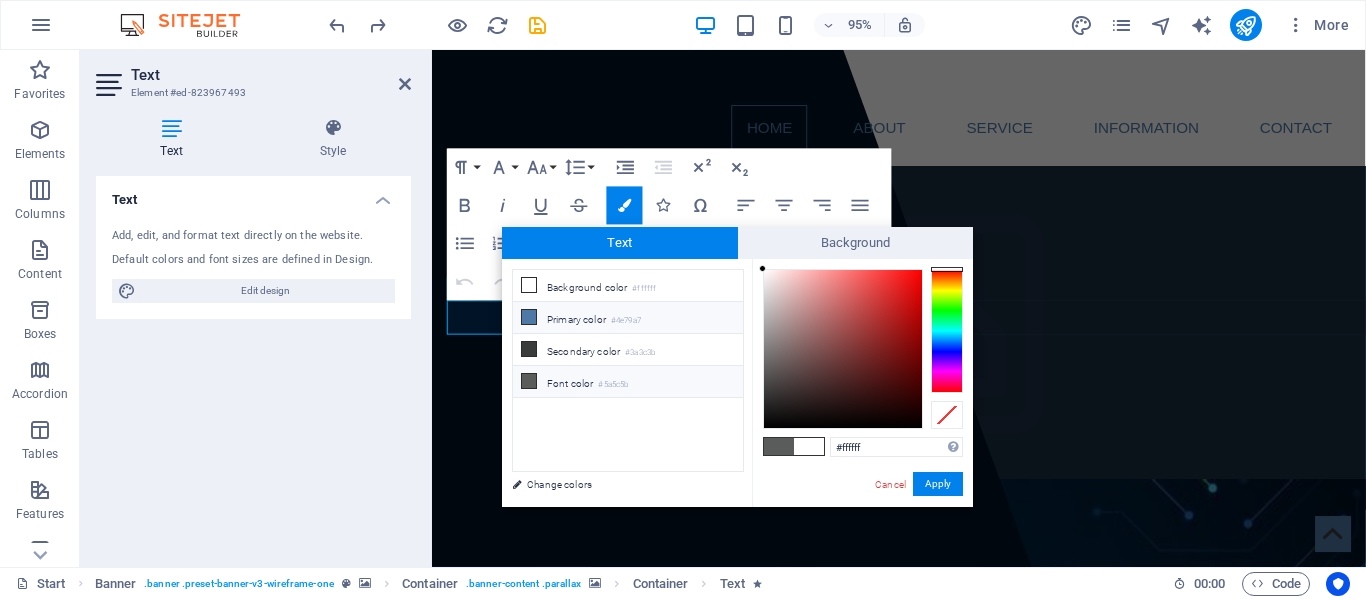 click on "Primary color
#4e79a7" at bounding box center [628, 318] 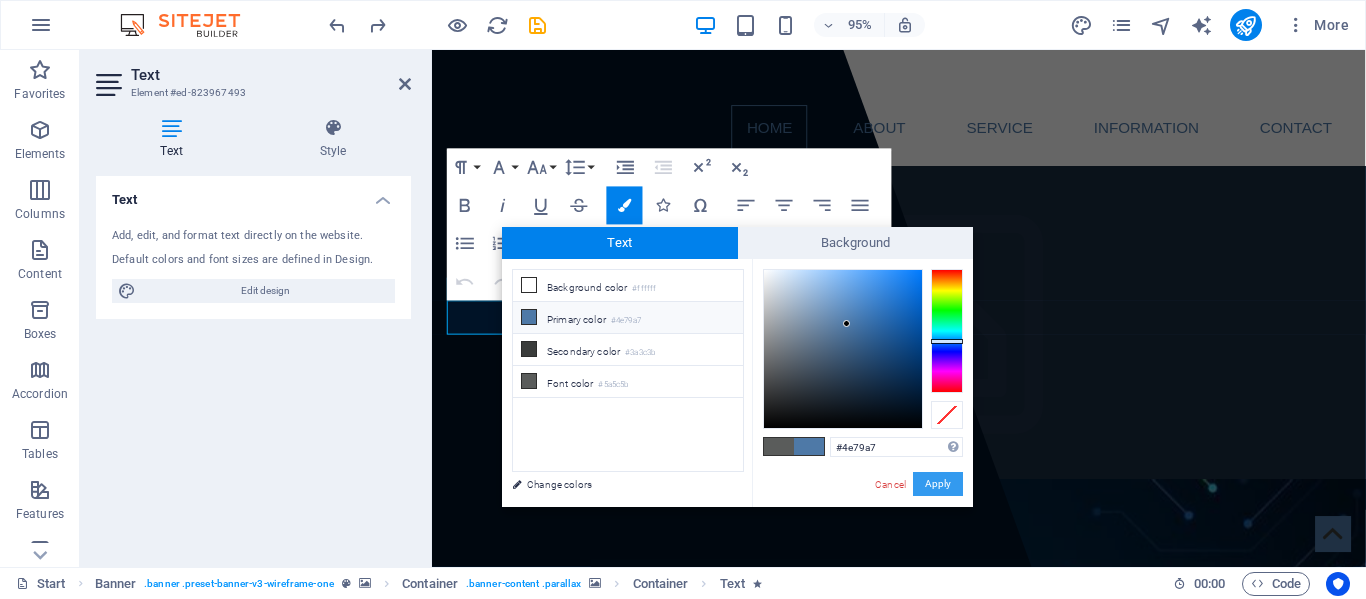 click on "Apply" at bounding box center (938, 484) 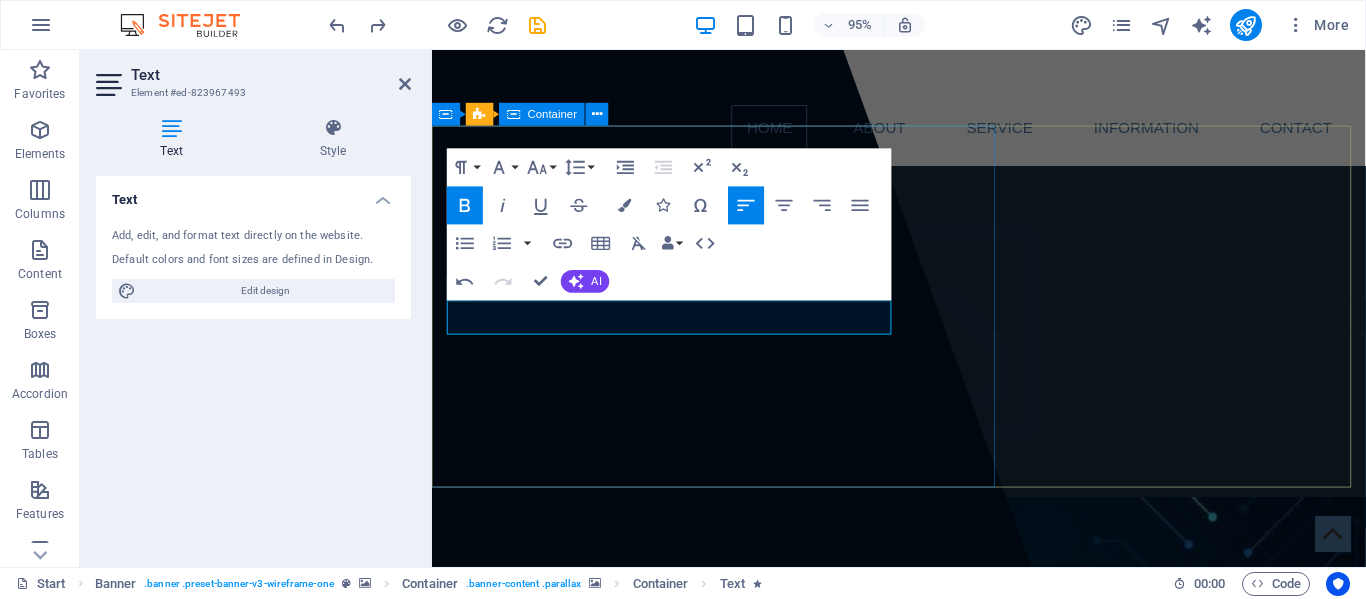 click at bounding box center [644, 322] 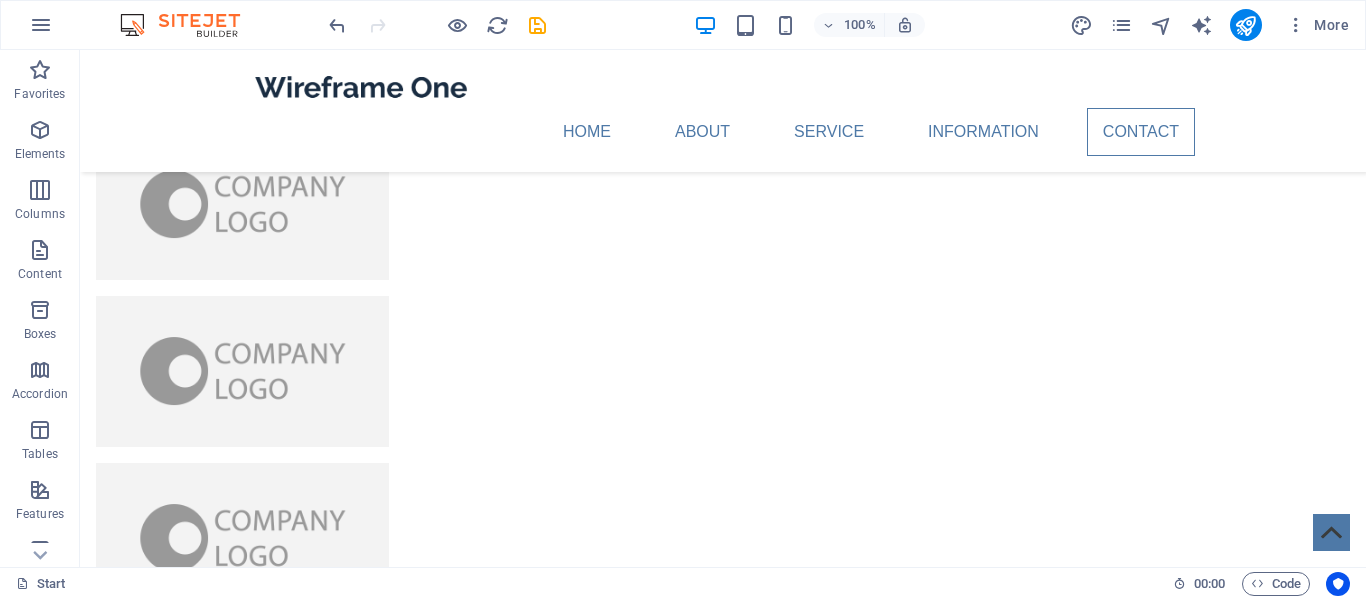 scroll, scrollTop: 4912, scrollLeft: 0, axis: vertical 